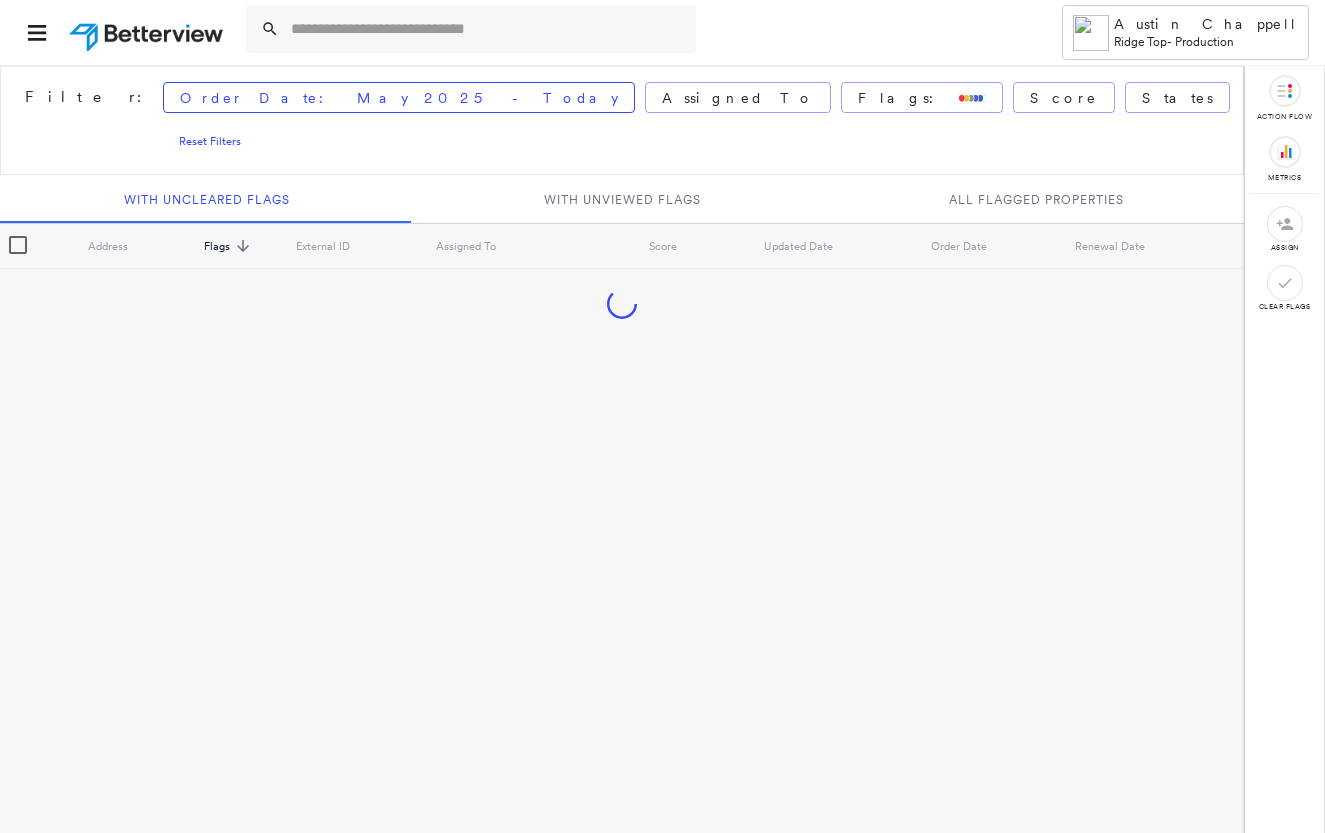 scroll, scrollTop: 0, scrollLeft: 0, axis: both 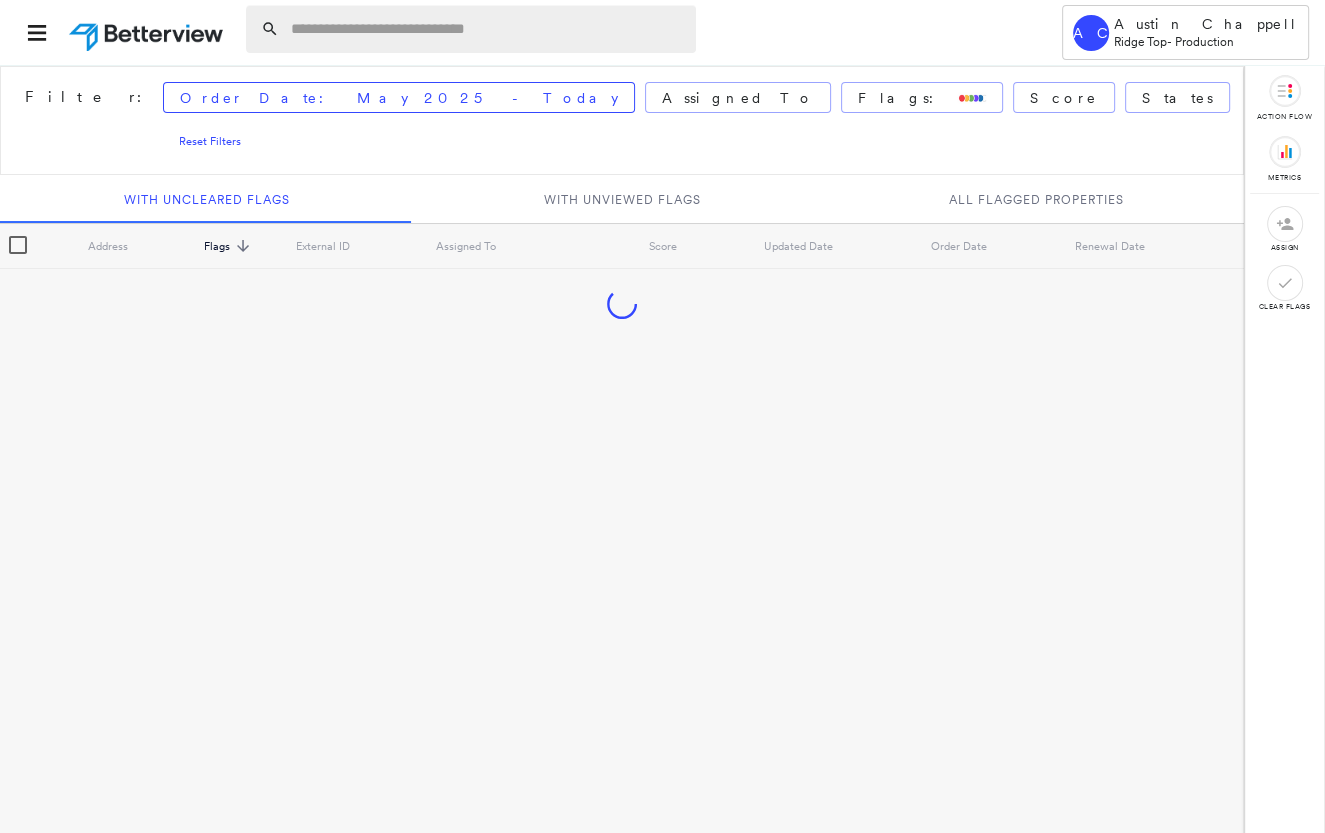click at bounding box center (487, 29) 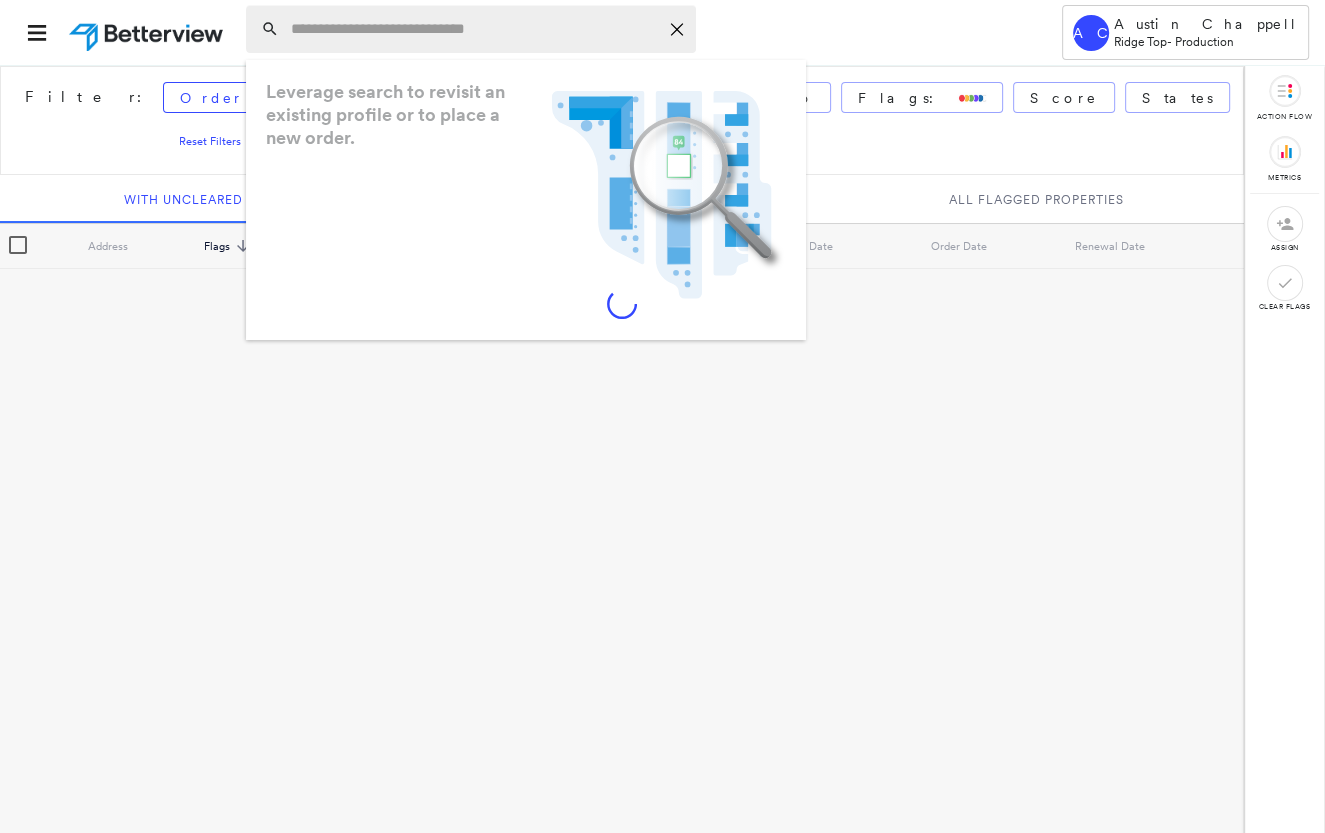 paste on "**********" 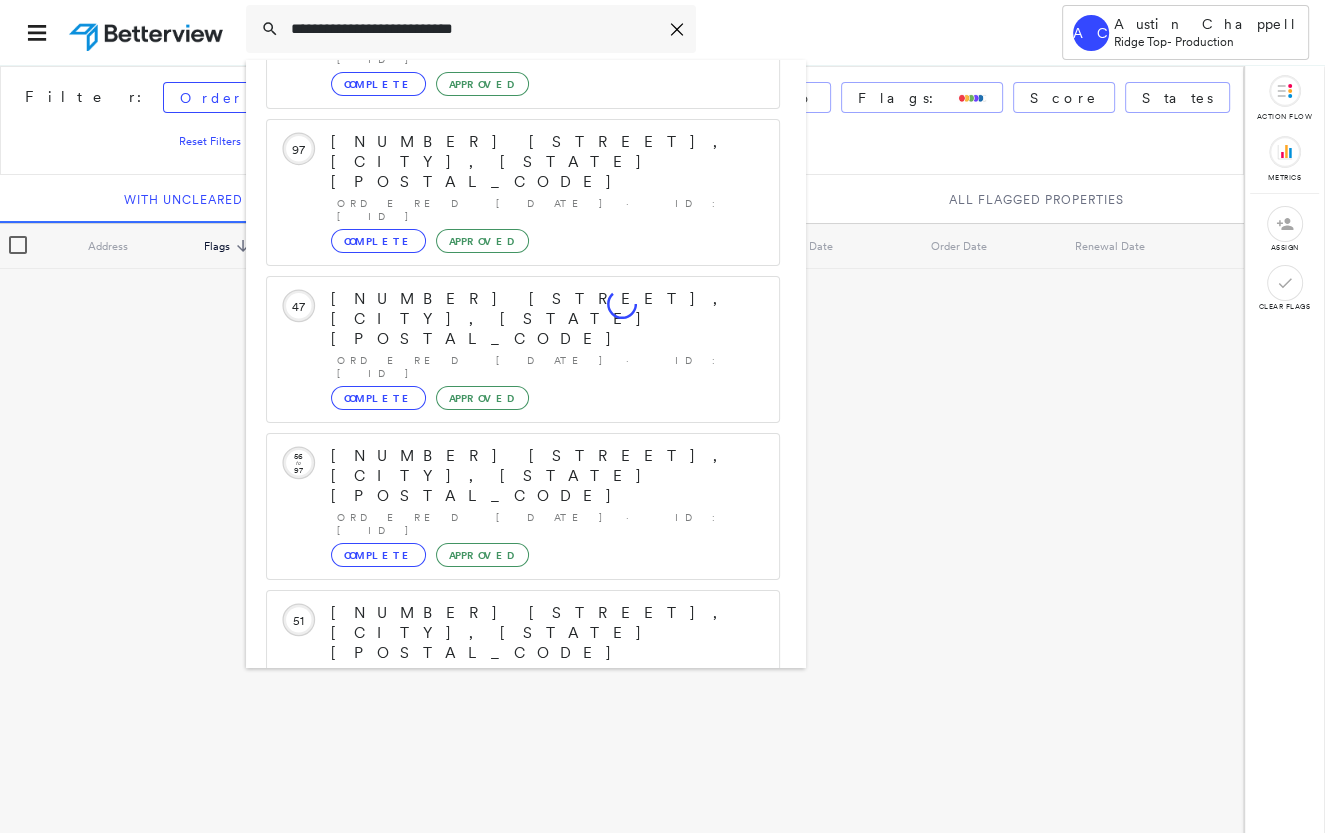 scroll, scrollTop: 208, scrollLeft: 0, axis: vertical 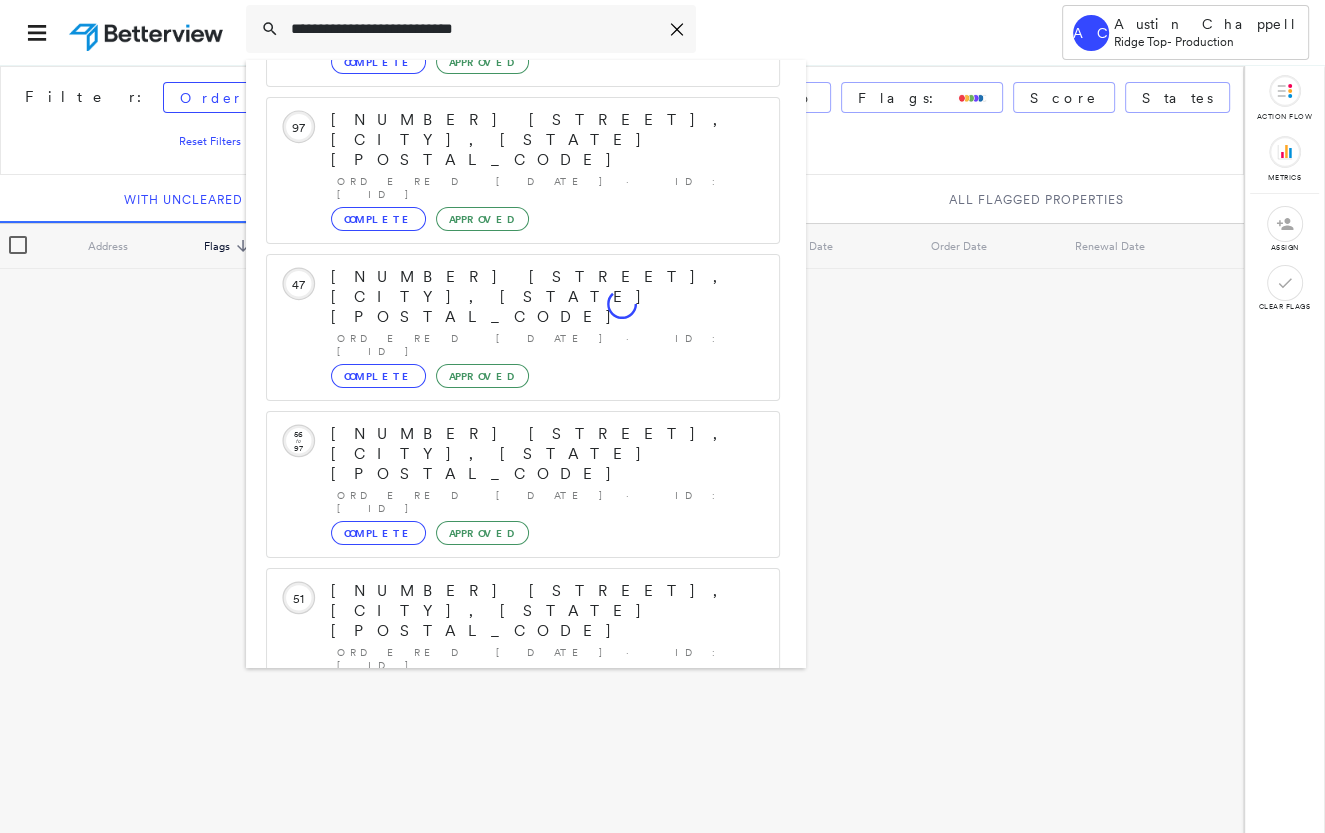 type on "**********" 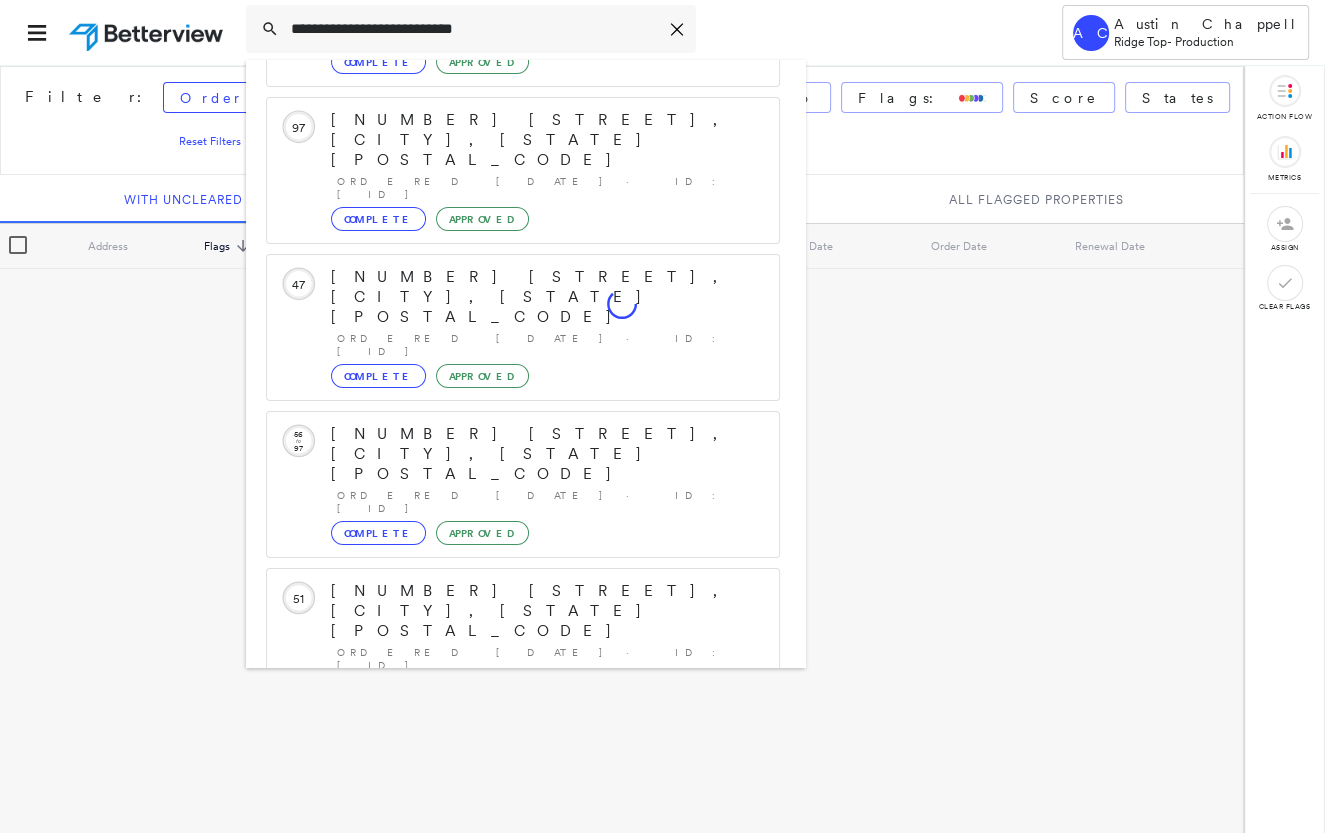 click on "1031 Keith Dr, Perry, GA 31069 Group Created with Sketch." at bounding box center [523, 903] 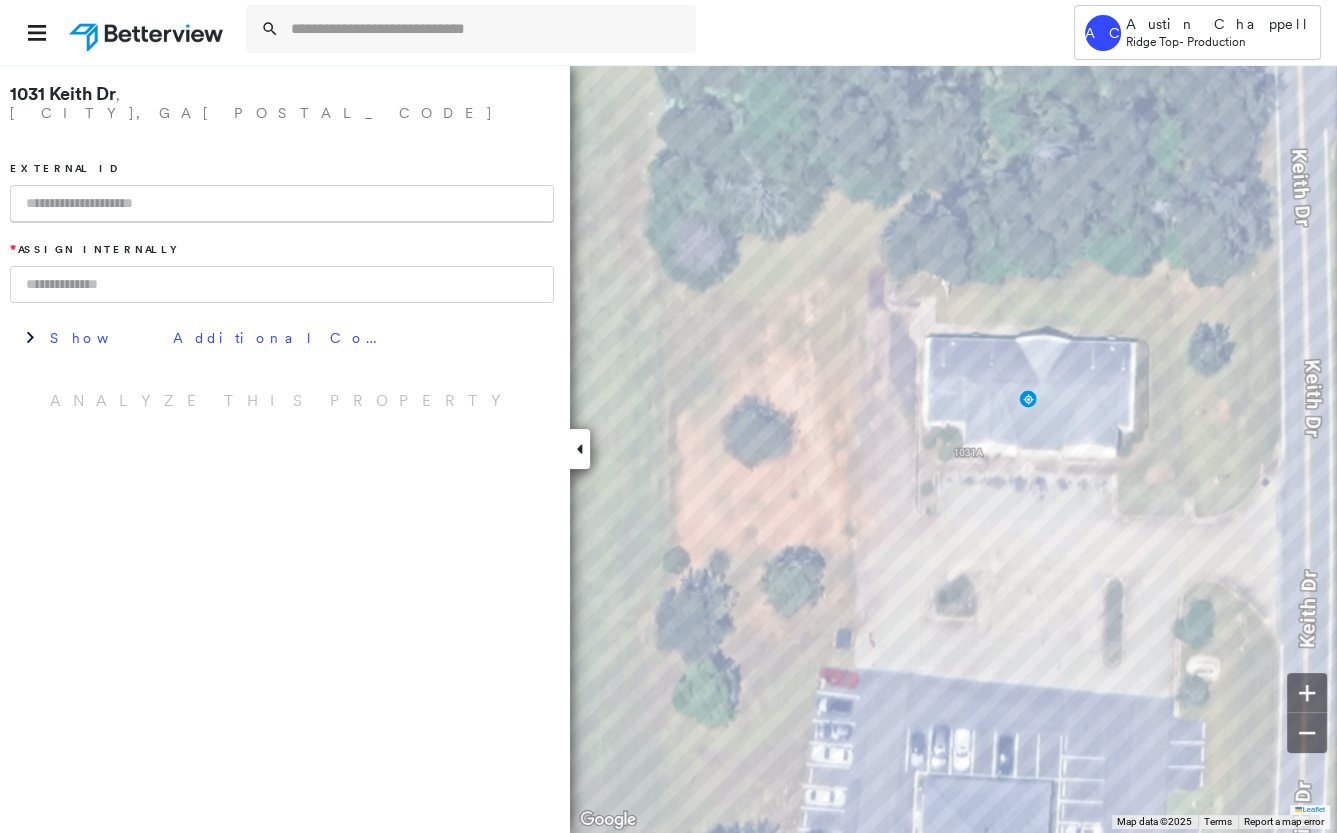 click at bounding box center [282, 204] 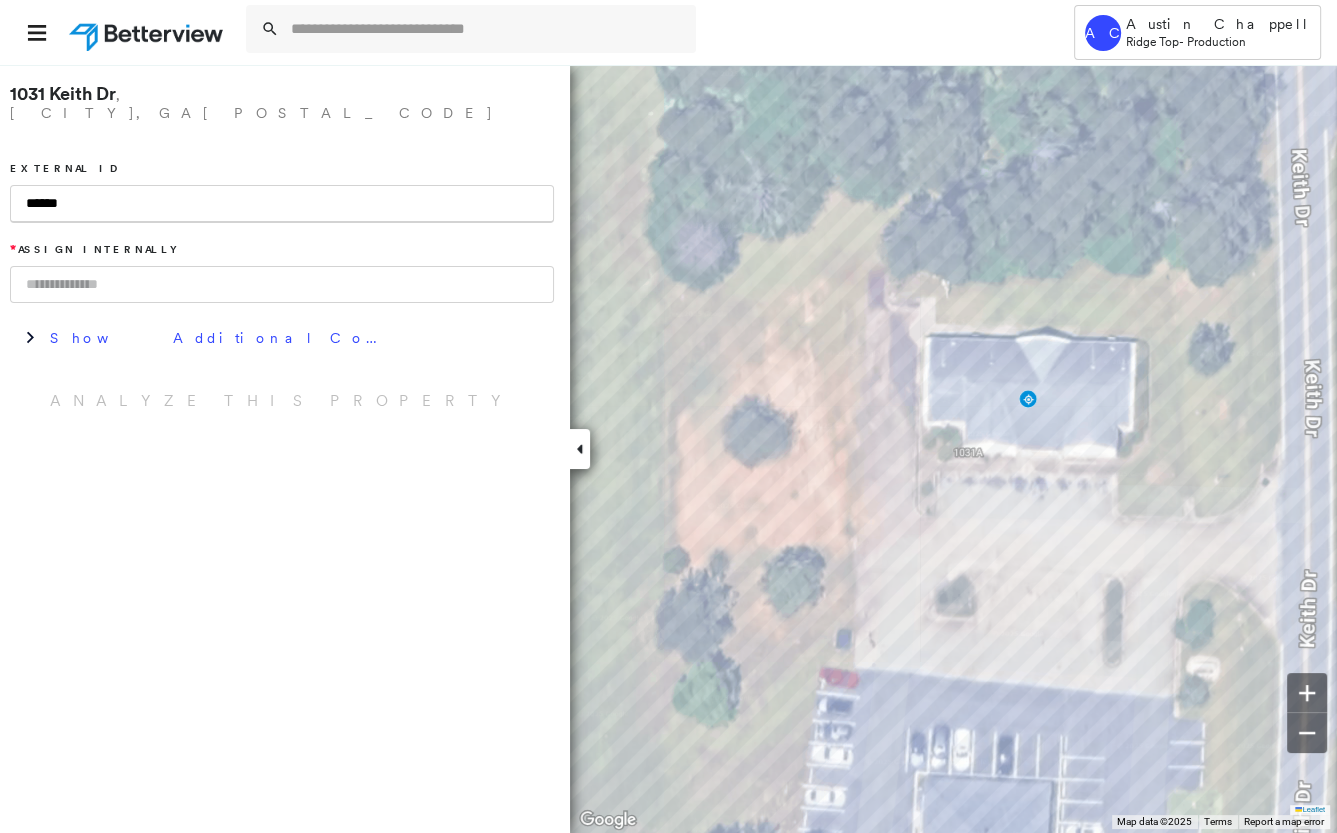 type on "******" 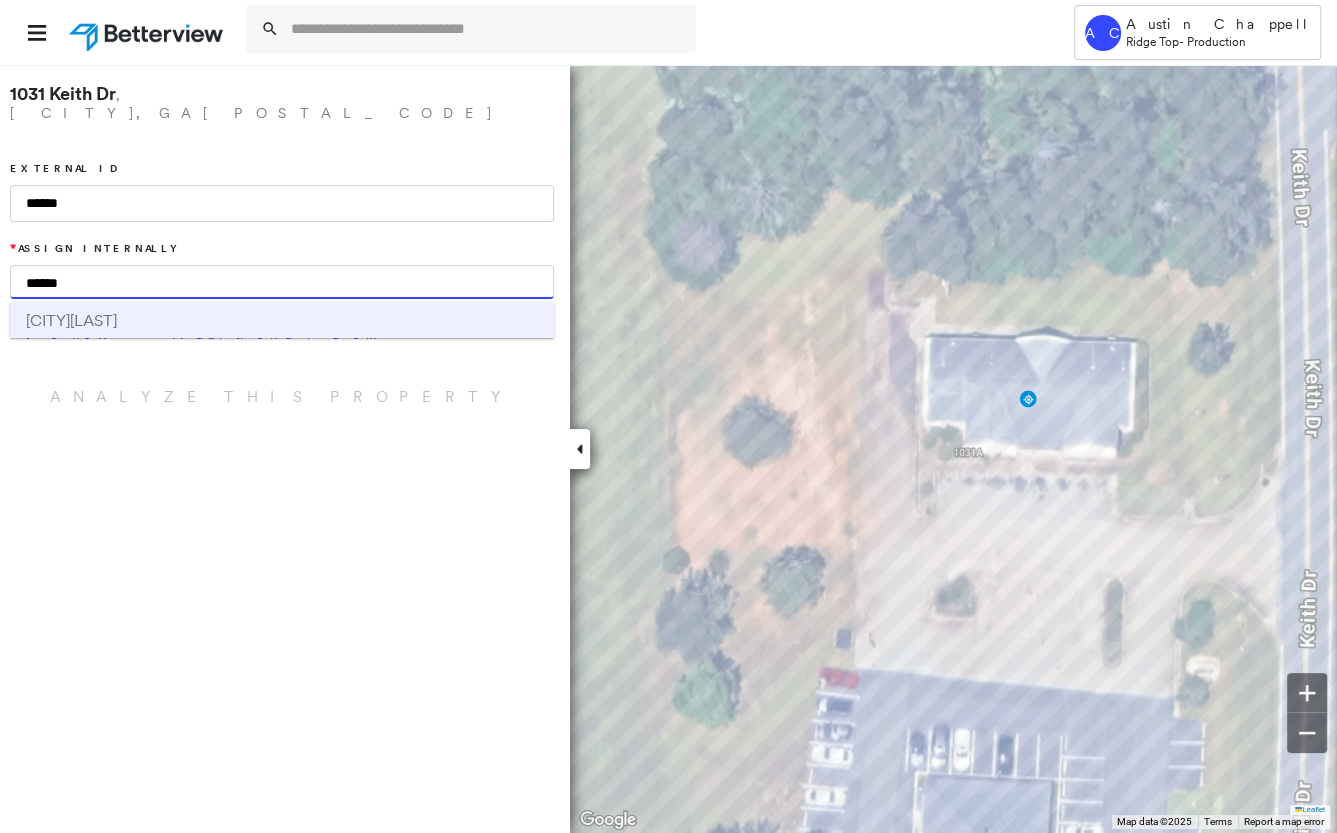 type on "******" 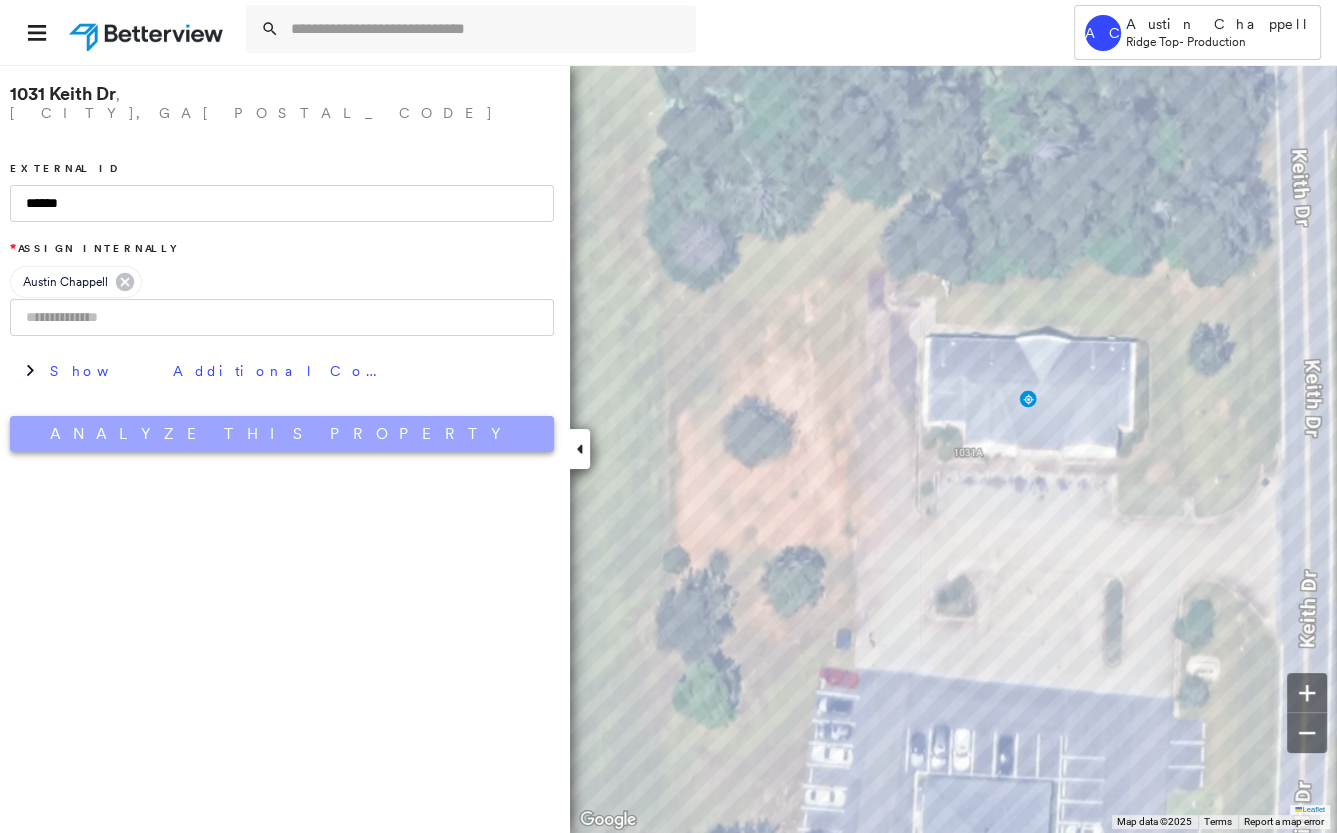 click on "Analyze This Property" at bounding box center [282, 434] 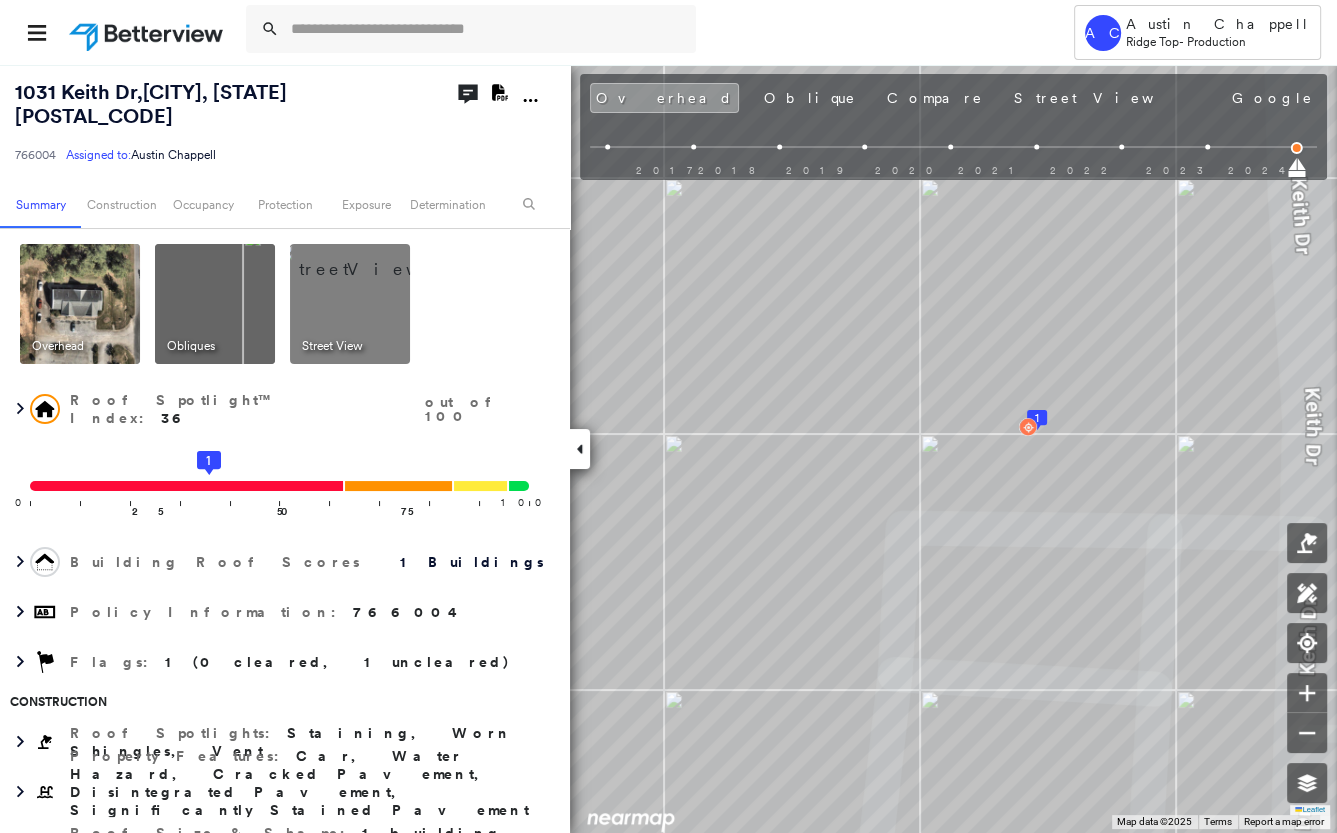 click at bounding box center (148, 32) 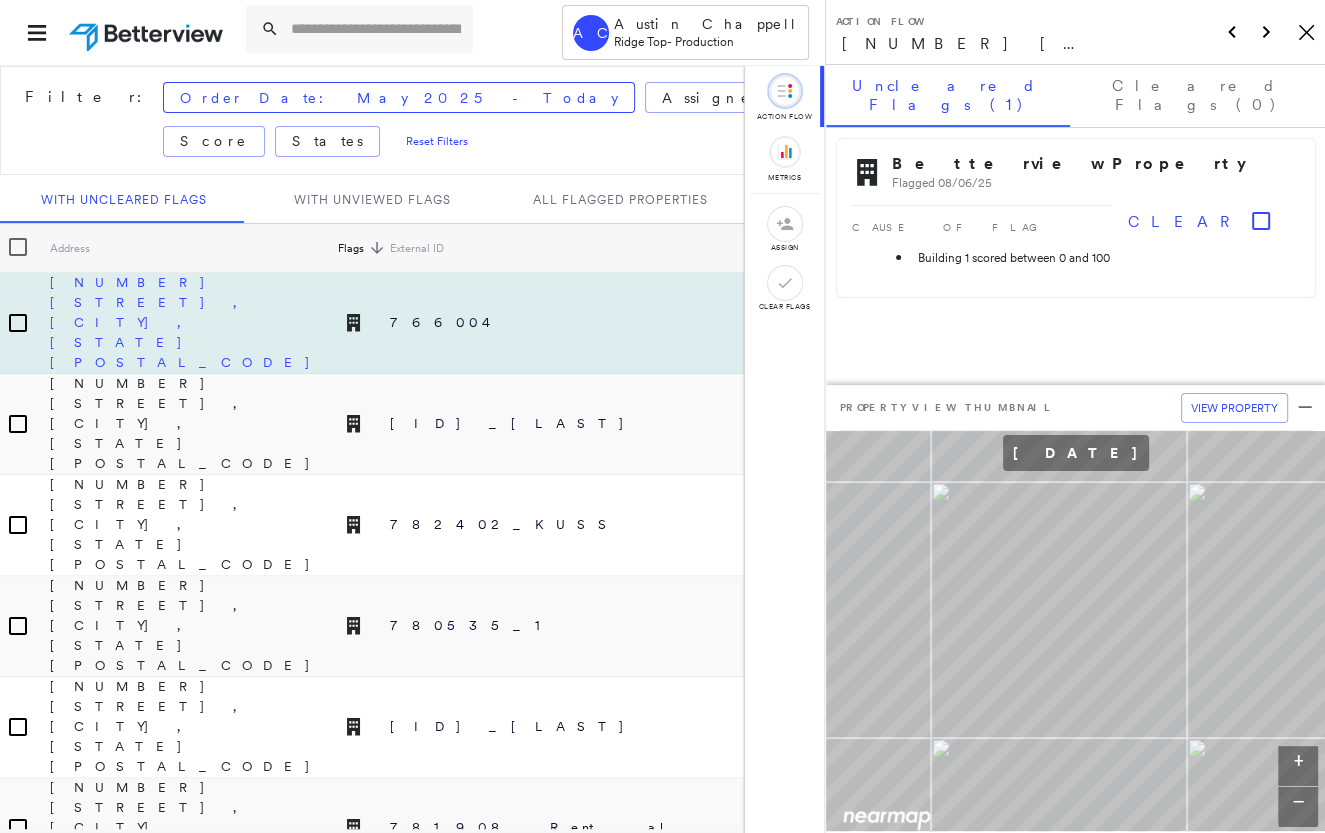 click on "[NUMBER] [STREET], [CITY], [STATE] [POSTAL_CODE]" at bounding box center (194, 322) 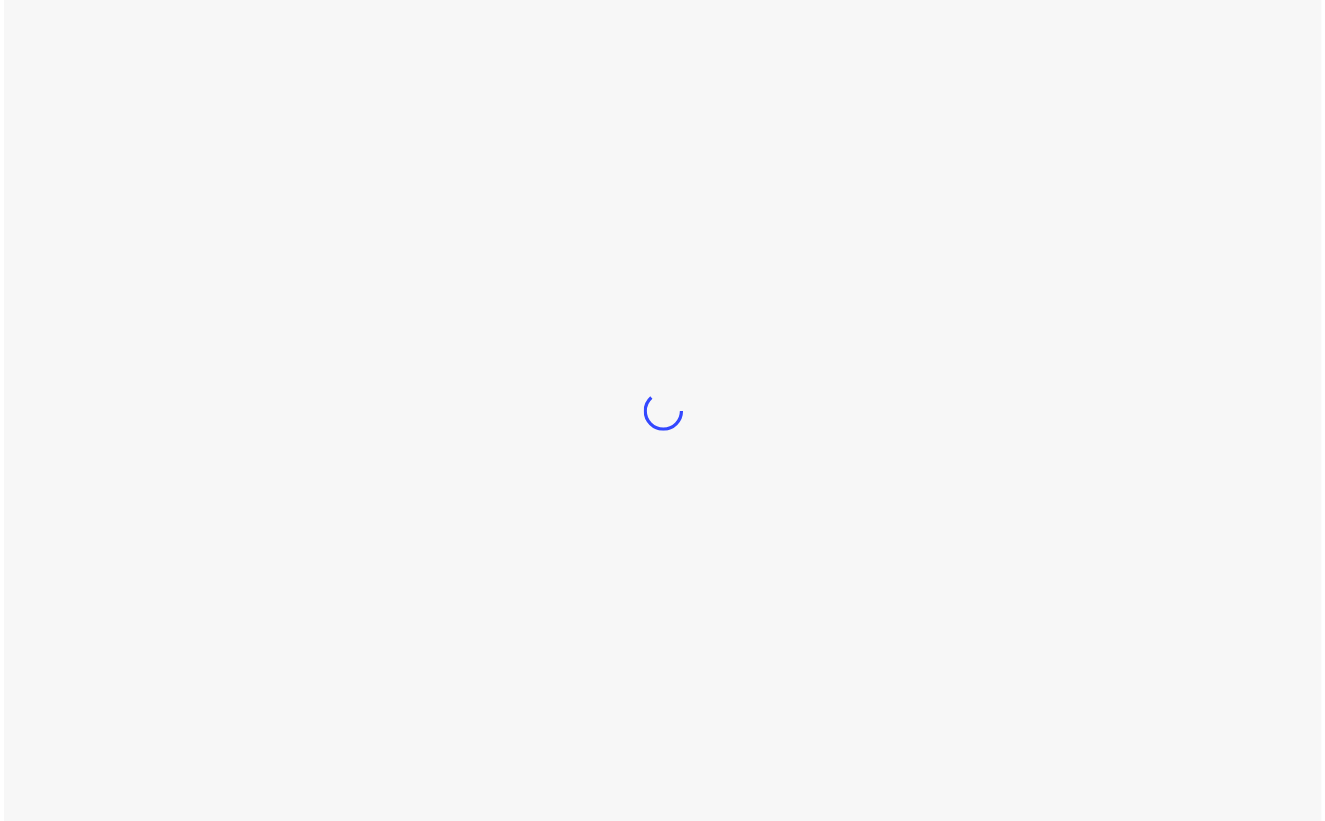 scroll, scrollTop: 0, scrollLeft: 0, axis: both 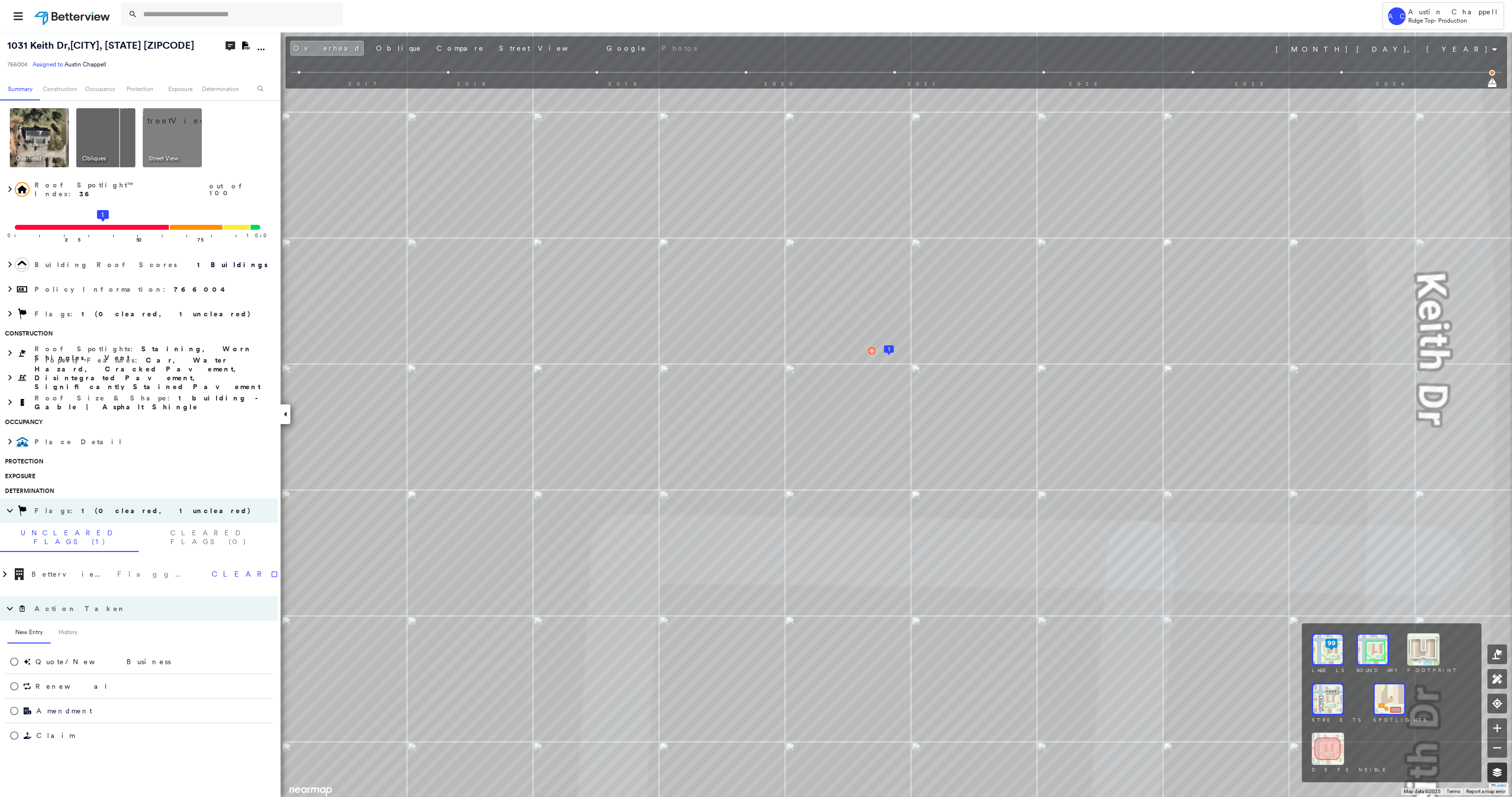click at bounding box center (1497, 772) 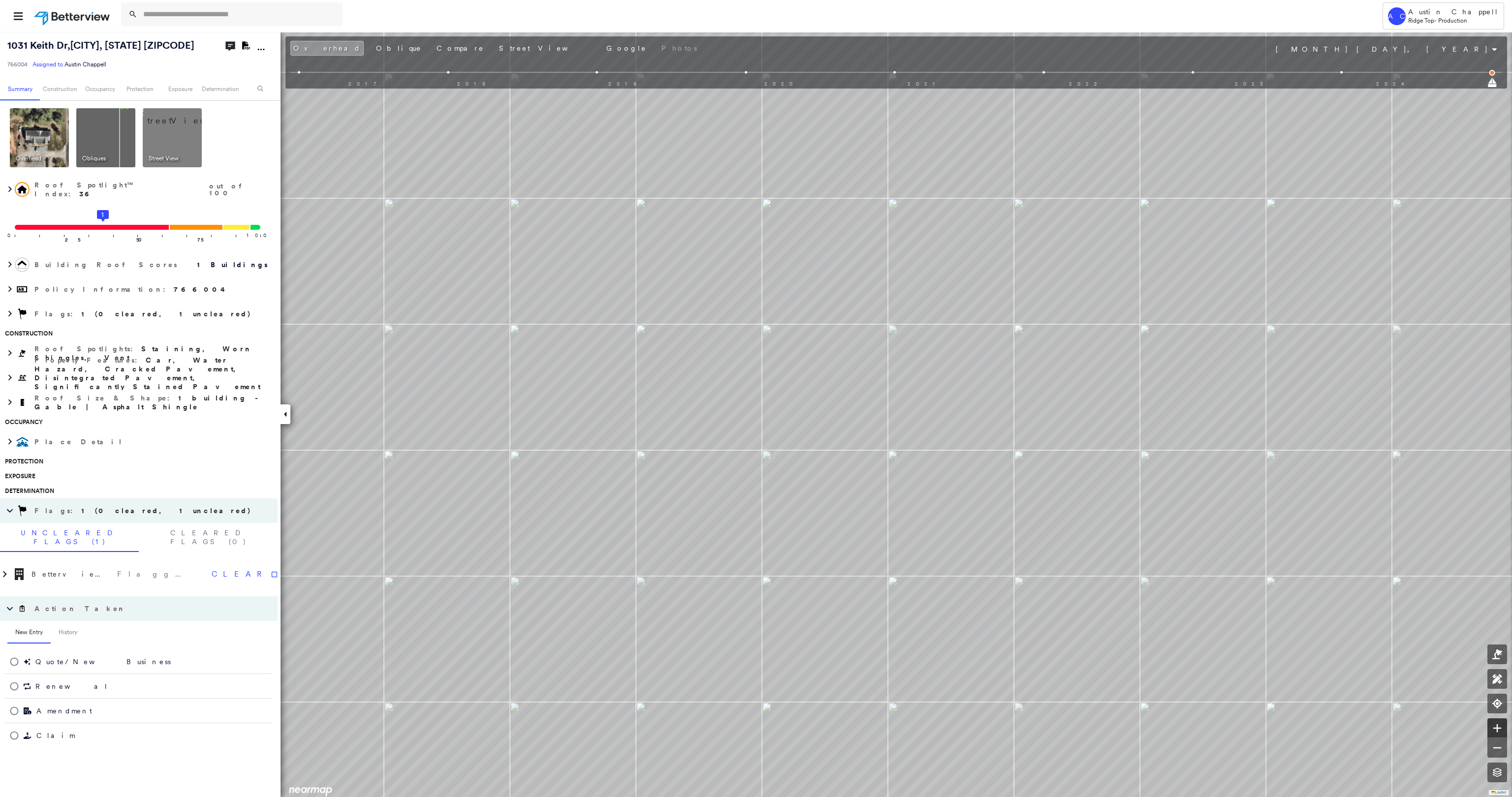click 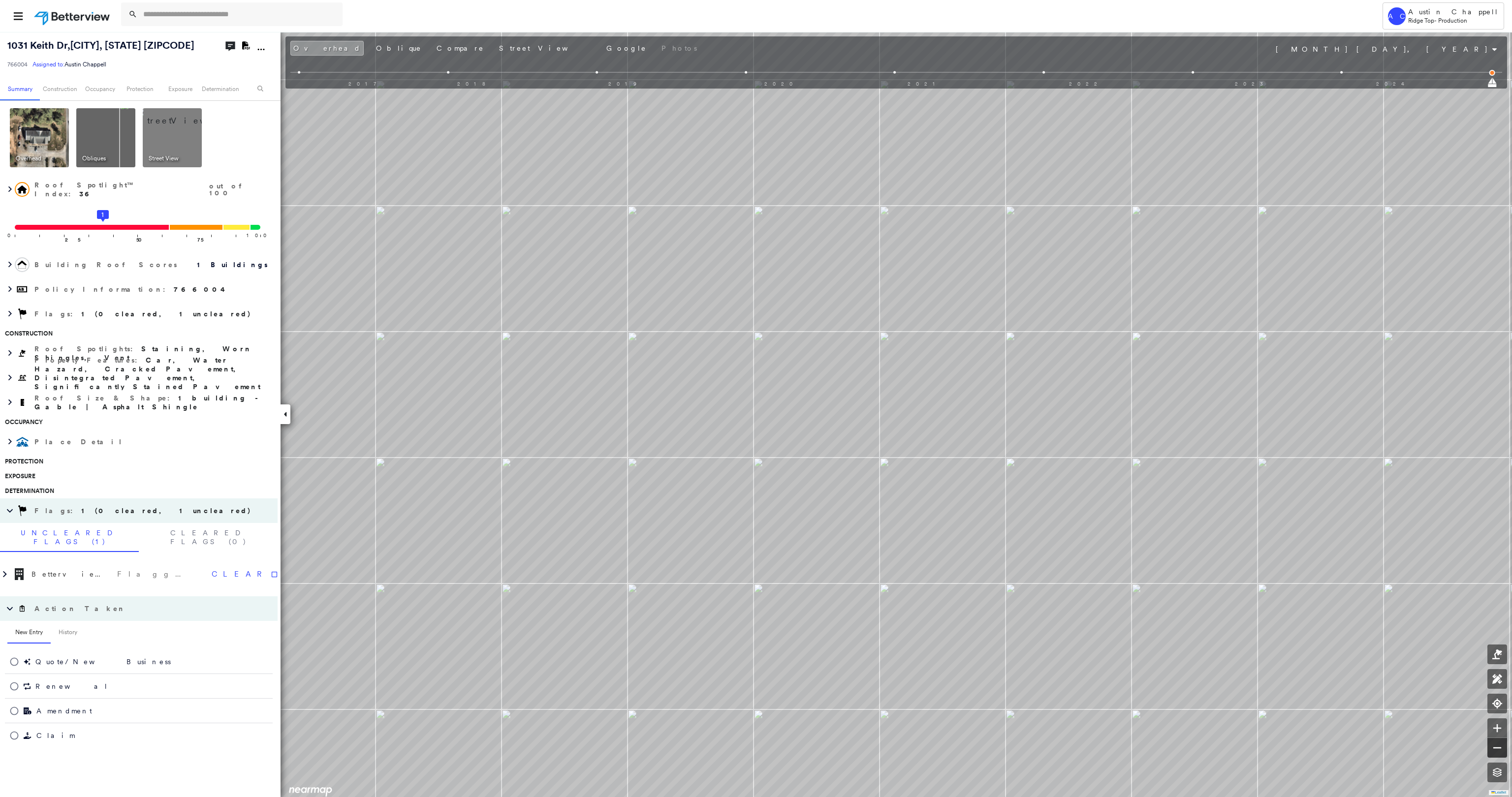 drag, startPoint x: 1495, startPoint y: 752, endPoint x: 1489, endPoint y: 746, distance: 8.485281 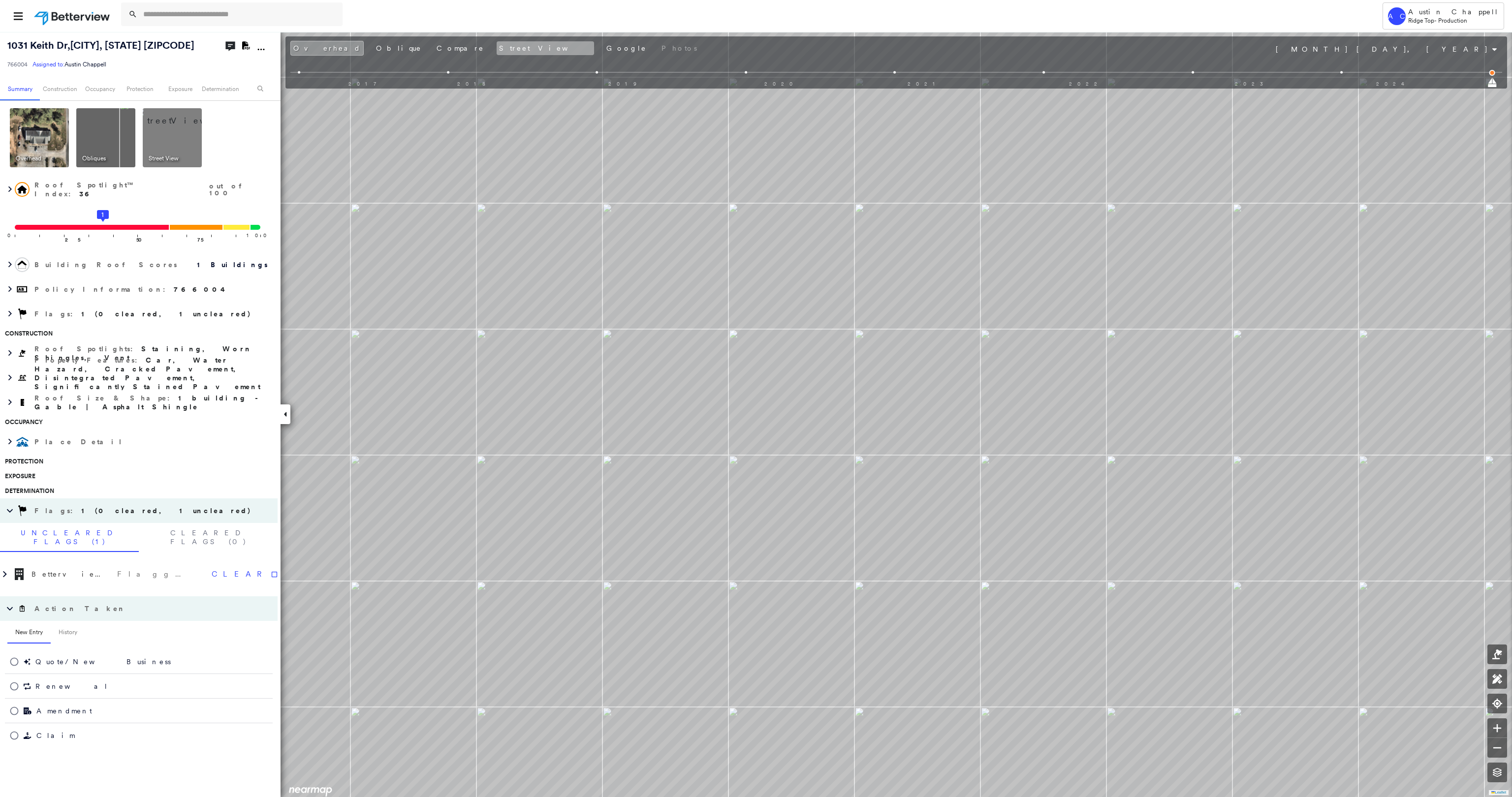 click on "Street View" at bounding box center [545, 48] 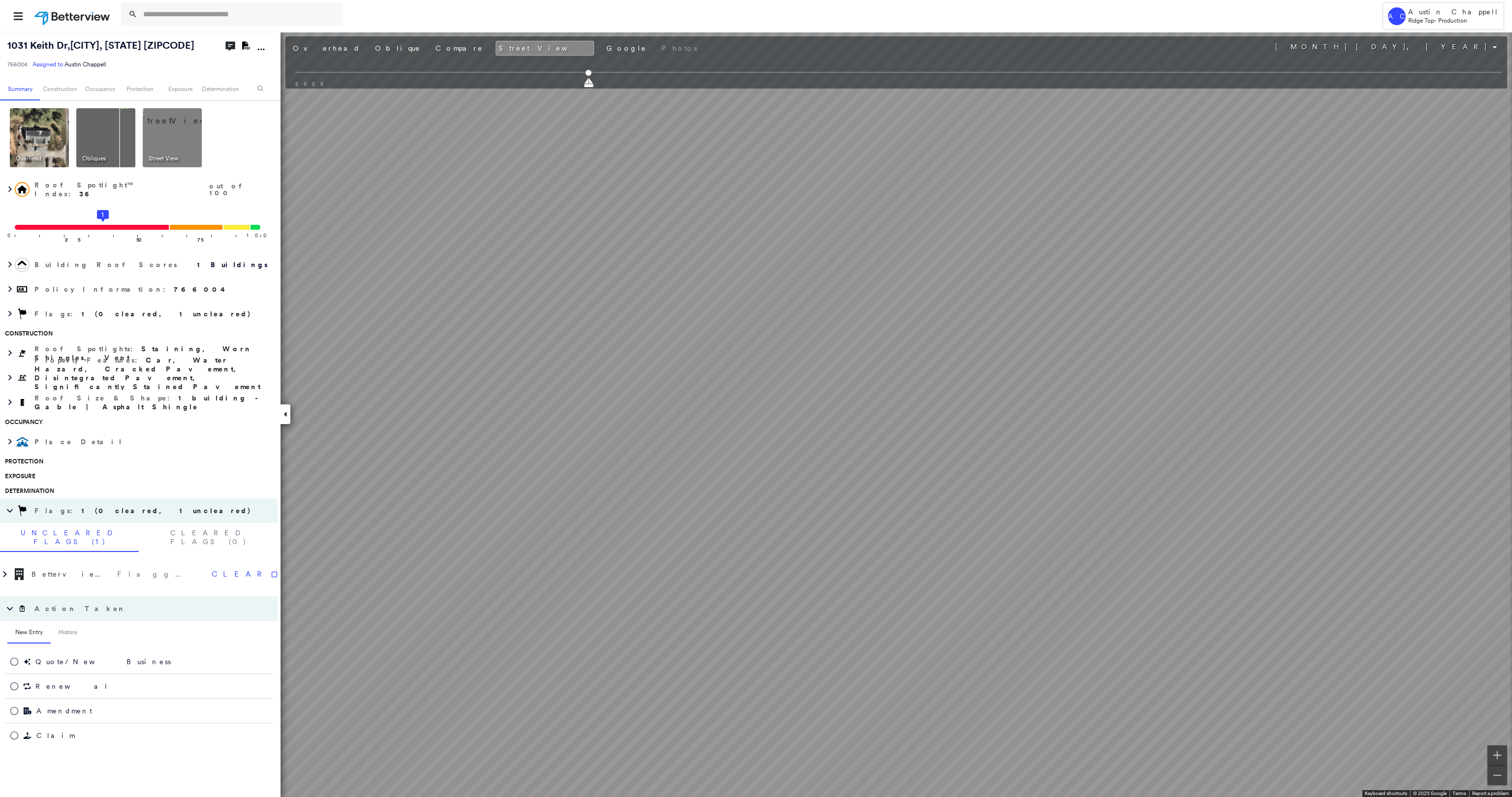 click 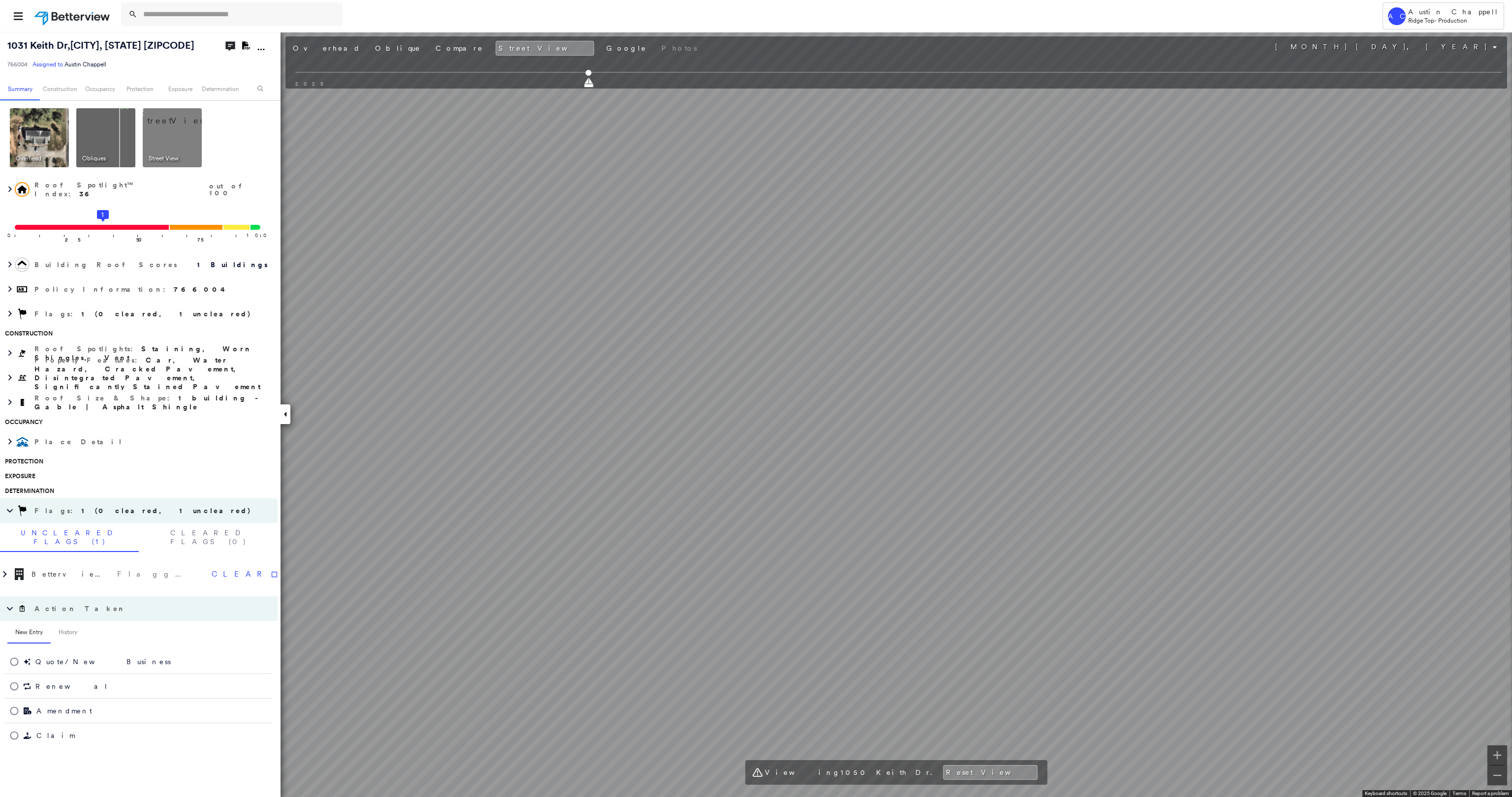 click on "Tower AC Austin Chappell Ridge Top  -   Production 1031  Keith Dr ,  Perry, GA 31069 766004 Assigned to:  Austin Chappell Assigned to:  Austin Chappell 766004 Assigned to:  Austin Chappell Open Comments Download PDF Report Summary Construction Occupancy Protection Exposure Determination Overhead Obliques Street View Roof Spotlight™ Index :  36 out of 100 0 100 25 50 1 75 Building Roof Scores 1 Buildings Policy Information :  766004 Flags :  1 (0 cleared, 1 uncleared) Construction Roof Spotlights :  Staining, Worn Shingles, Vent Property Features :  Car, Water Hazard, Cracked Pavement, Disintegrated Pavement, Significantly Stained Pavement and 1 more Roof Size & Shape :  1 building  - Gable | Asphalt Shingle Occupancy Place Detail Protection Exposure Determination Flags :  1 (0 cleared, 1 uncleared) Uncleared Flags (1) Cleared Flags  (0) Betterview Property Flagged 08/06/25 Clear Action Taken New Entry History Quote/New Business Terms & Conditions Added ACV Endorsement Added Cosmetic Endorsement General Save" at bounding box center [756, 398] 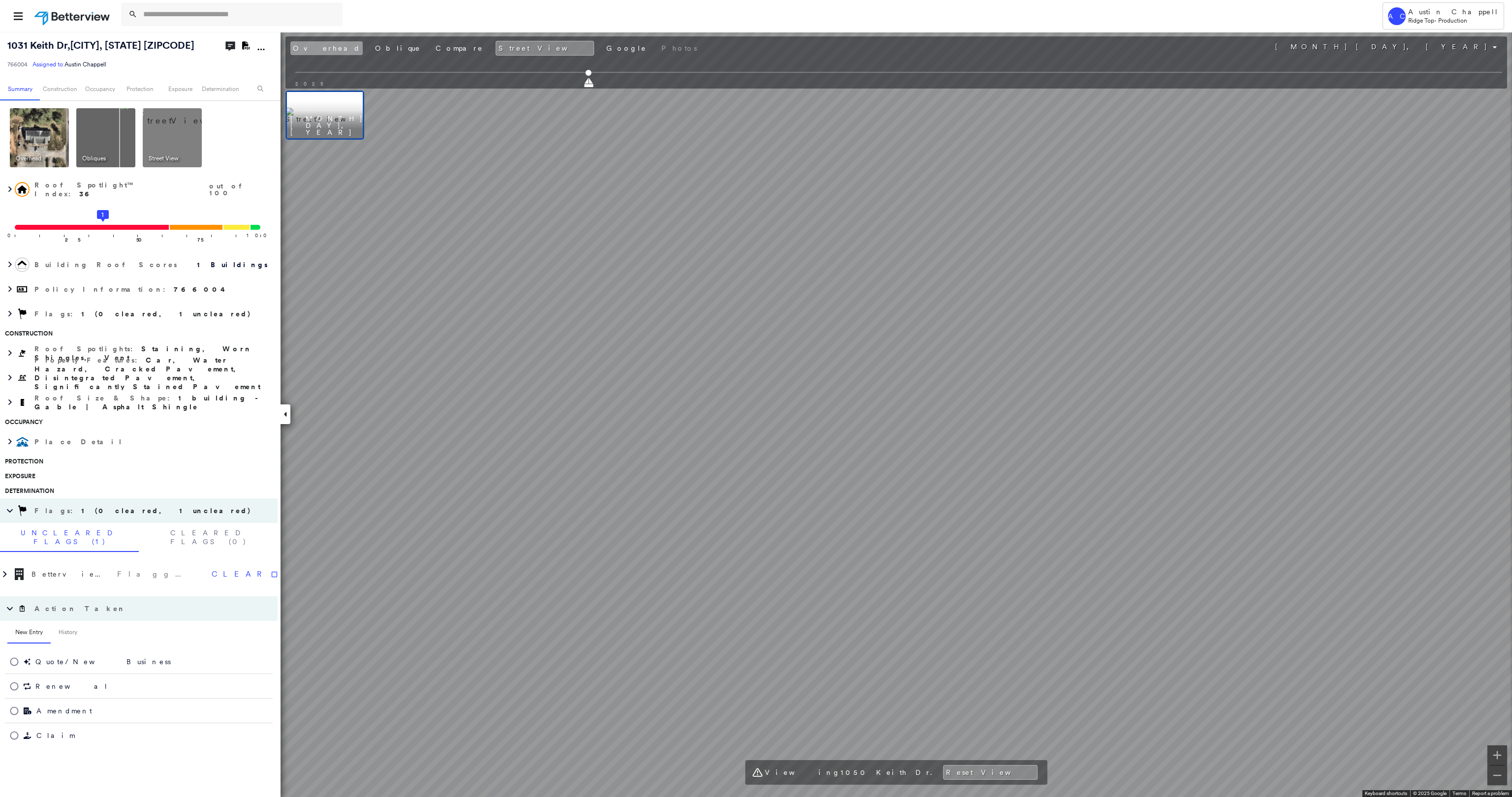 click on "Overhead" at bounding box center (326, 48) 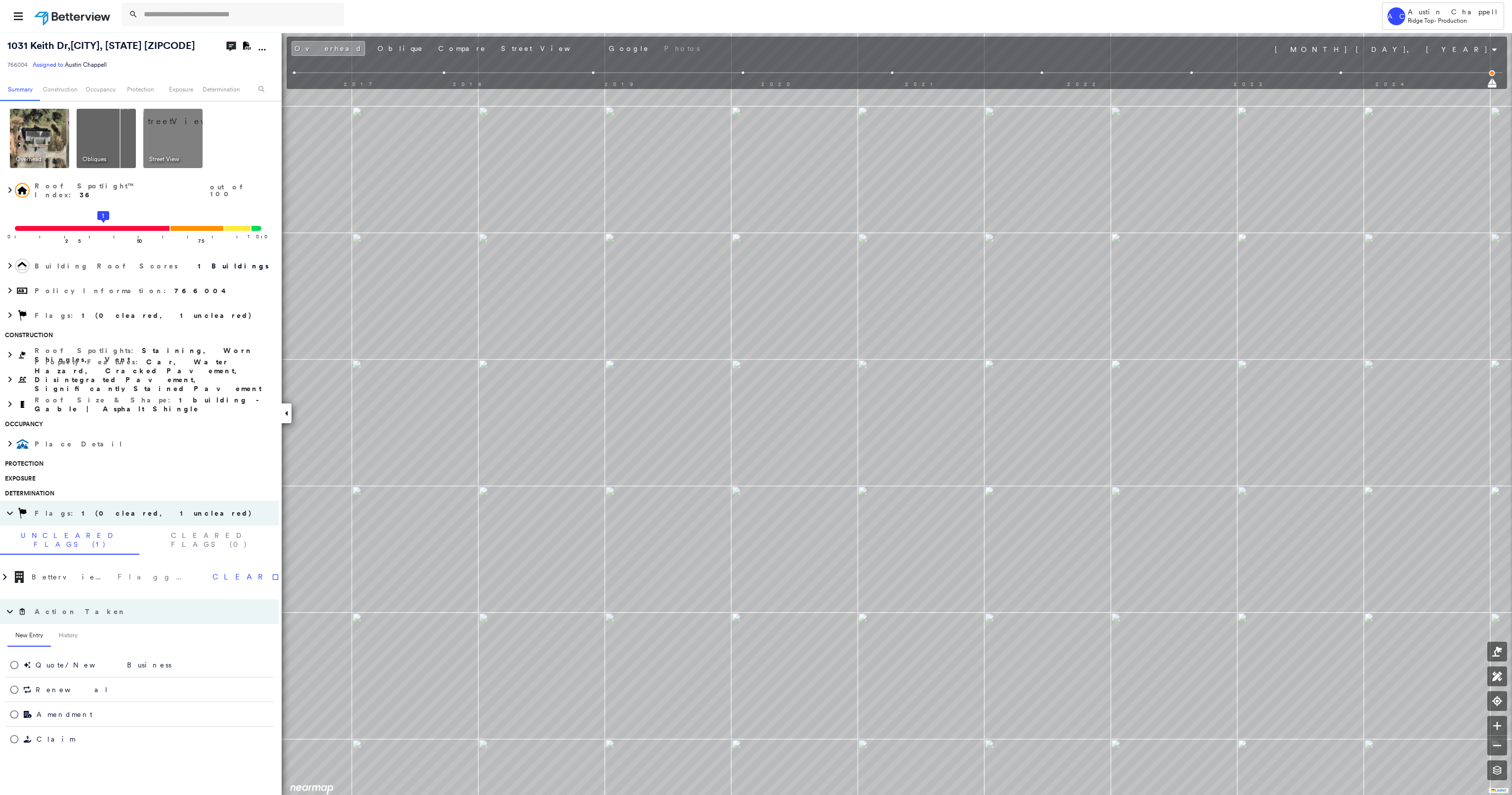 drag, startPoint x: 846, startPoint y: 344, endPoint x: 655, endPoint y: 670, distance: 377.832 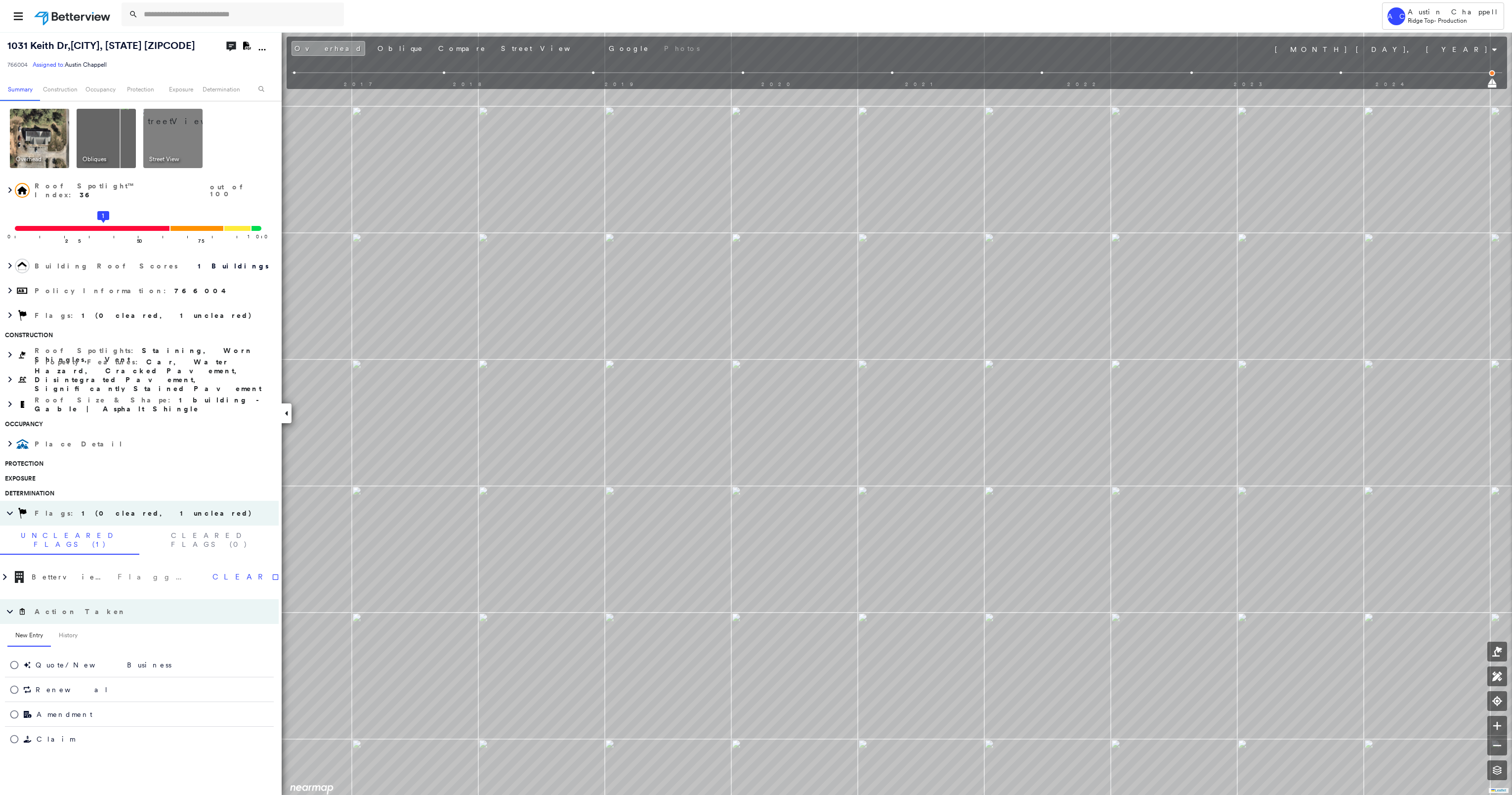 click at bounding box center (636, 668) 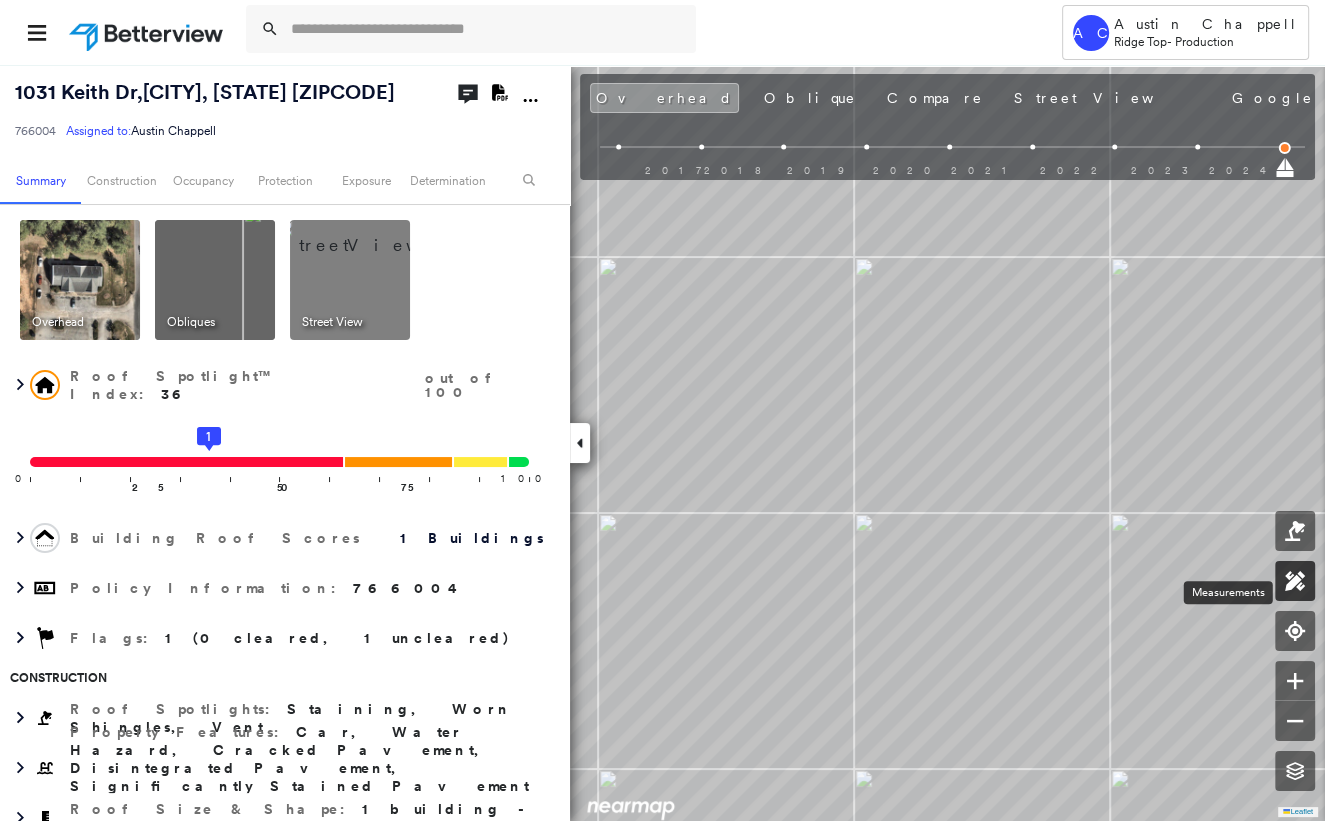 click 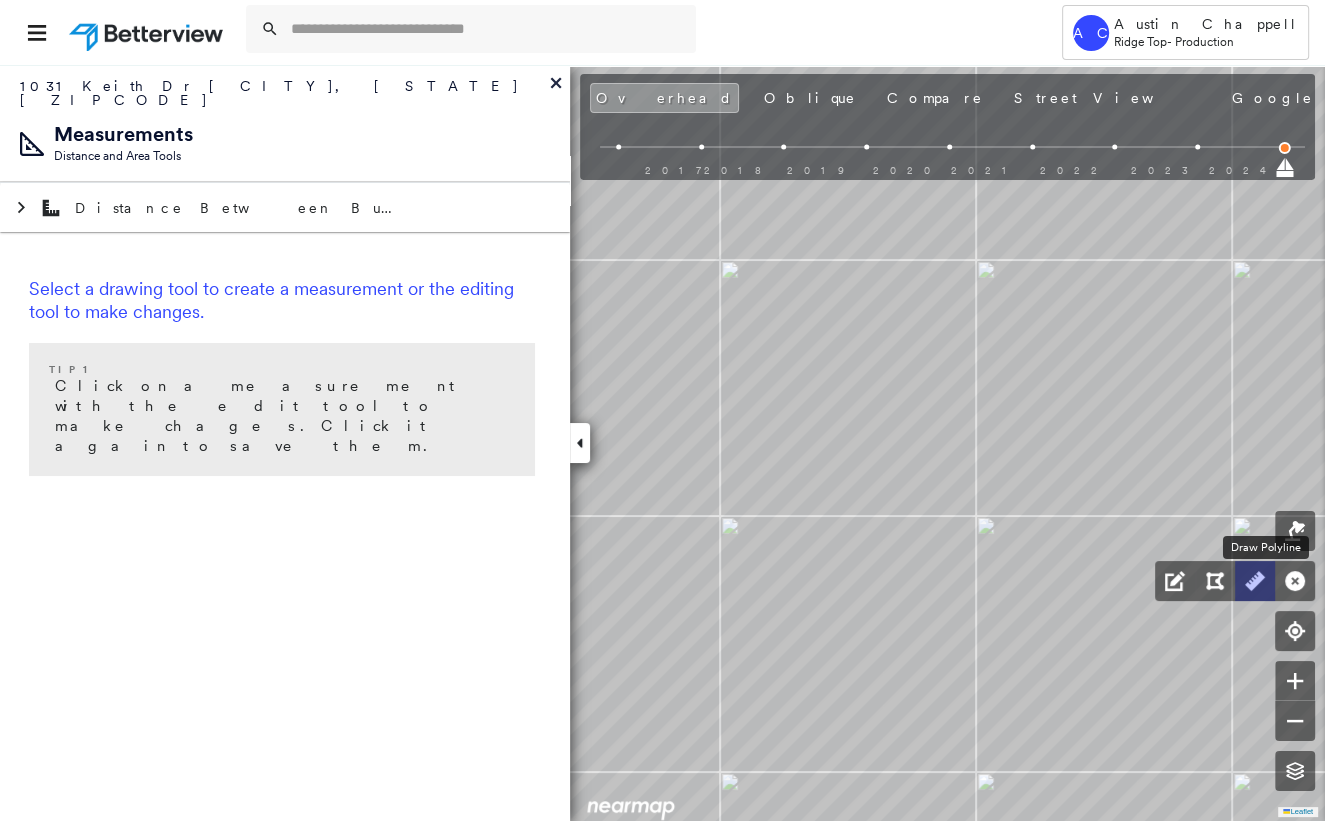 click 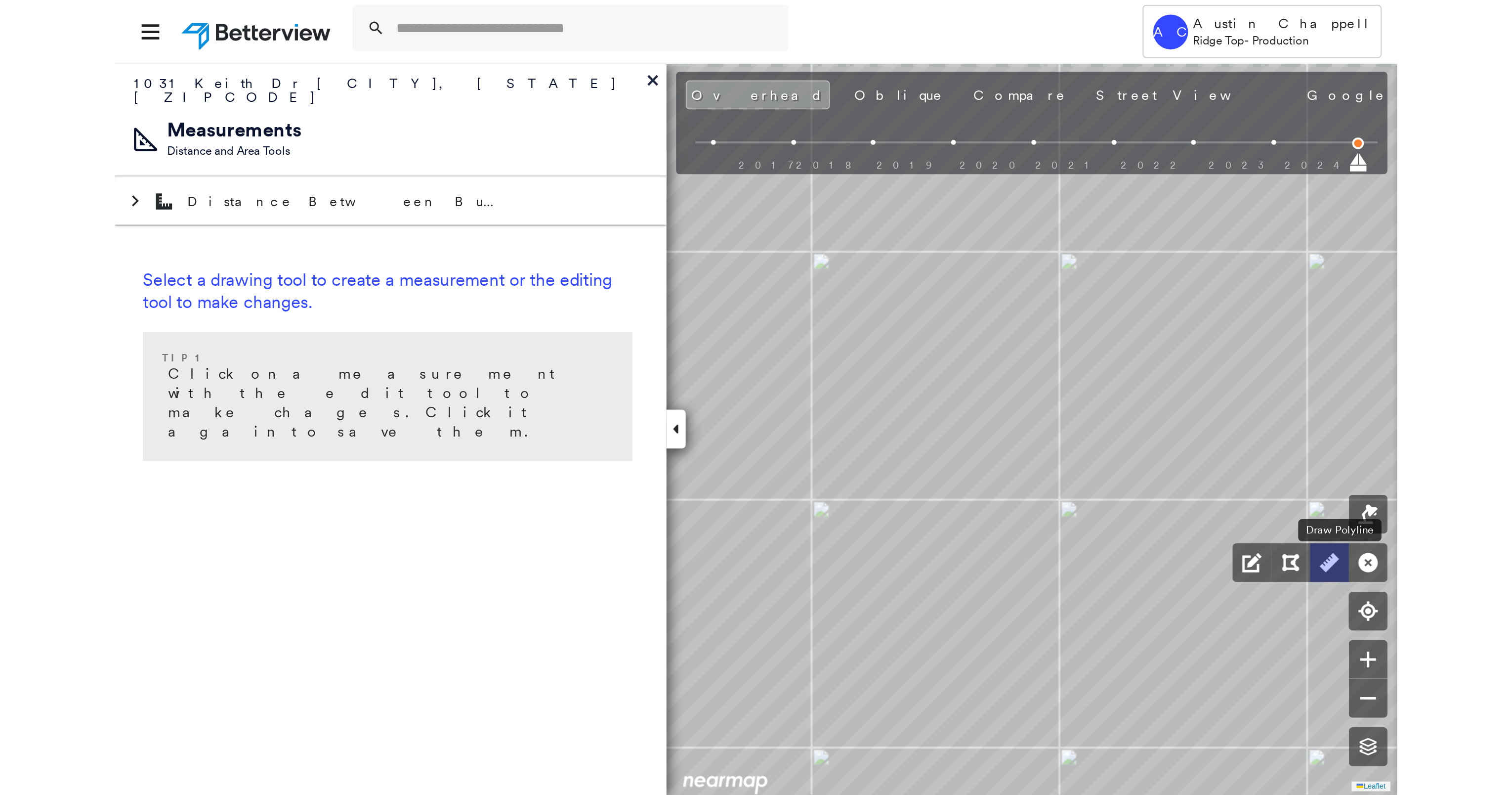 scroll, scrollTop: 6, scrollLeft: 0, axis: vertical 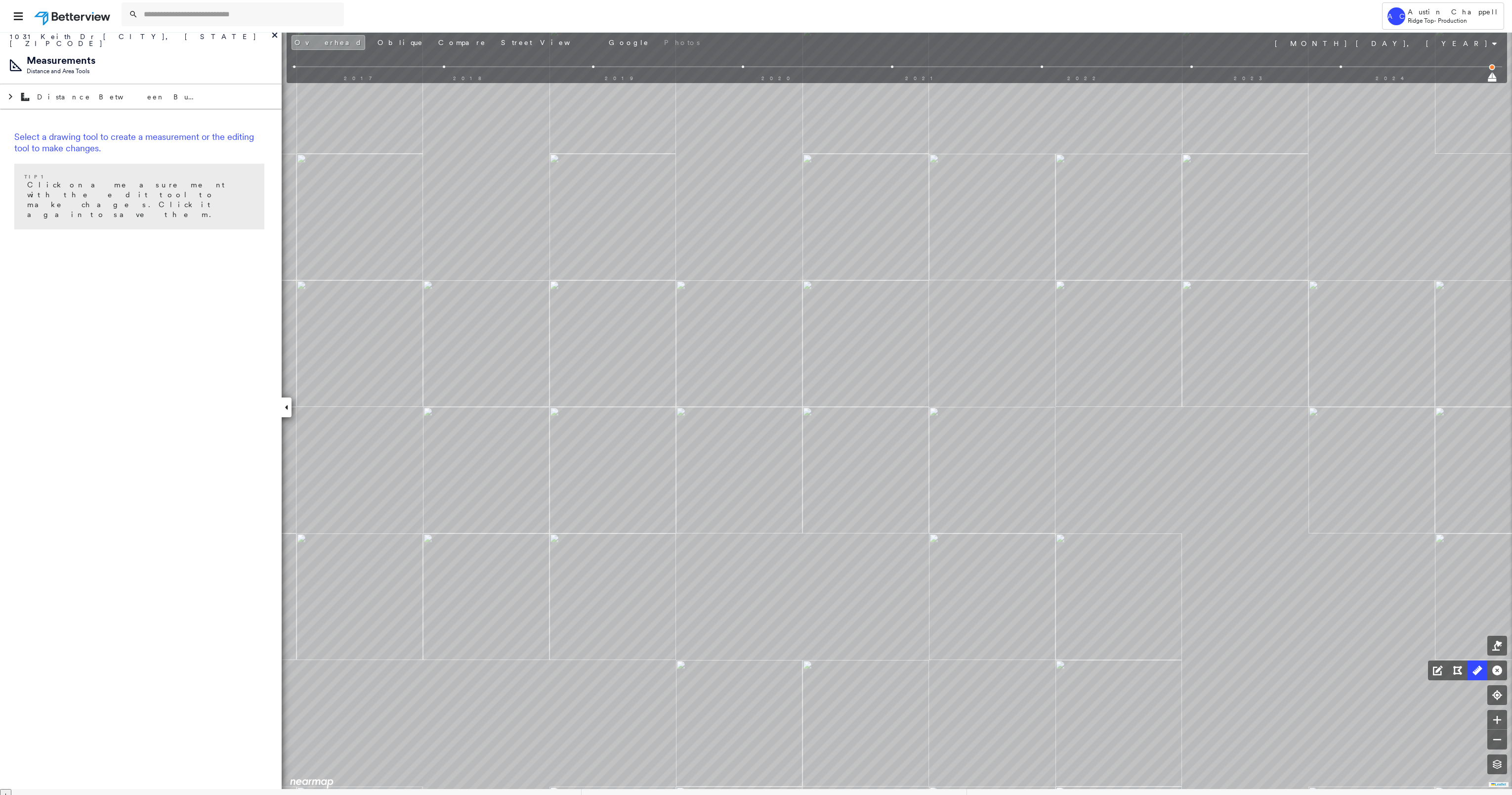 drag, startPoint x: 798, startPoint y: 476, endPoint x: 978, endPoint y: 386, distance: 201.2461 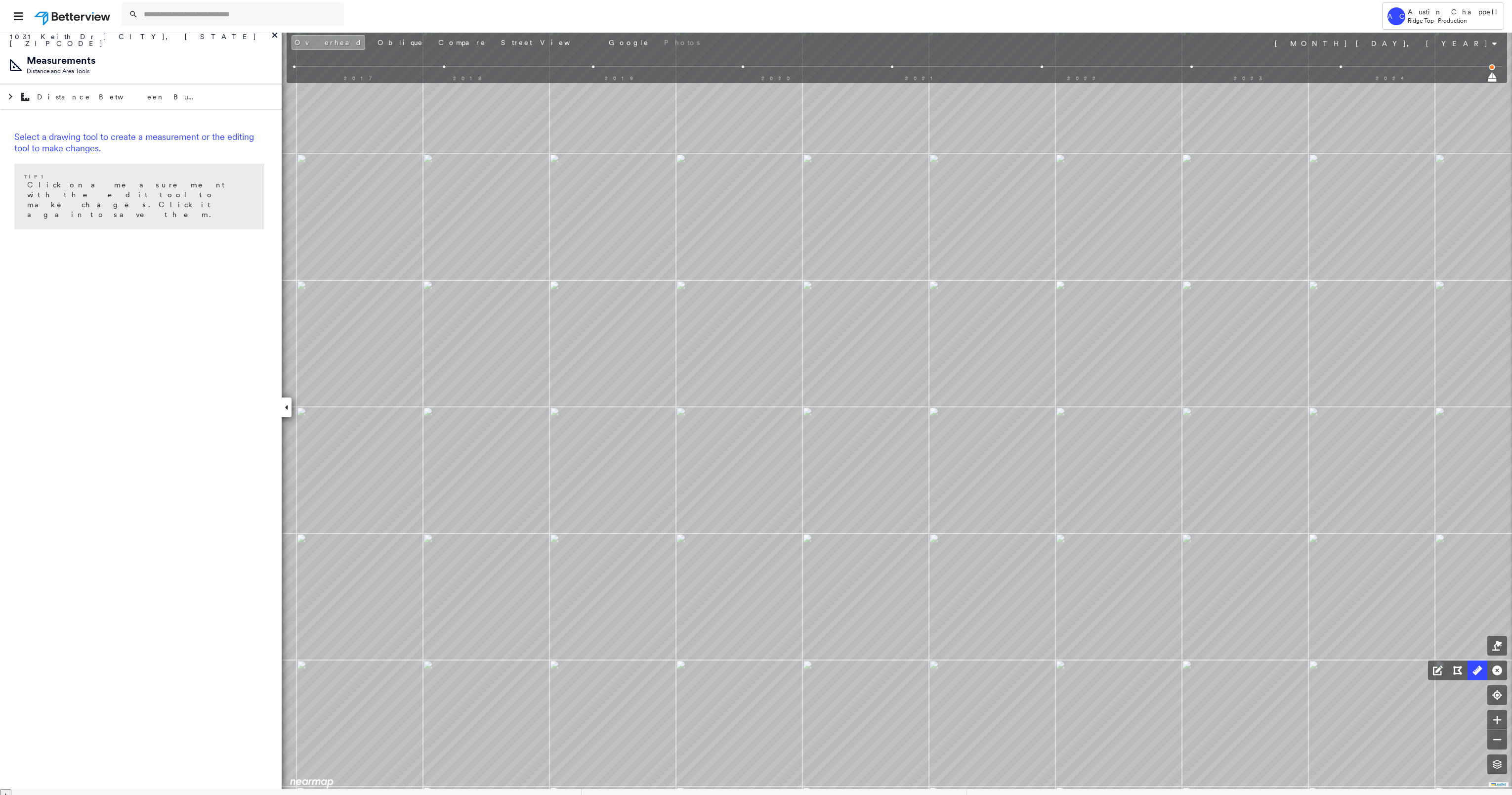 click at bounding box center (774, 586) 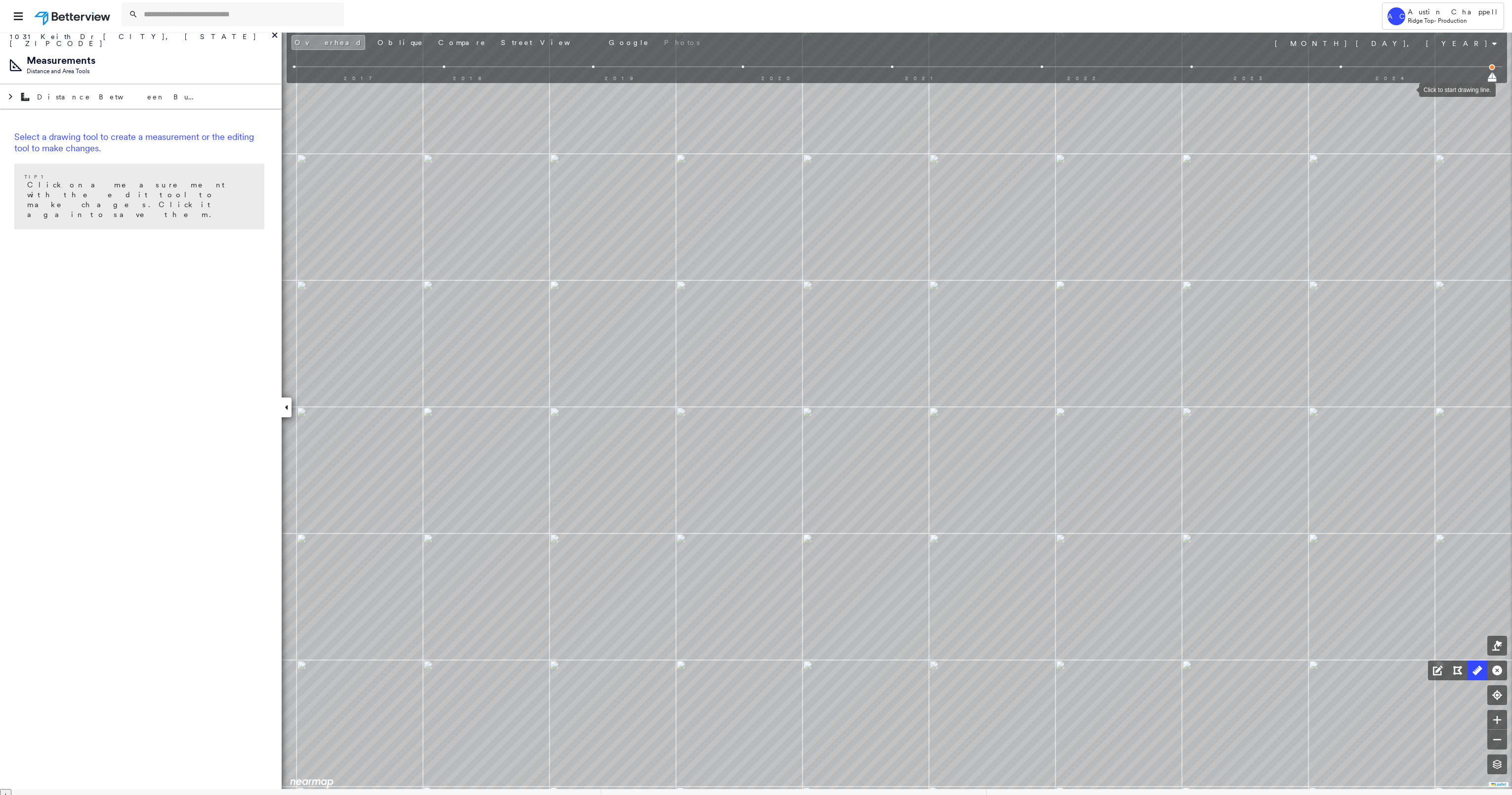 click 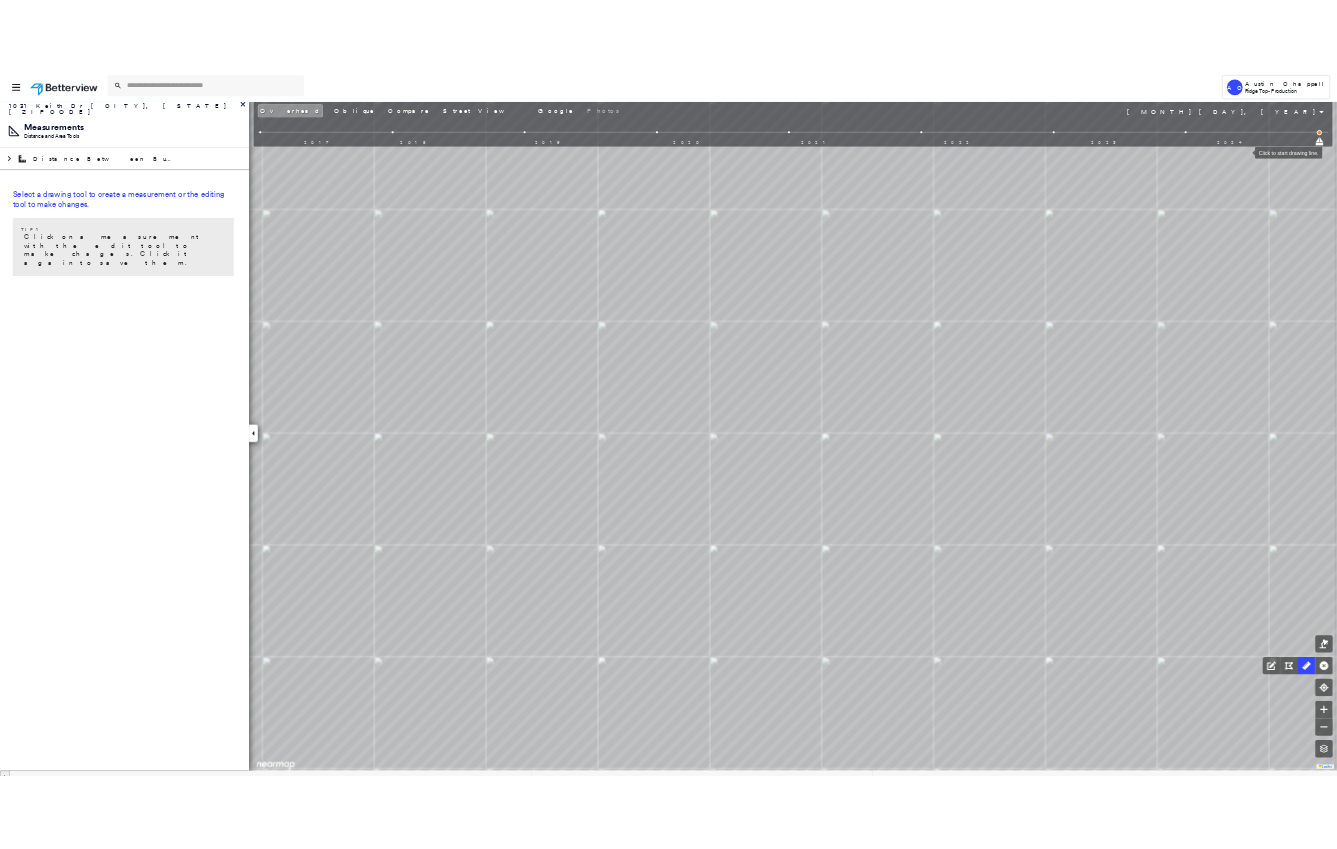 scroll, scrollTop: 0, scrollLeft: 0, axis: both 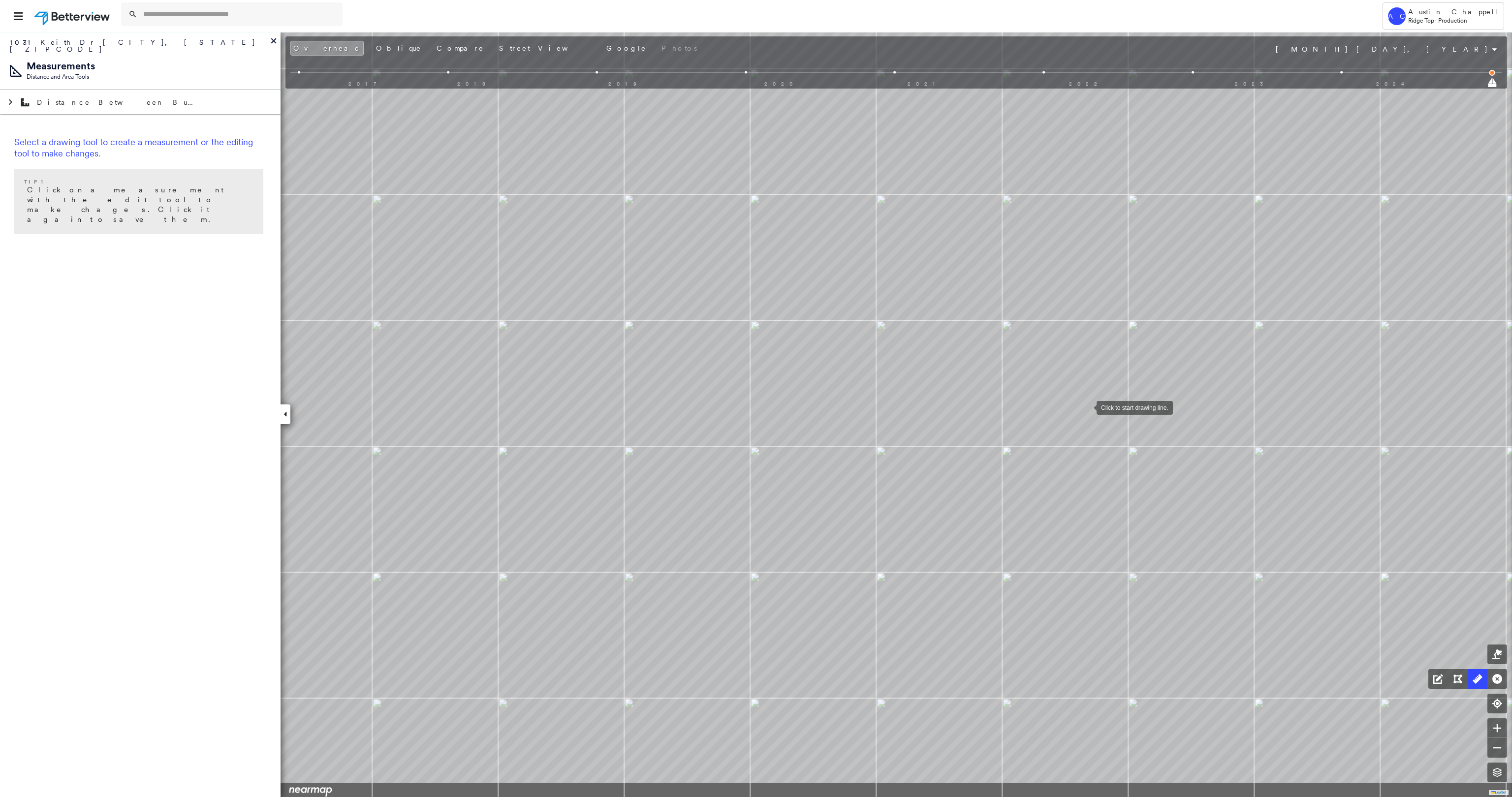 drag, startPoint x: 888, startPoint y: 496, endPoint x: 1098, endPoint y: 403, distance: 229.6715 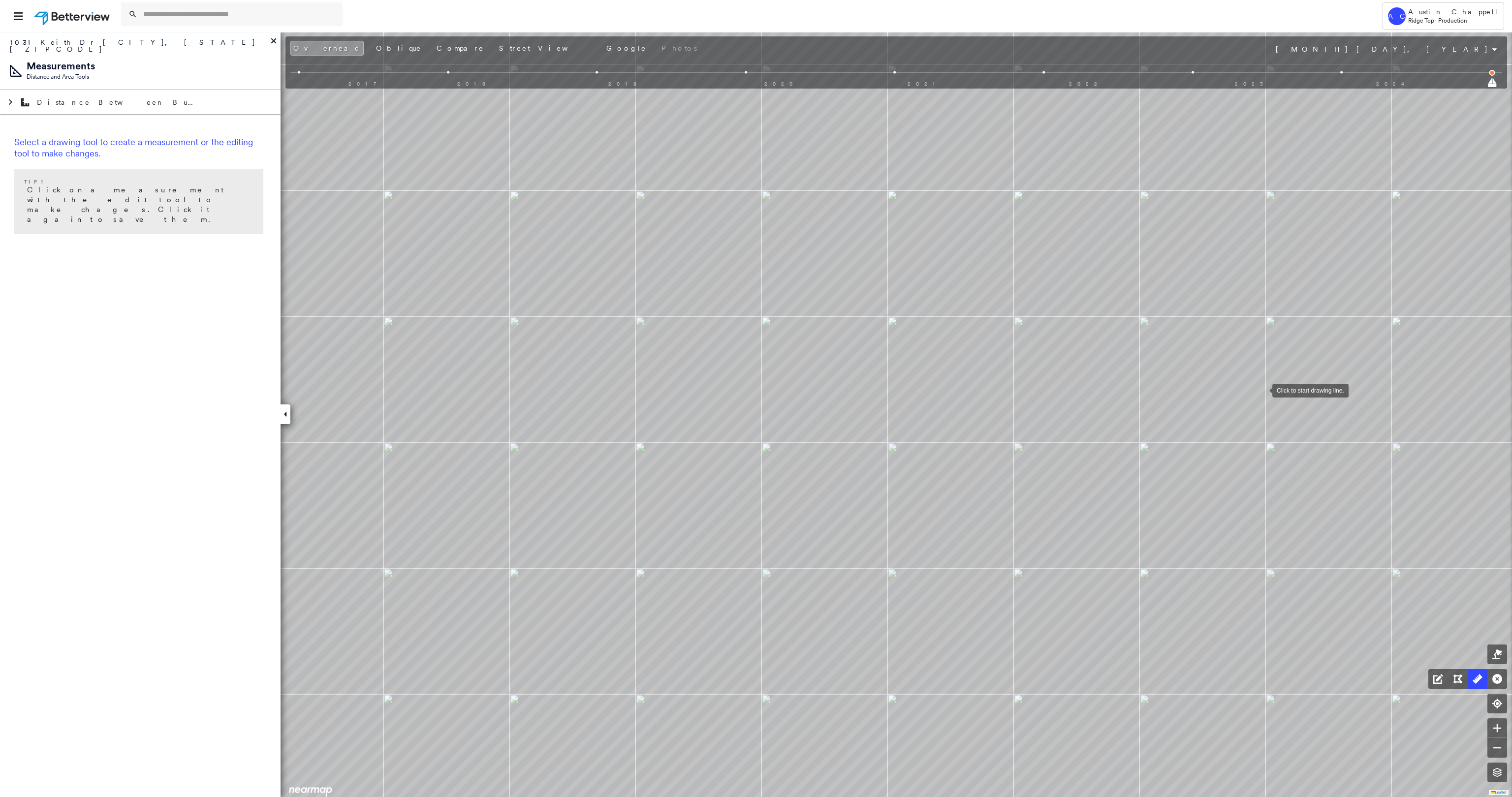 click at bounding box center [1262, 390] 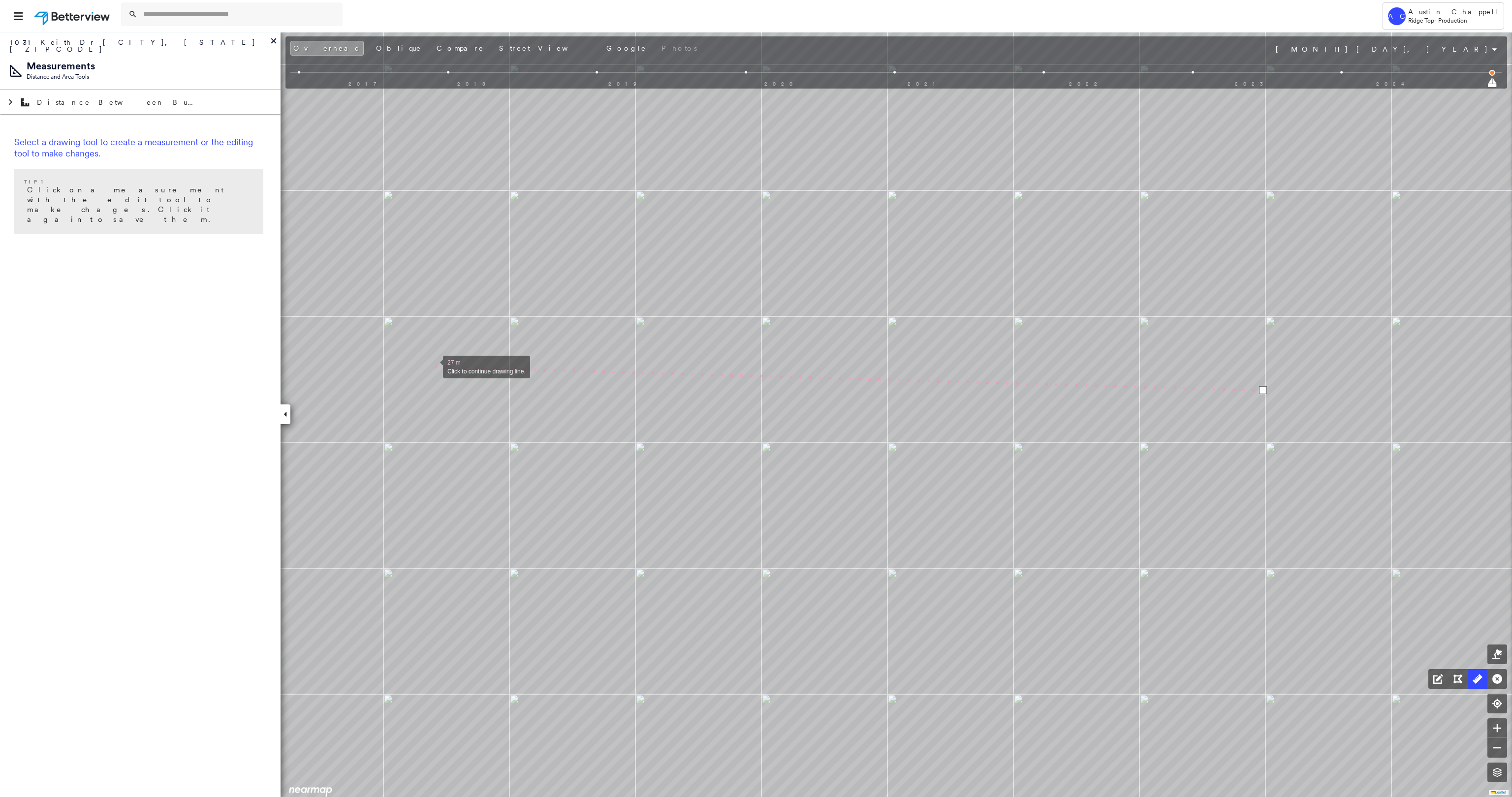 click at bounding box center [433, 366] 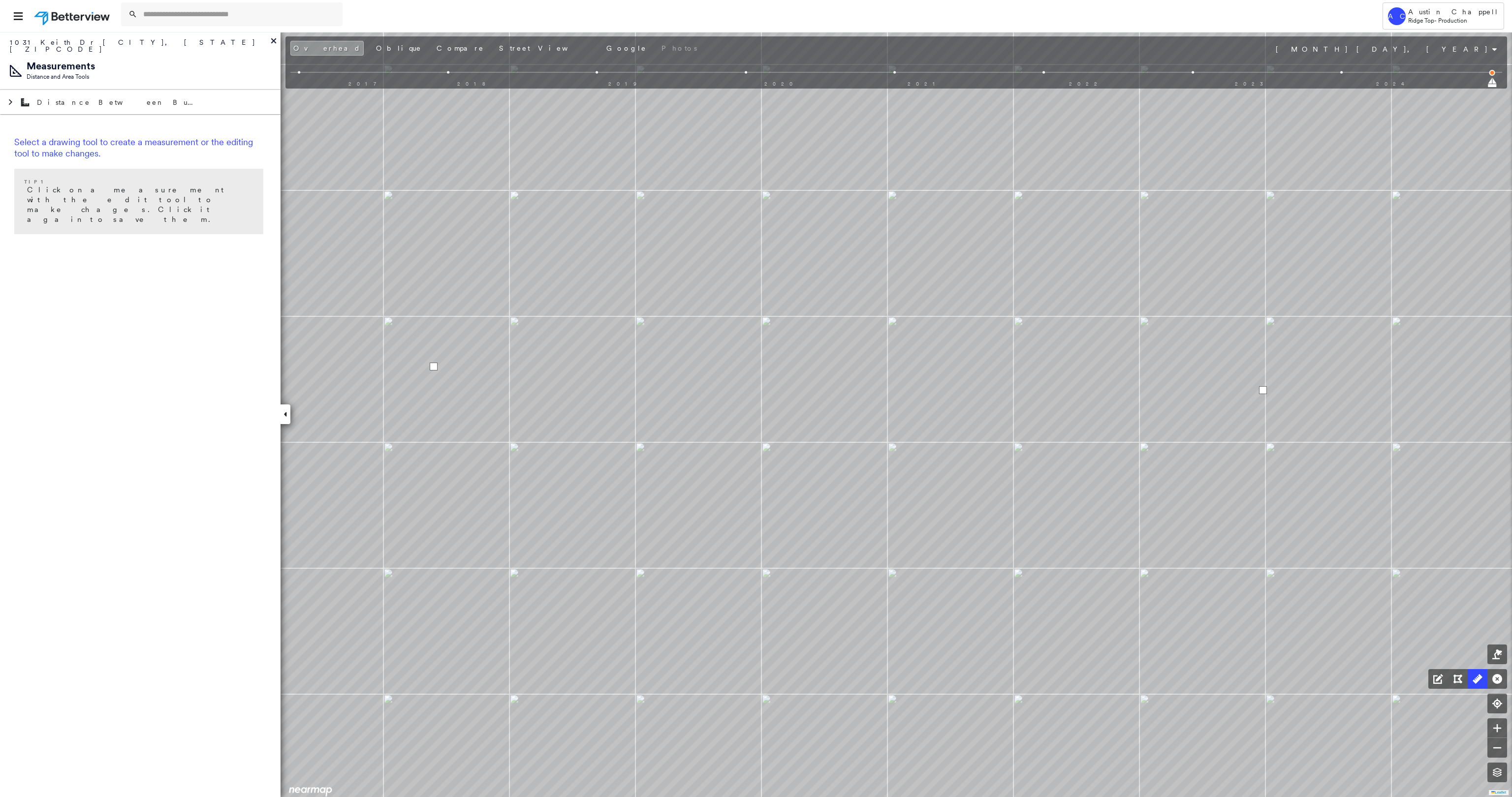 click at bounding box center (434, 367) 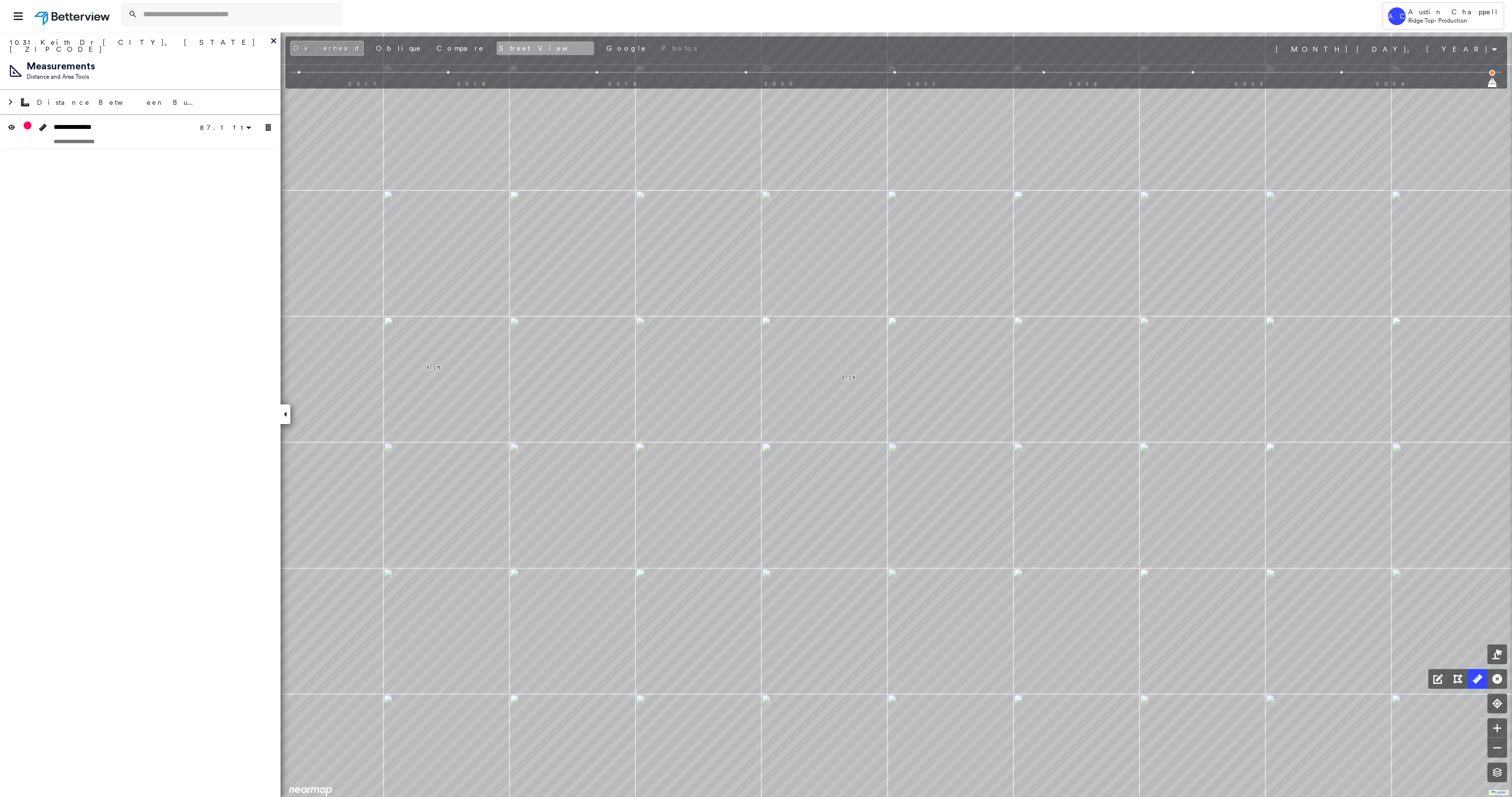 click on "Street View" at bounding box center (545, 48) 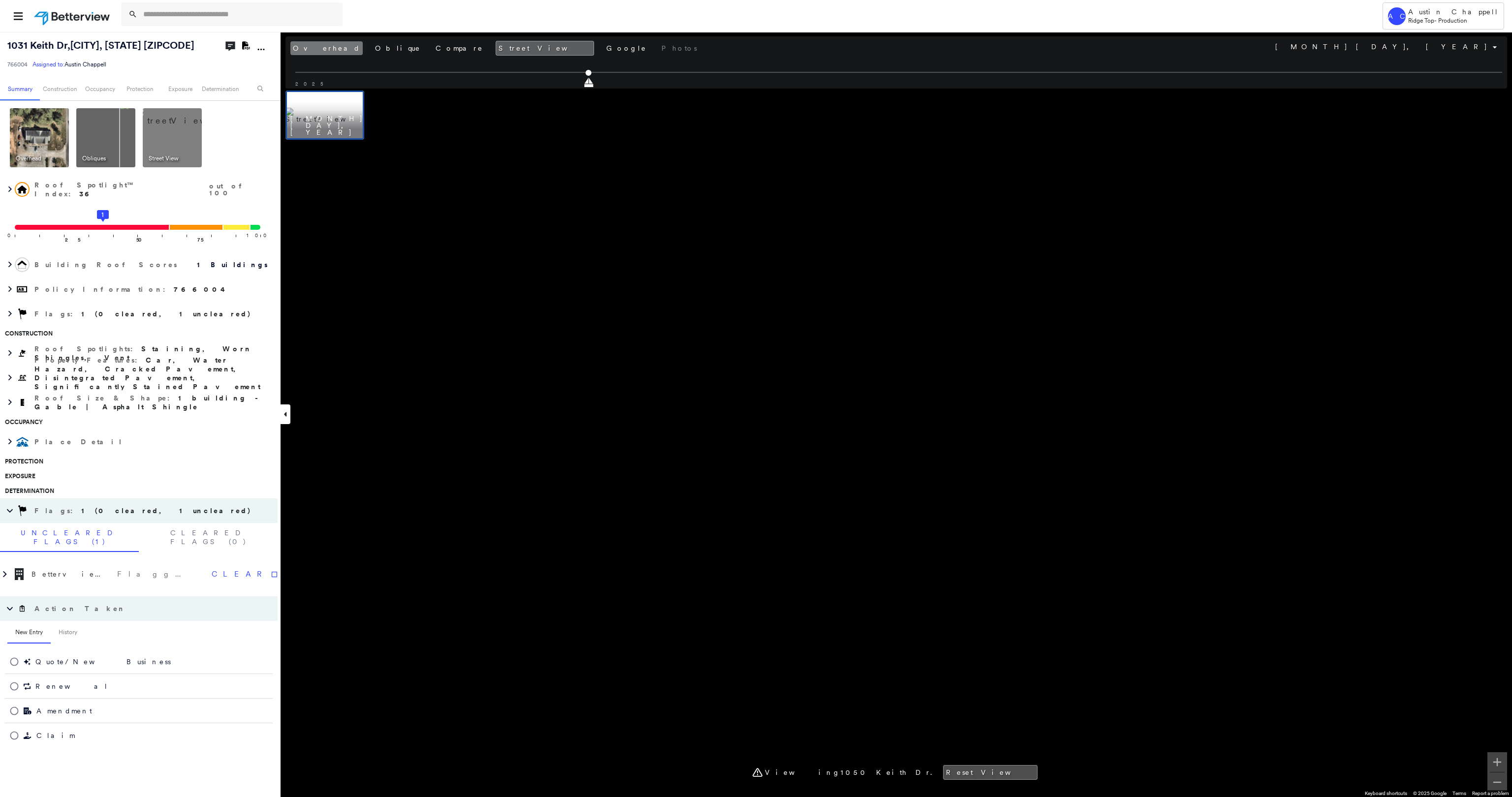 click on "Overhead" at bounding box center [326, 48] 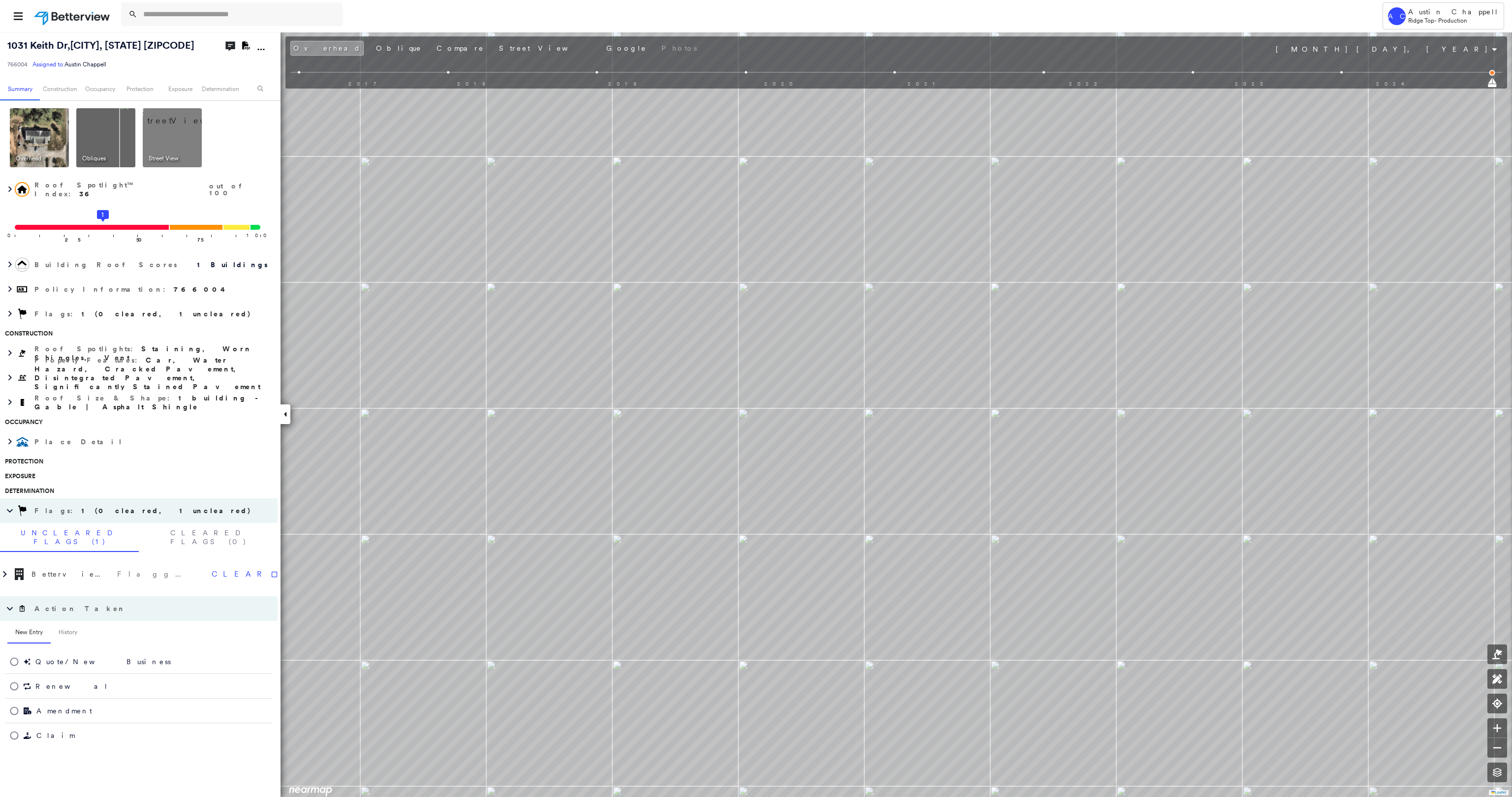 click on "1031  Keith Dr ,  Perry, GA 31069" at bounding box center [101, 45] 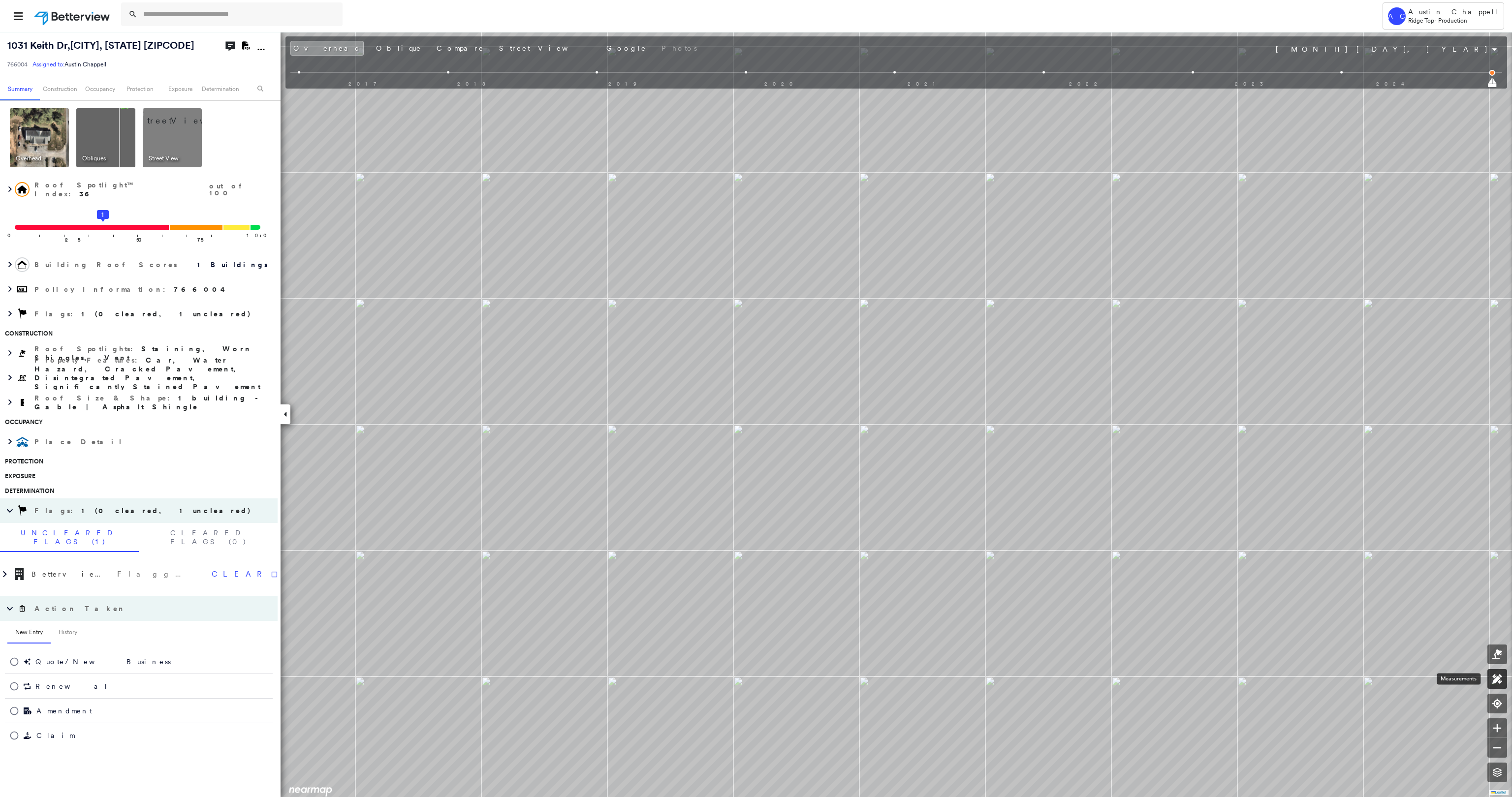 click 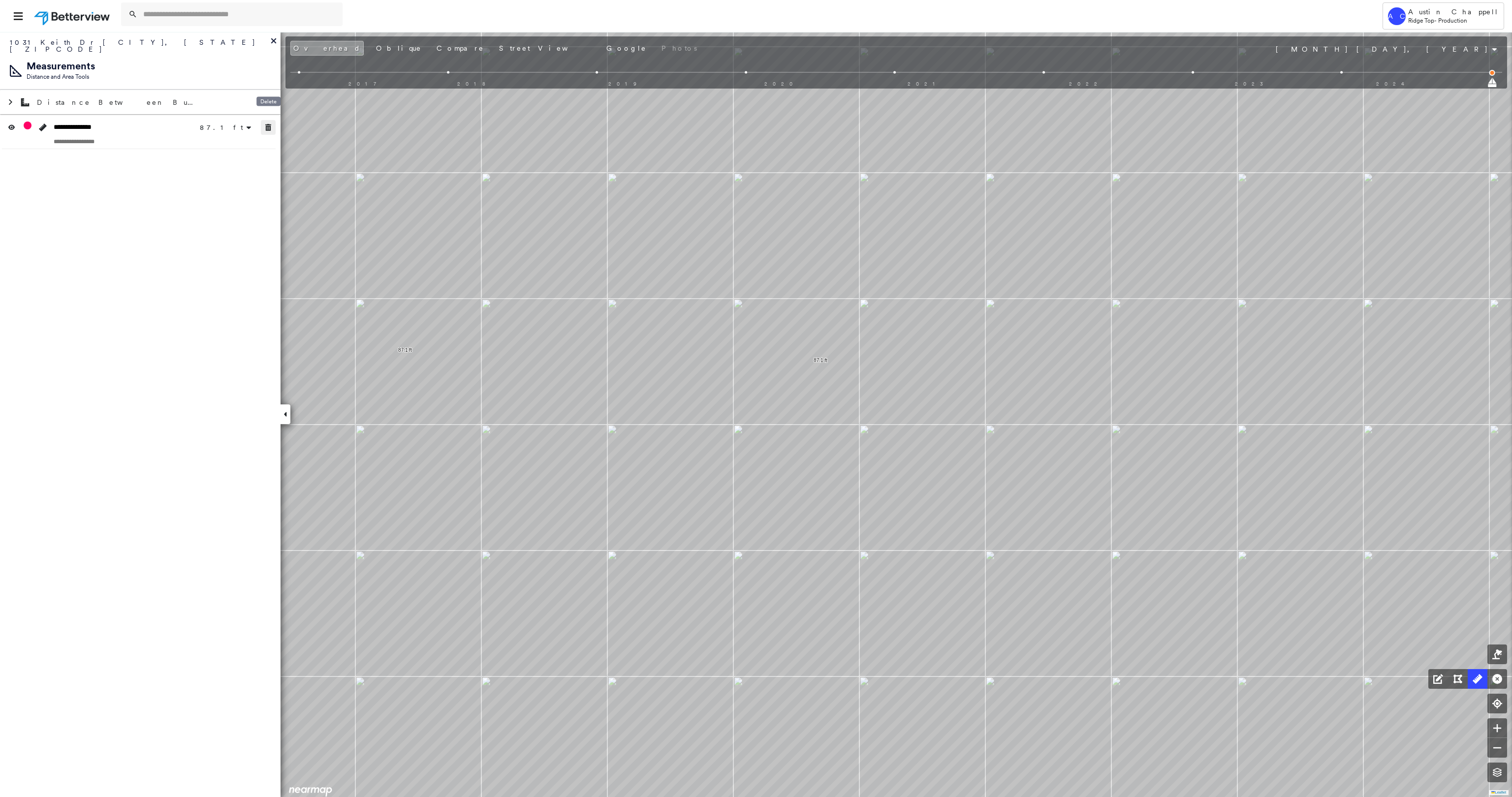 click 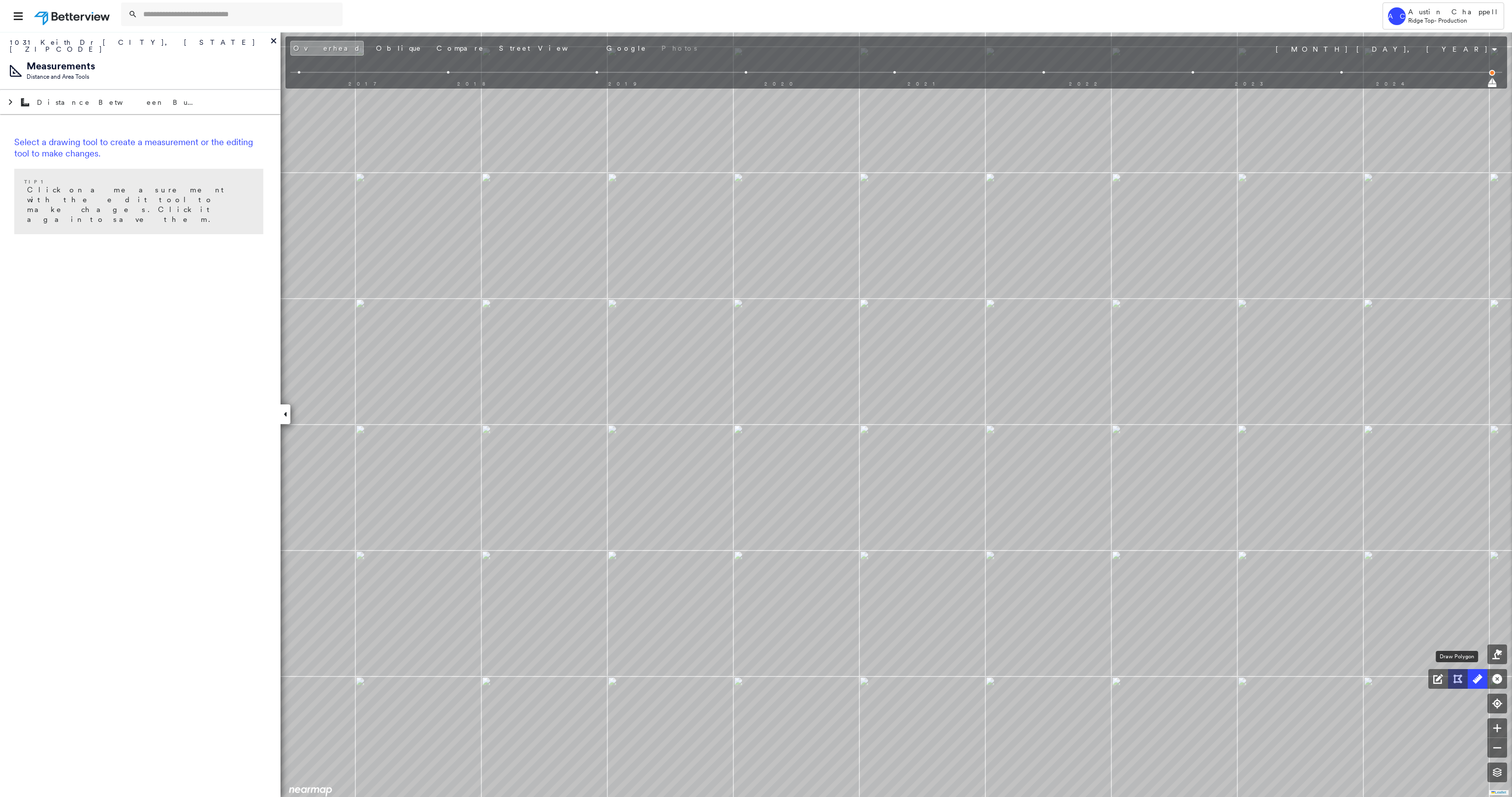 click 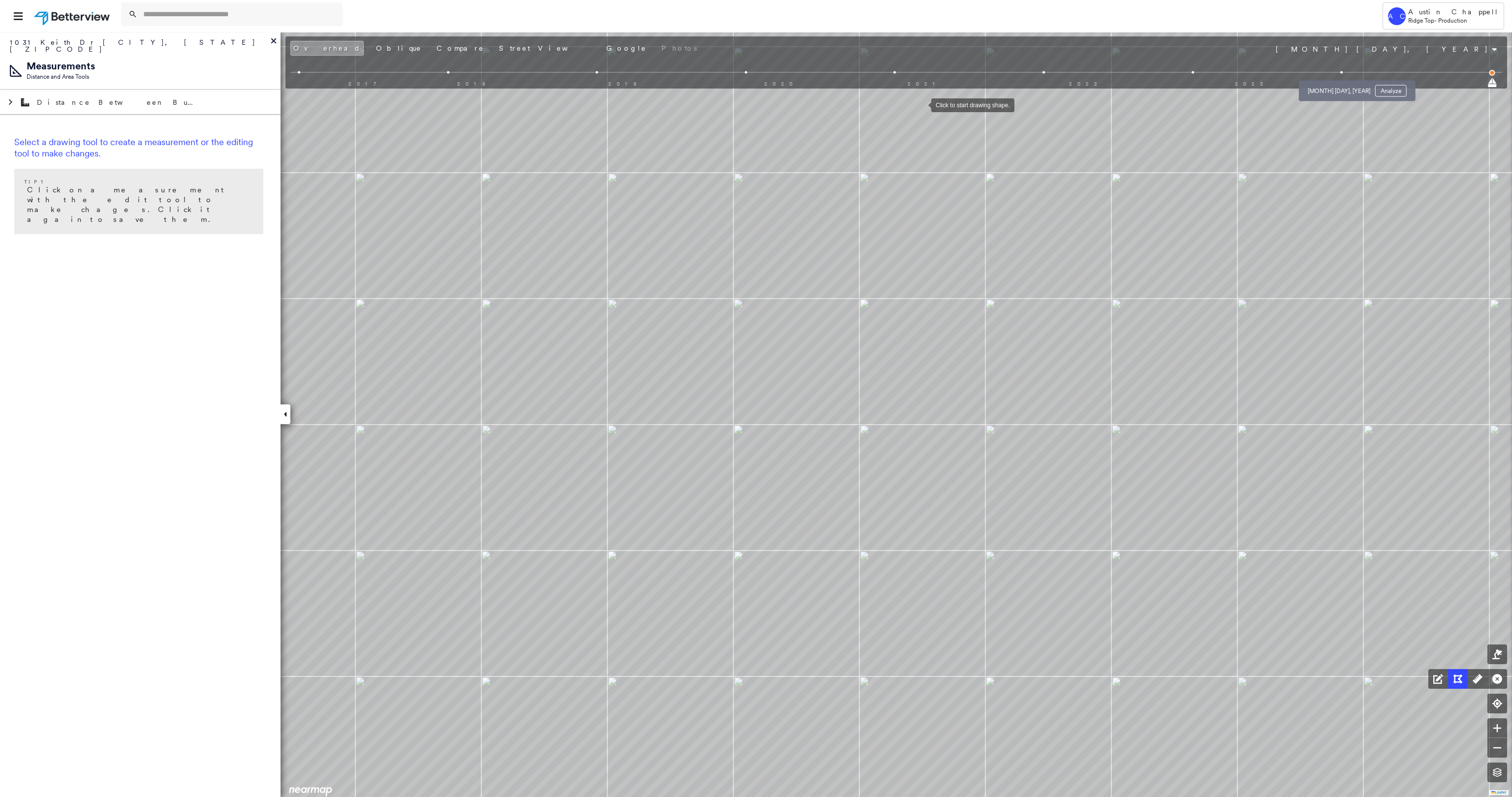 click at bounding box center (1341, 72) 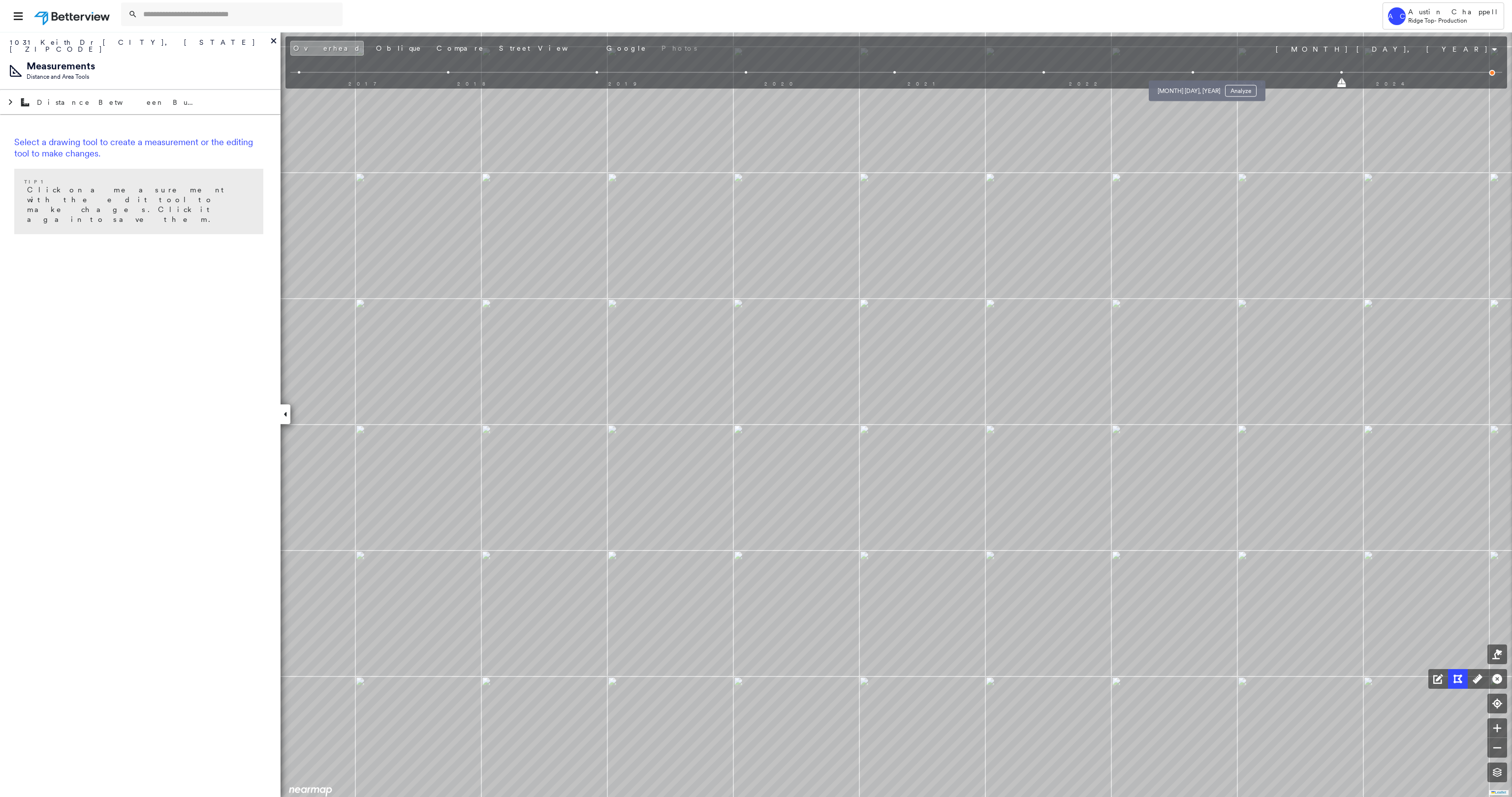 click at bounding box center (1193, 72) 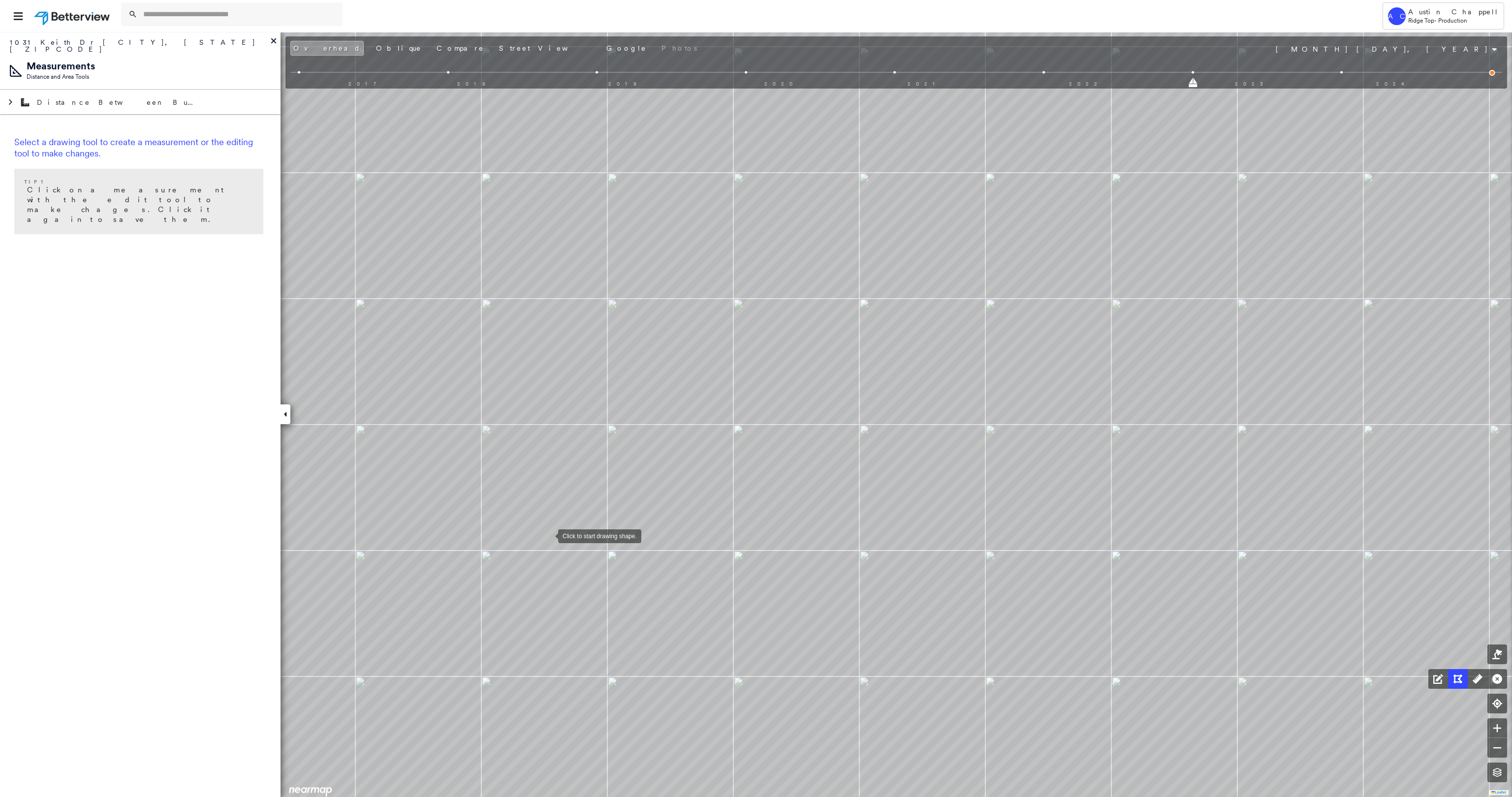 click at bounding box center [548, 535] 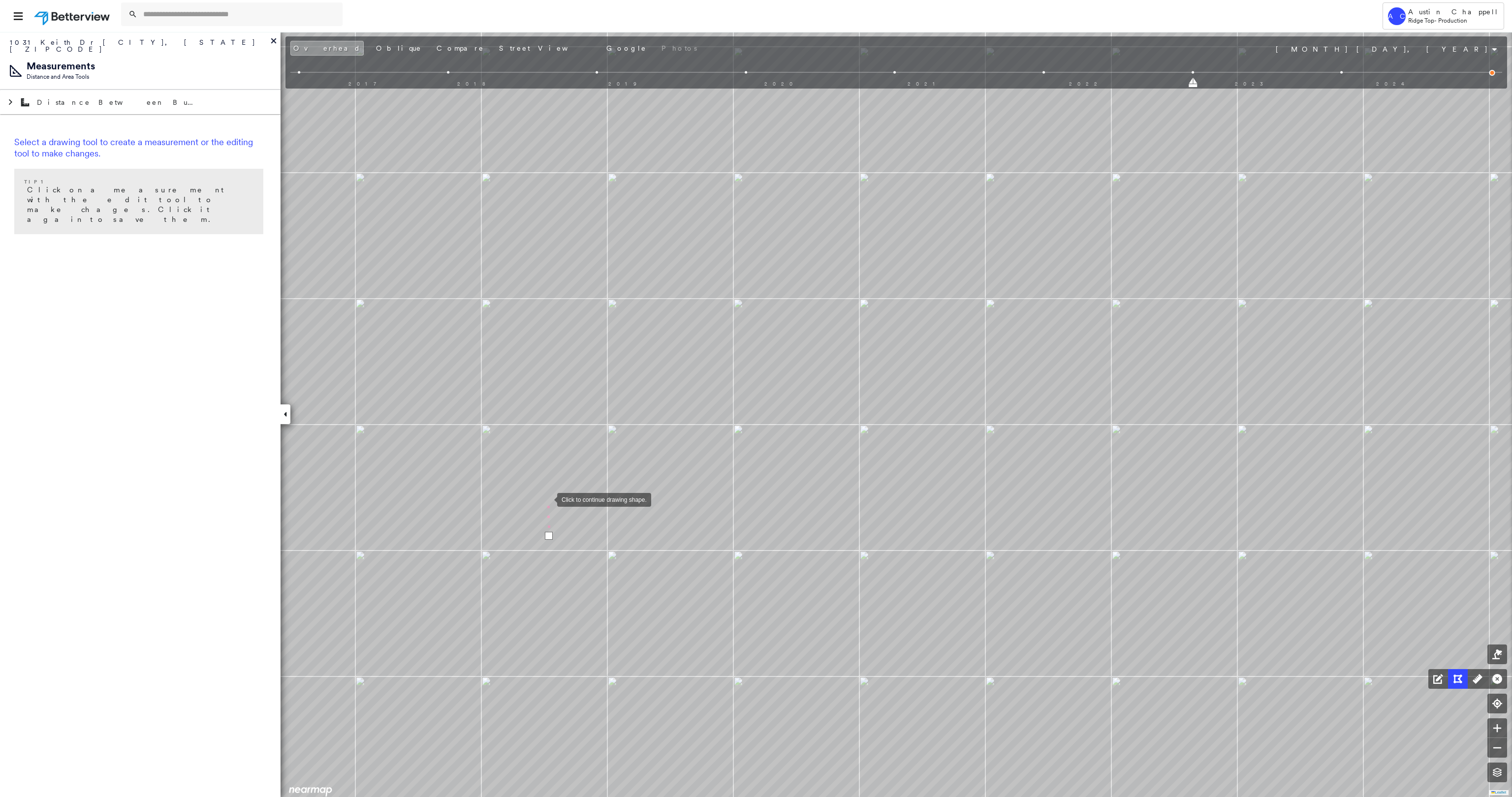 click at bounding box center (547, 499) 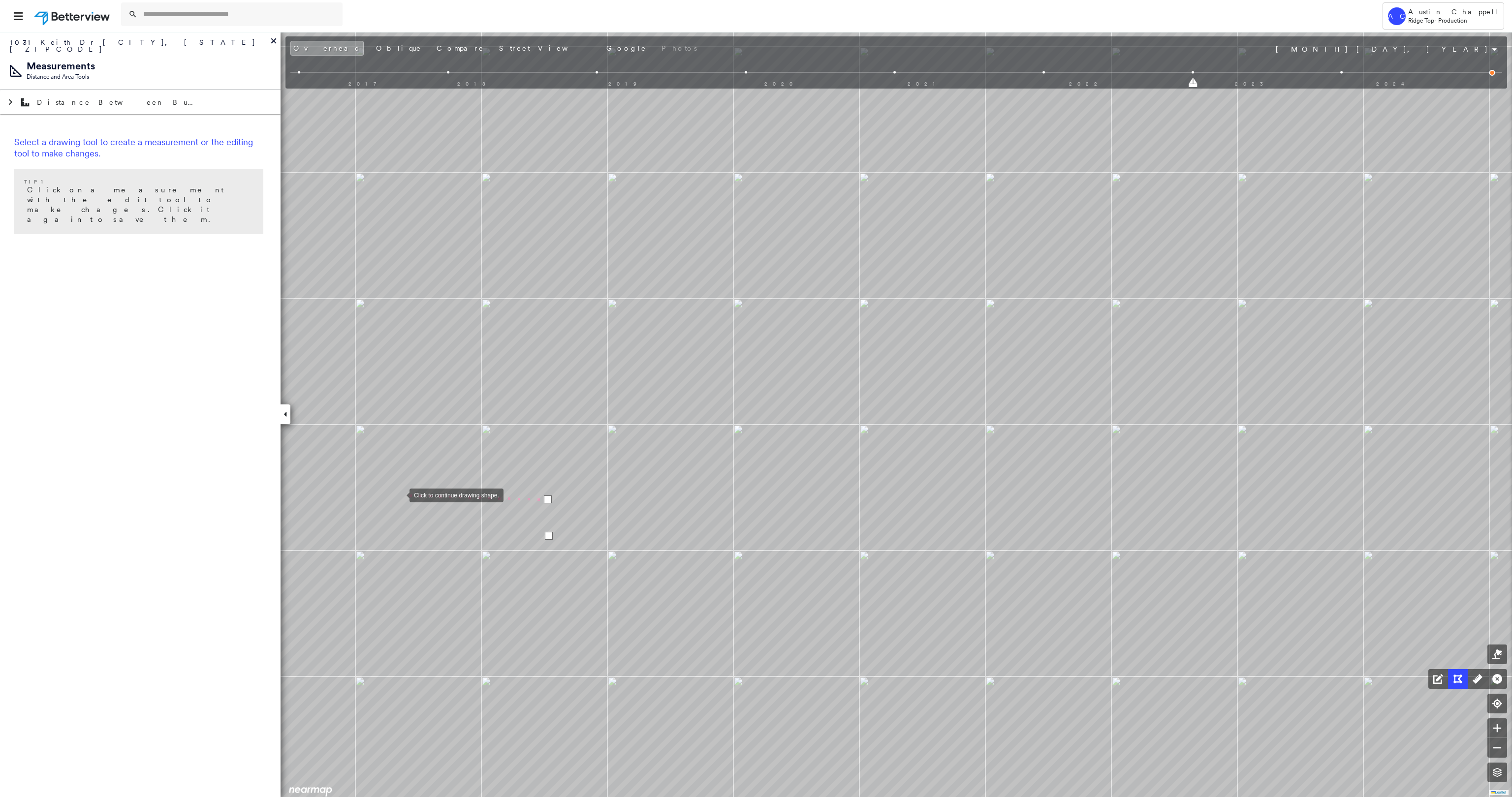 click at bounding box center (400, 494) 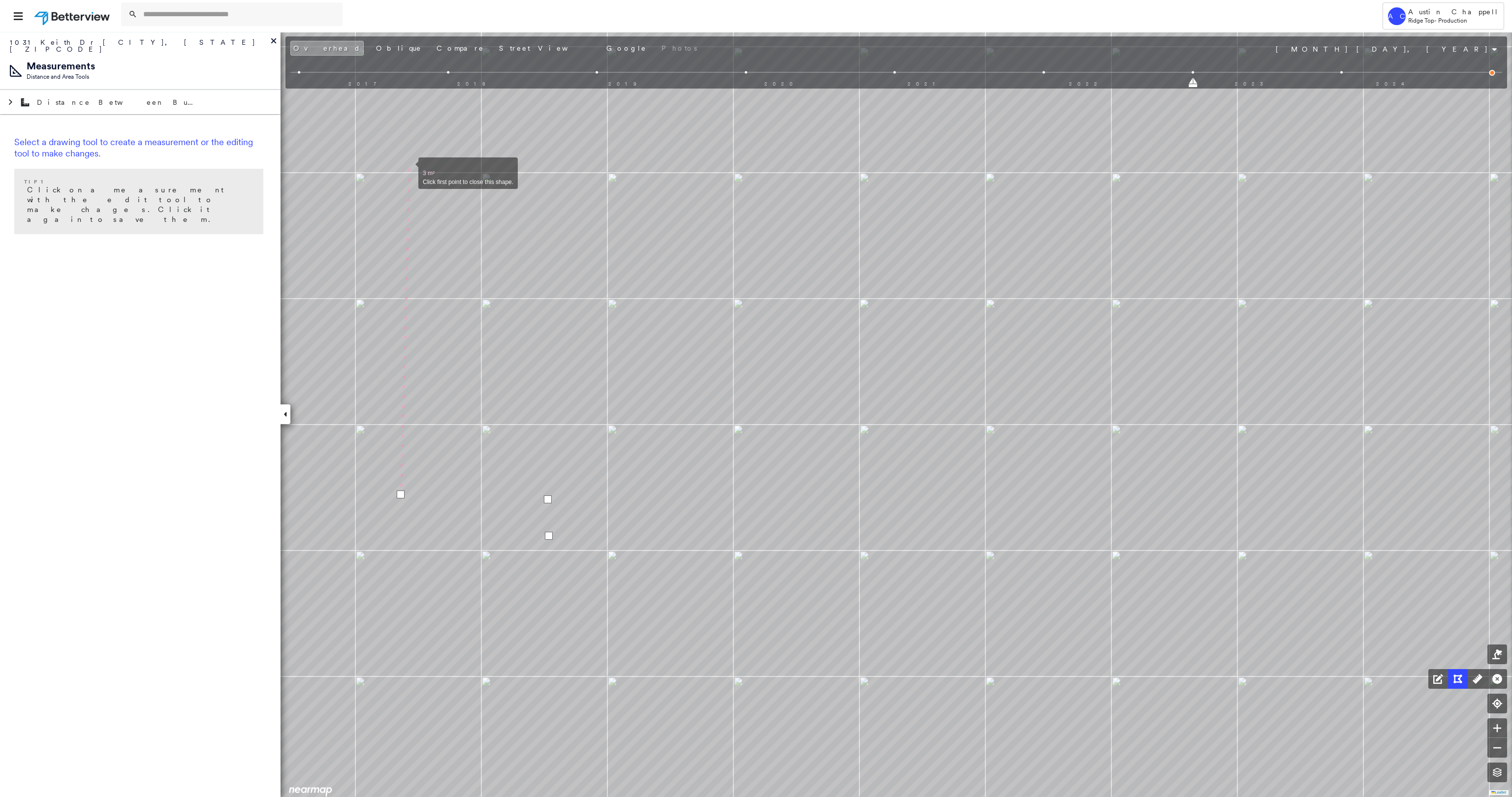 click at bounding box center (409, 168) 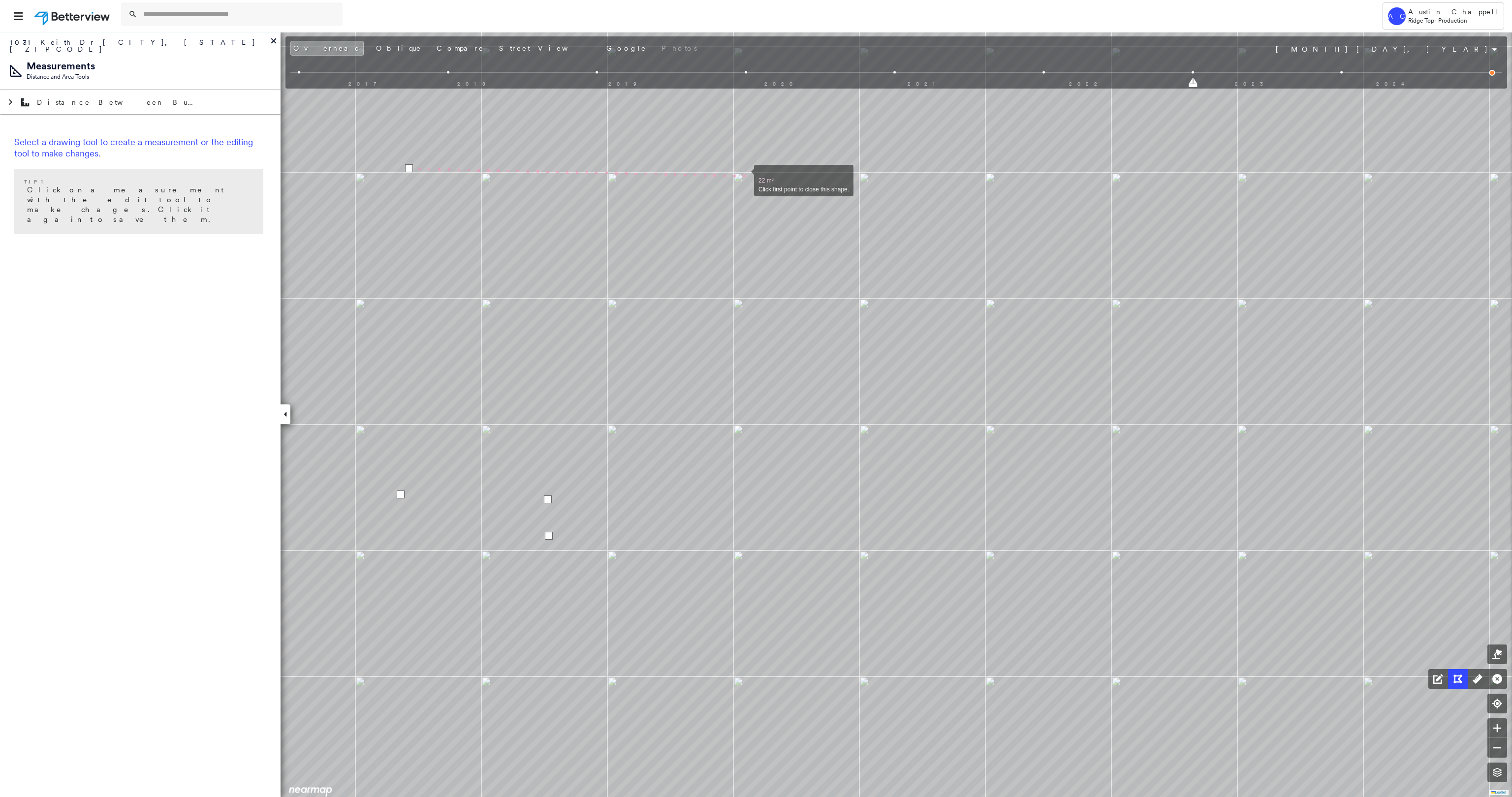 click at bounding box center (744, 175) 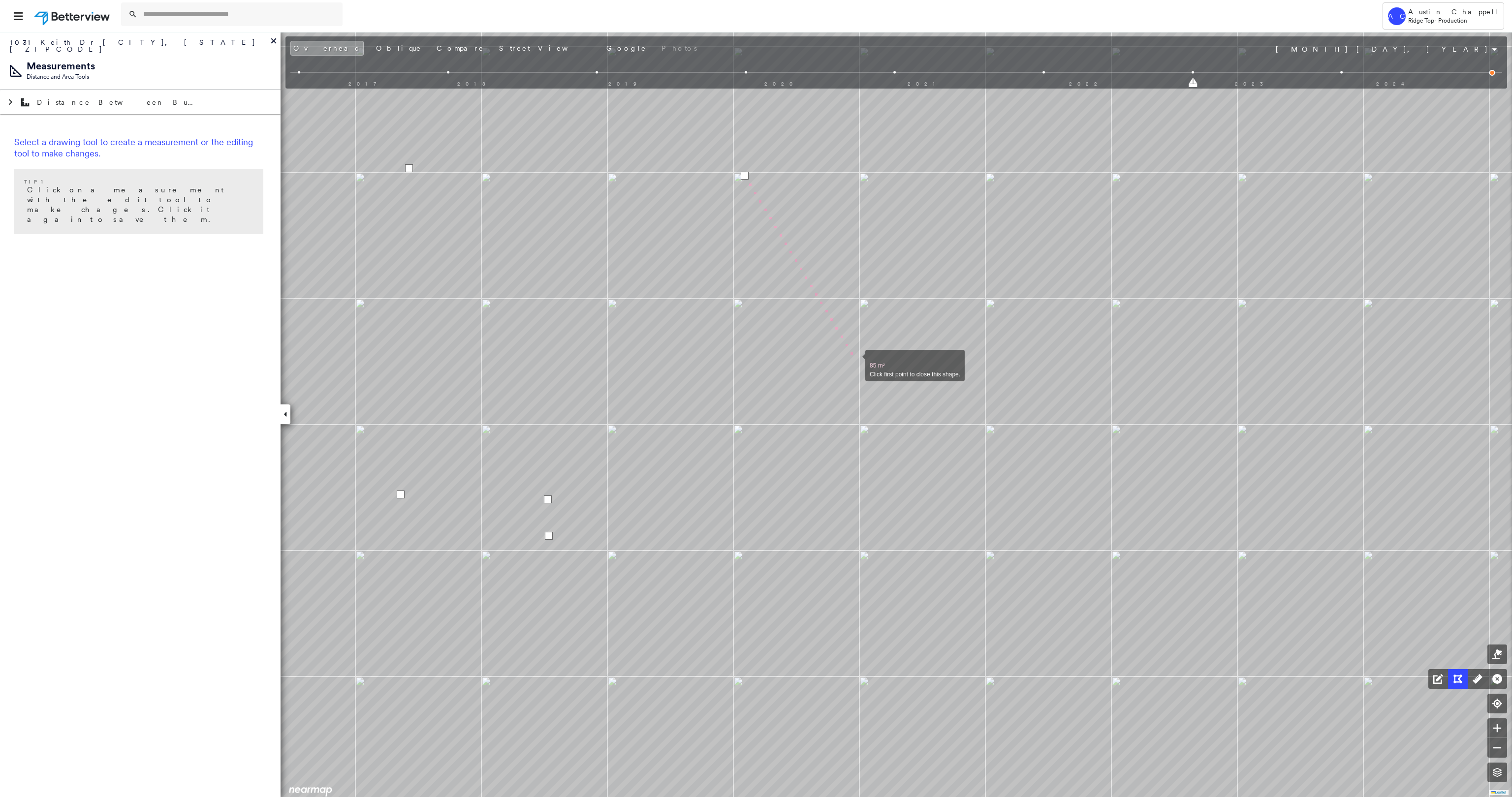 click at bounding box center [855, 360] 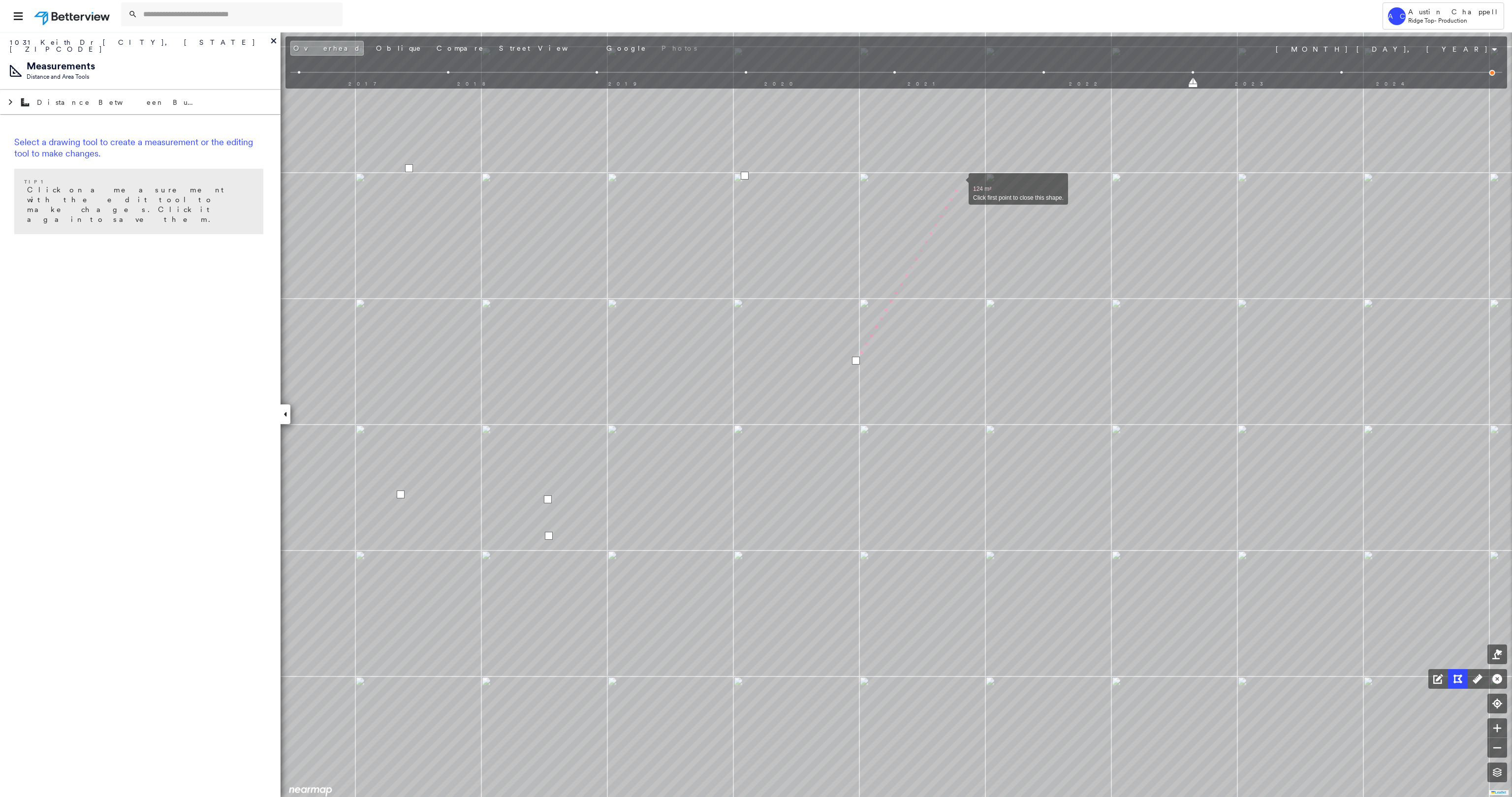 click at bounding box center [959, 184] 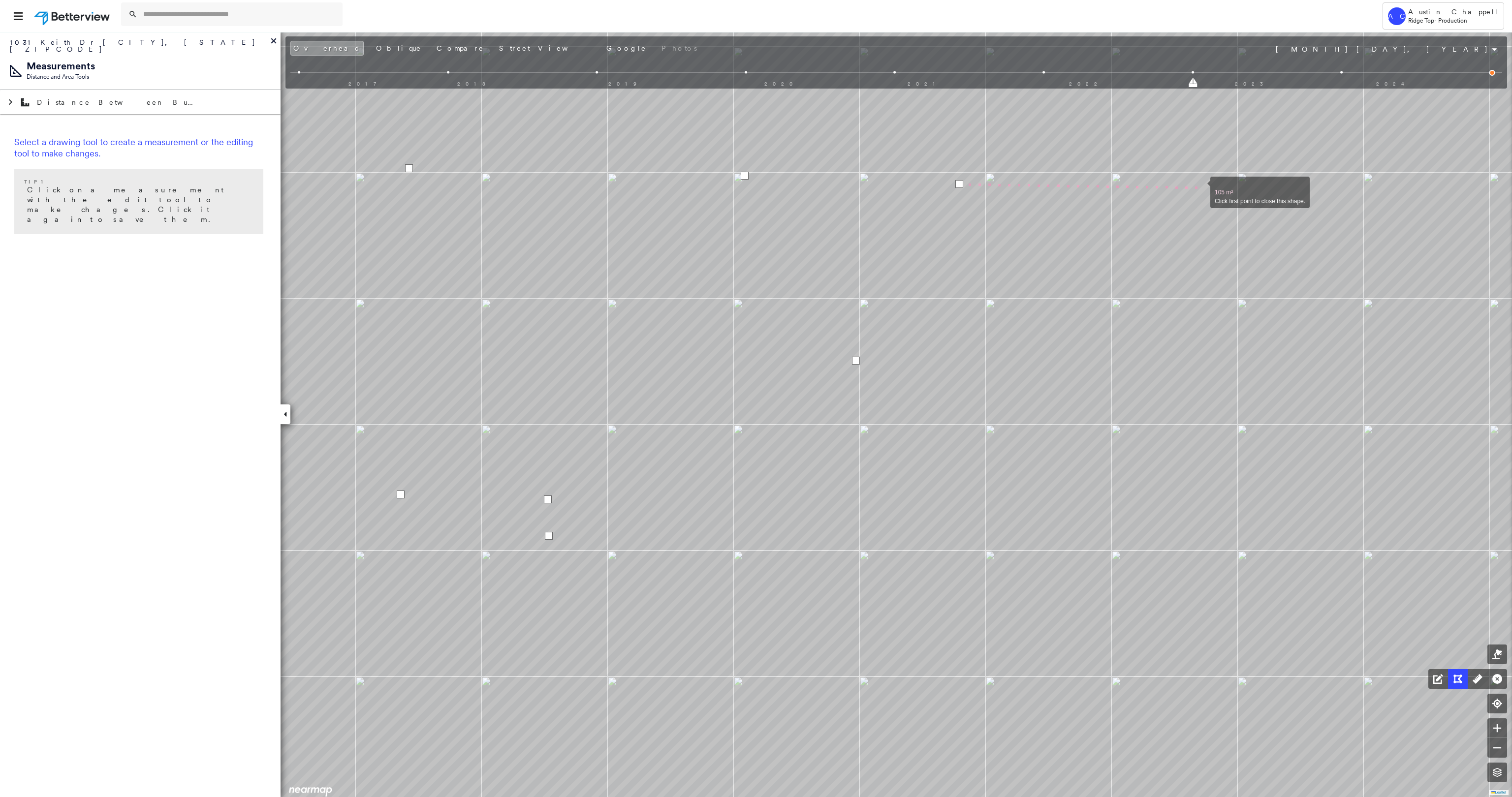 click at bounding box center (1200, 187) 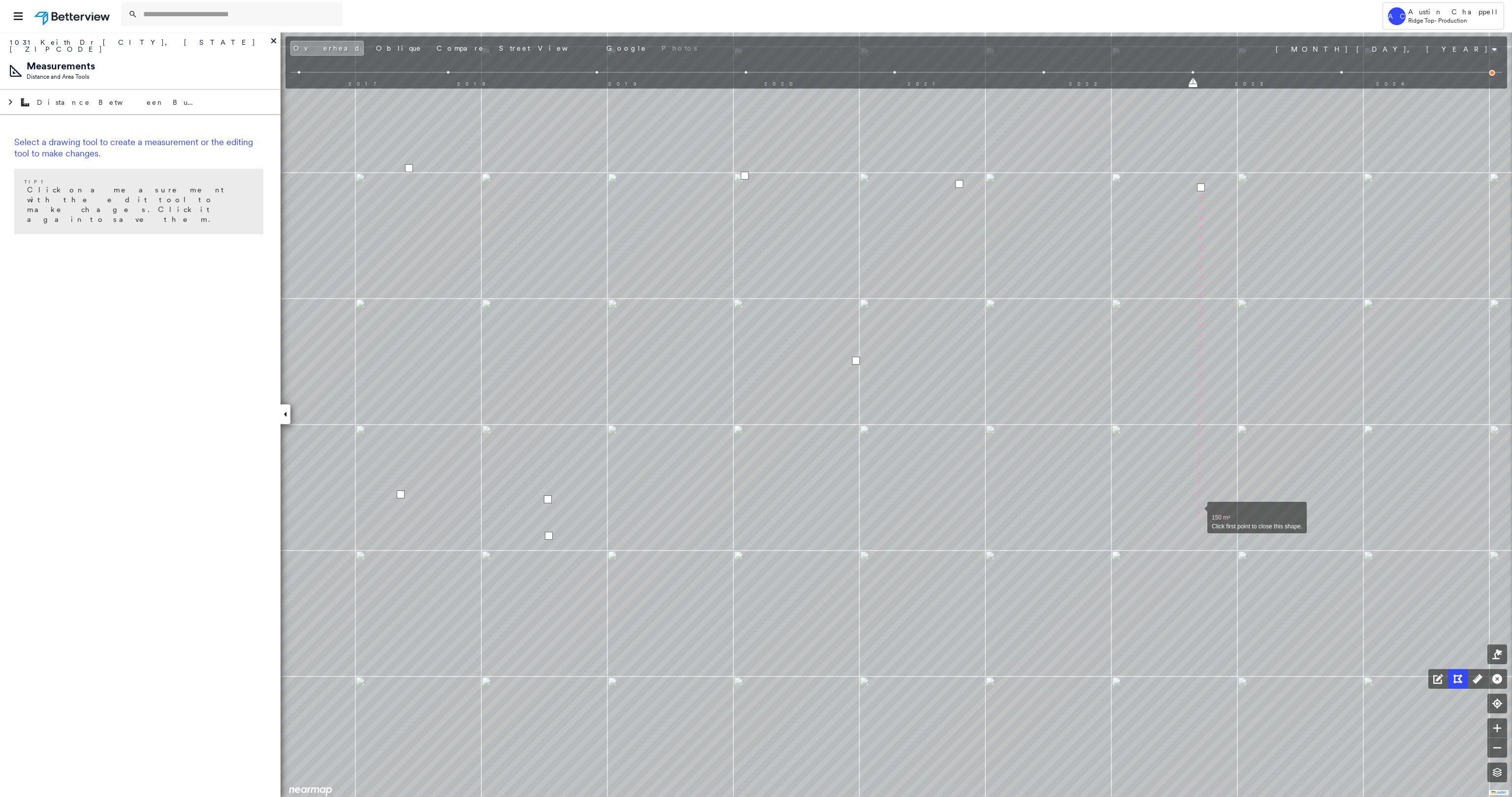 click at bounding box center [1197, 512] 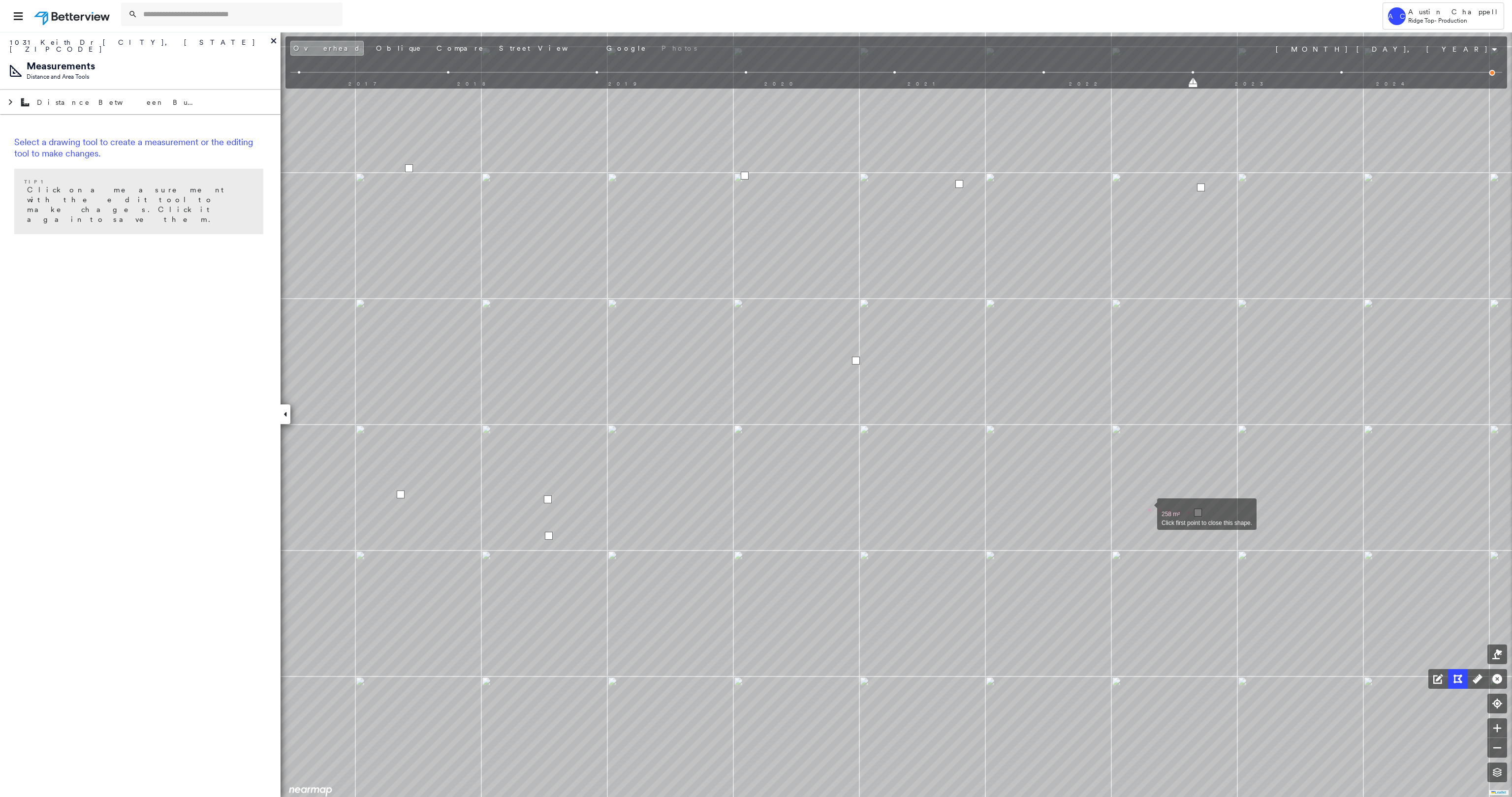 click at bounding box center (1147, 509) 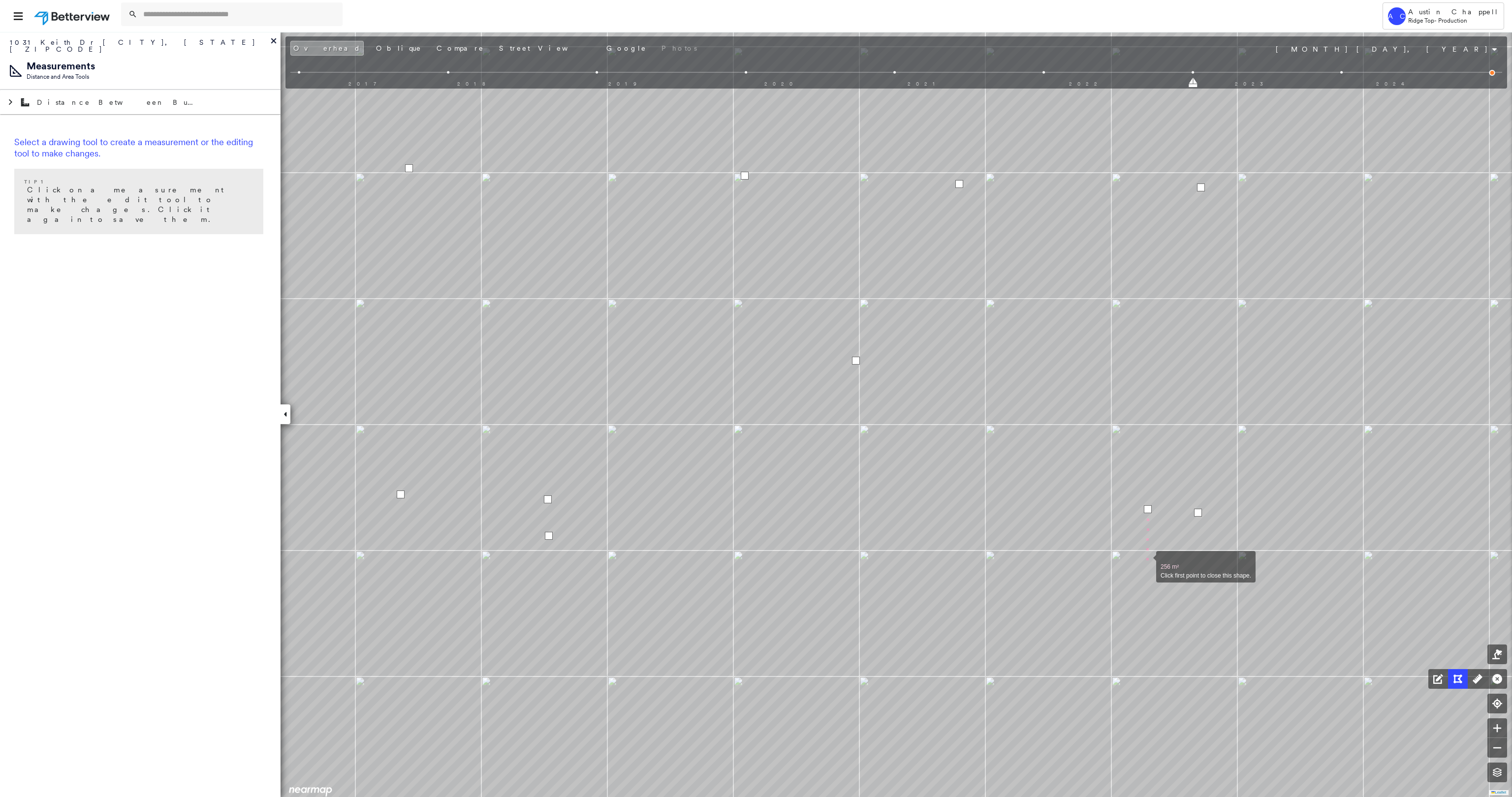 click at bounding box center [1146, 561] 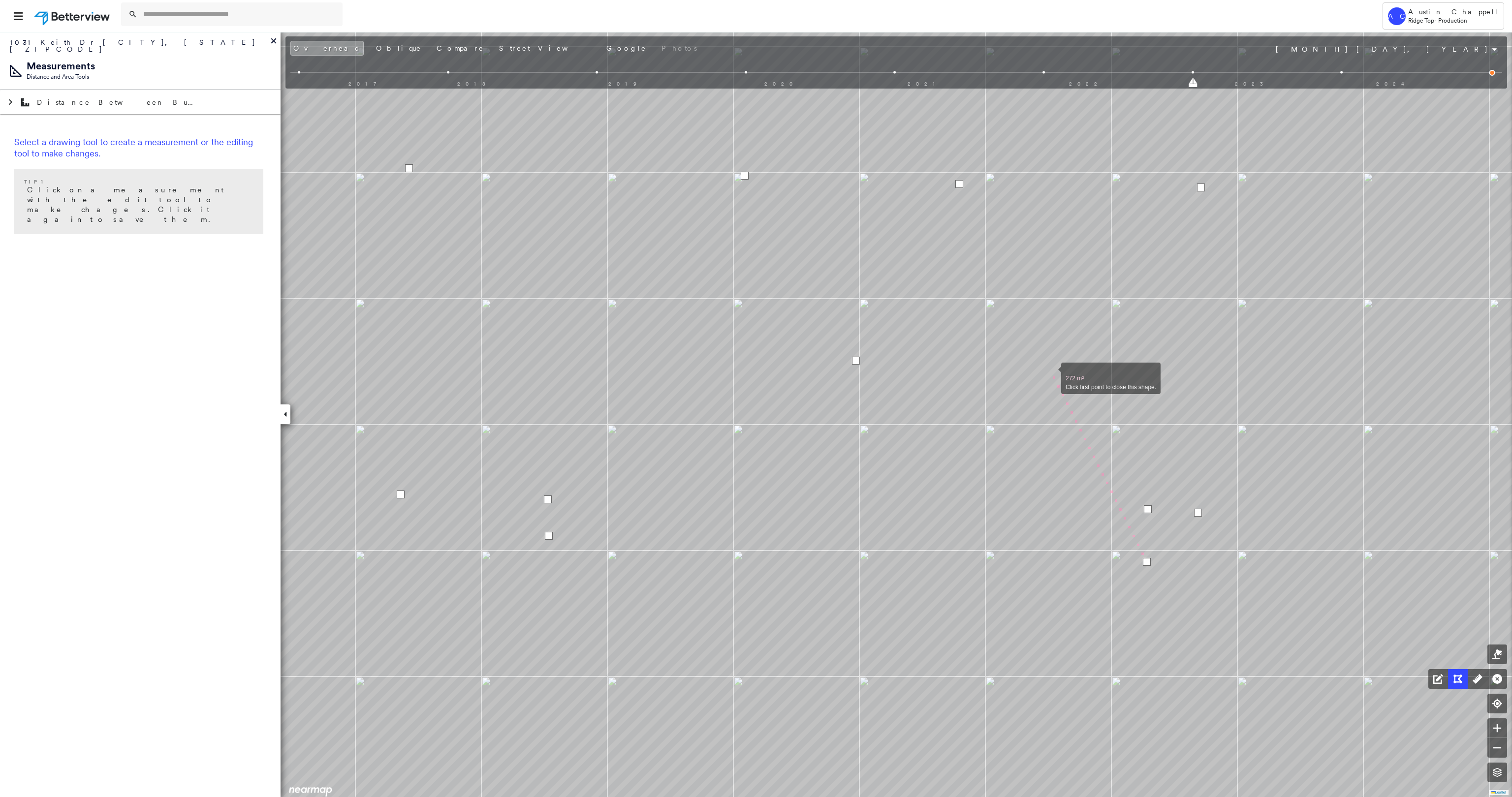 click at bounding box center (1051, 373) 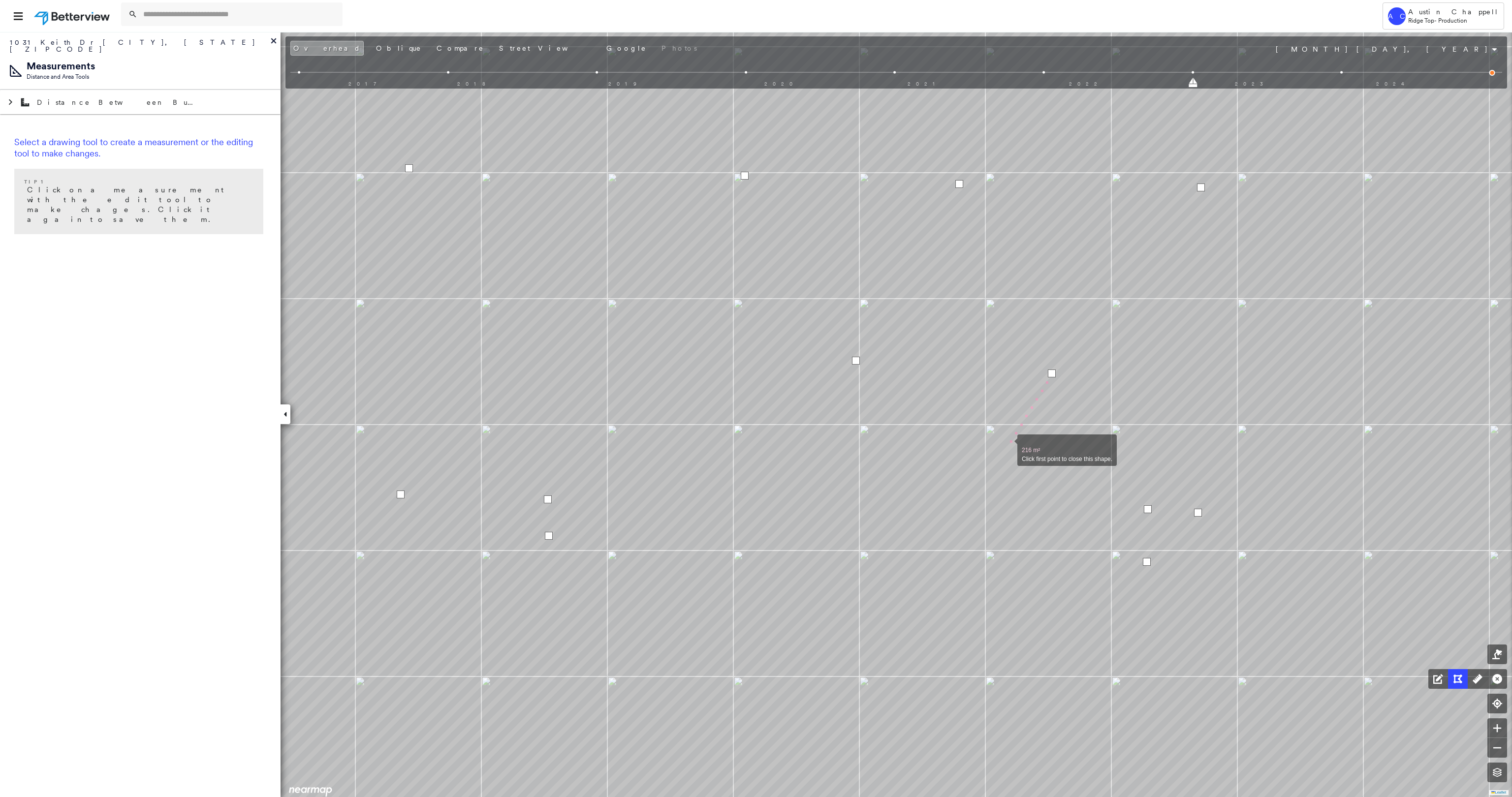 click at bounding box center (1008, 445) 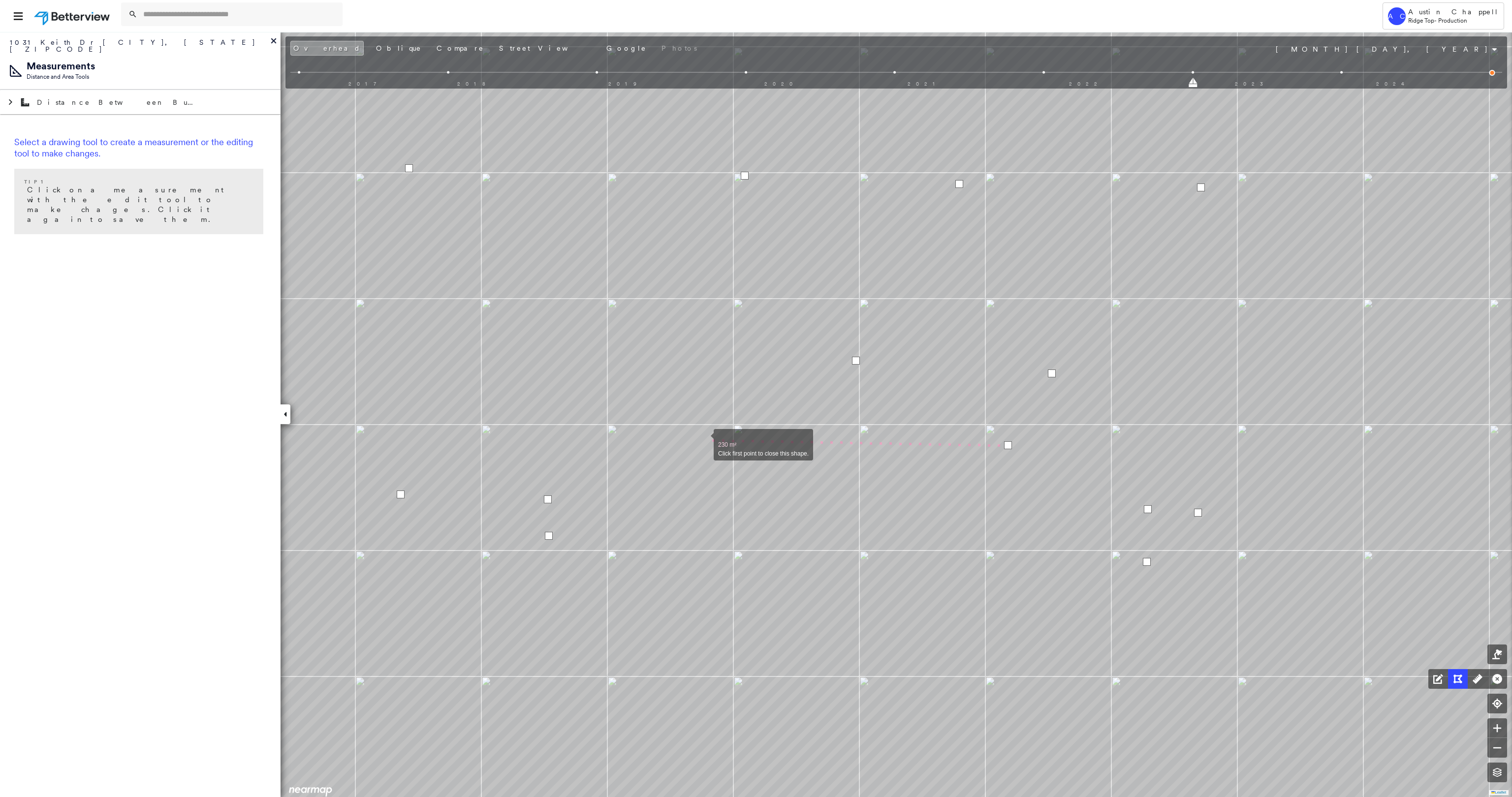 click at bounding box center (704, 439) 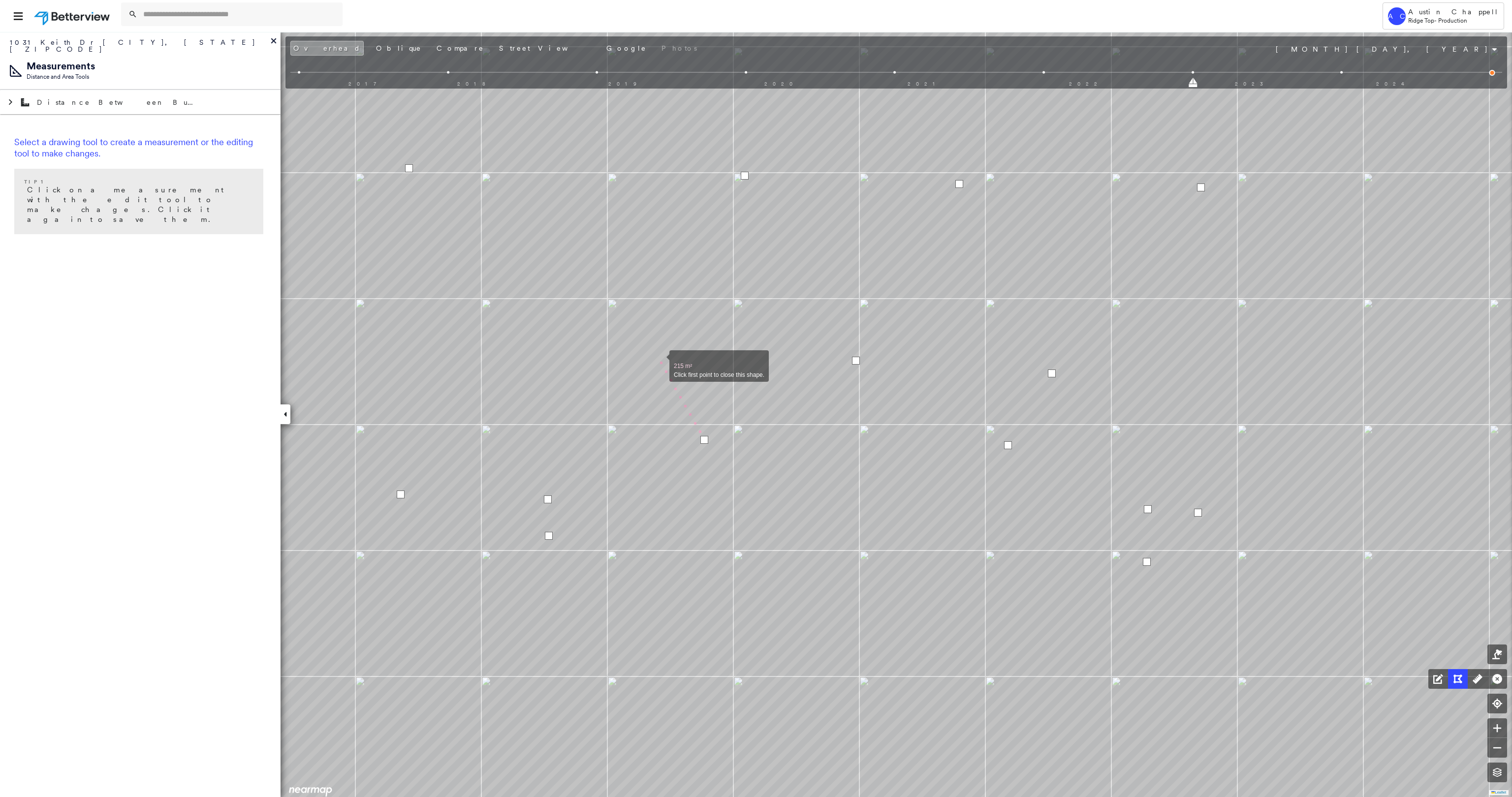 click at bounding box center [660, 361] 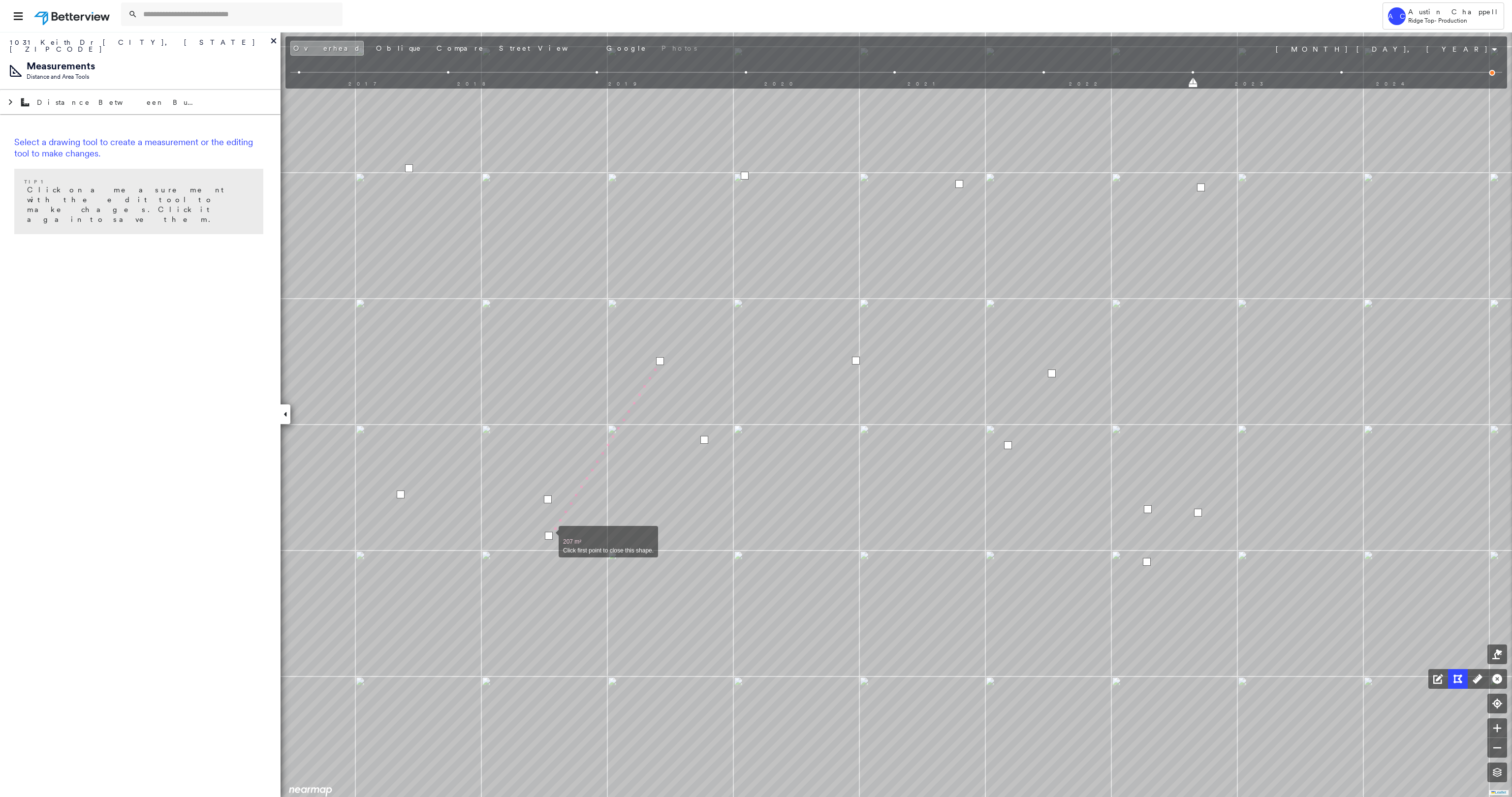 click at bounding box center (549, 536) 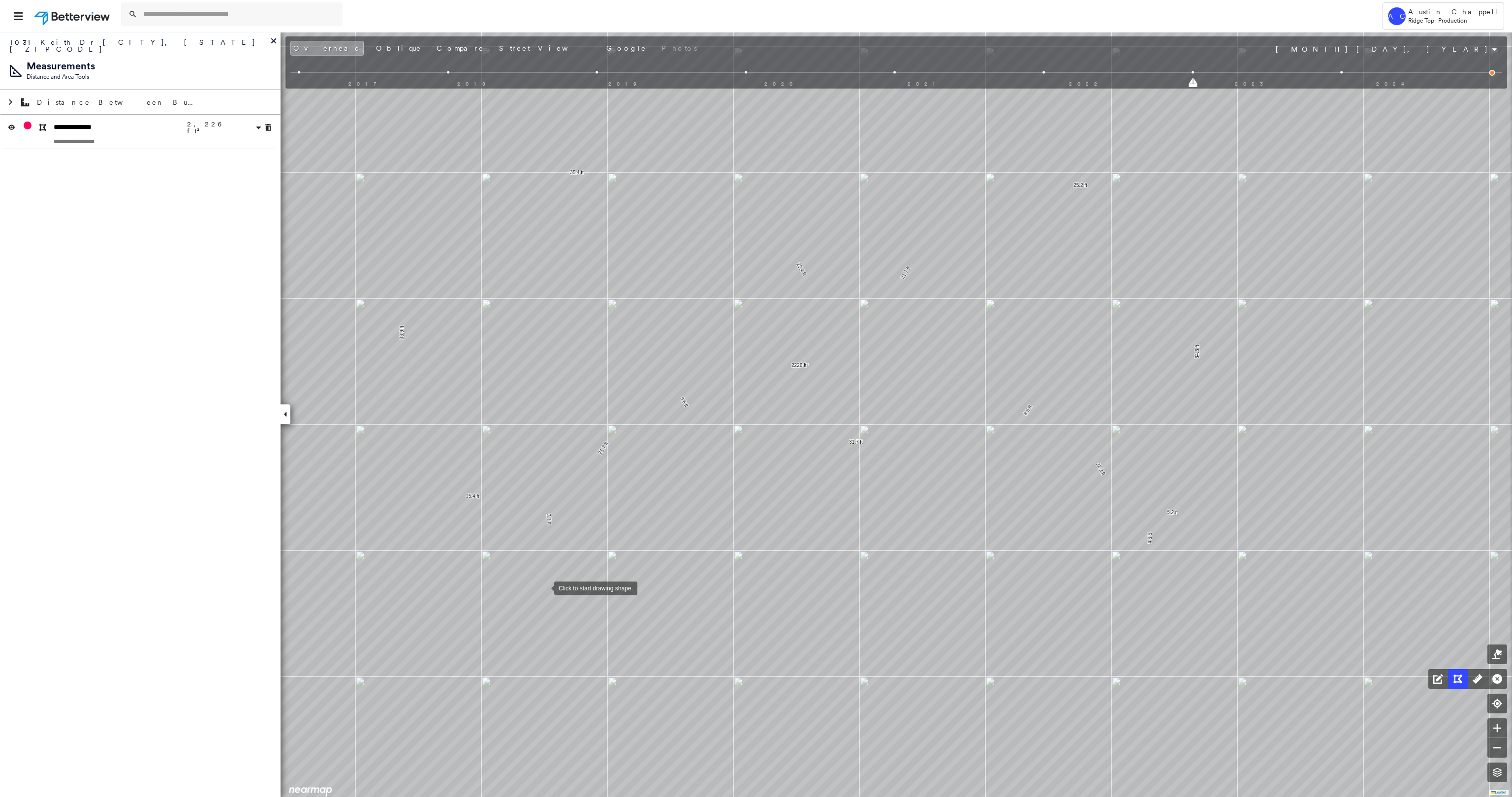 click at bounding box center (544, 587) 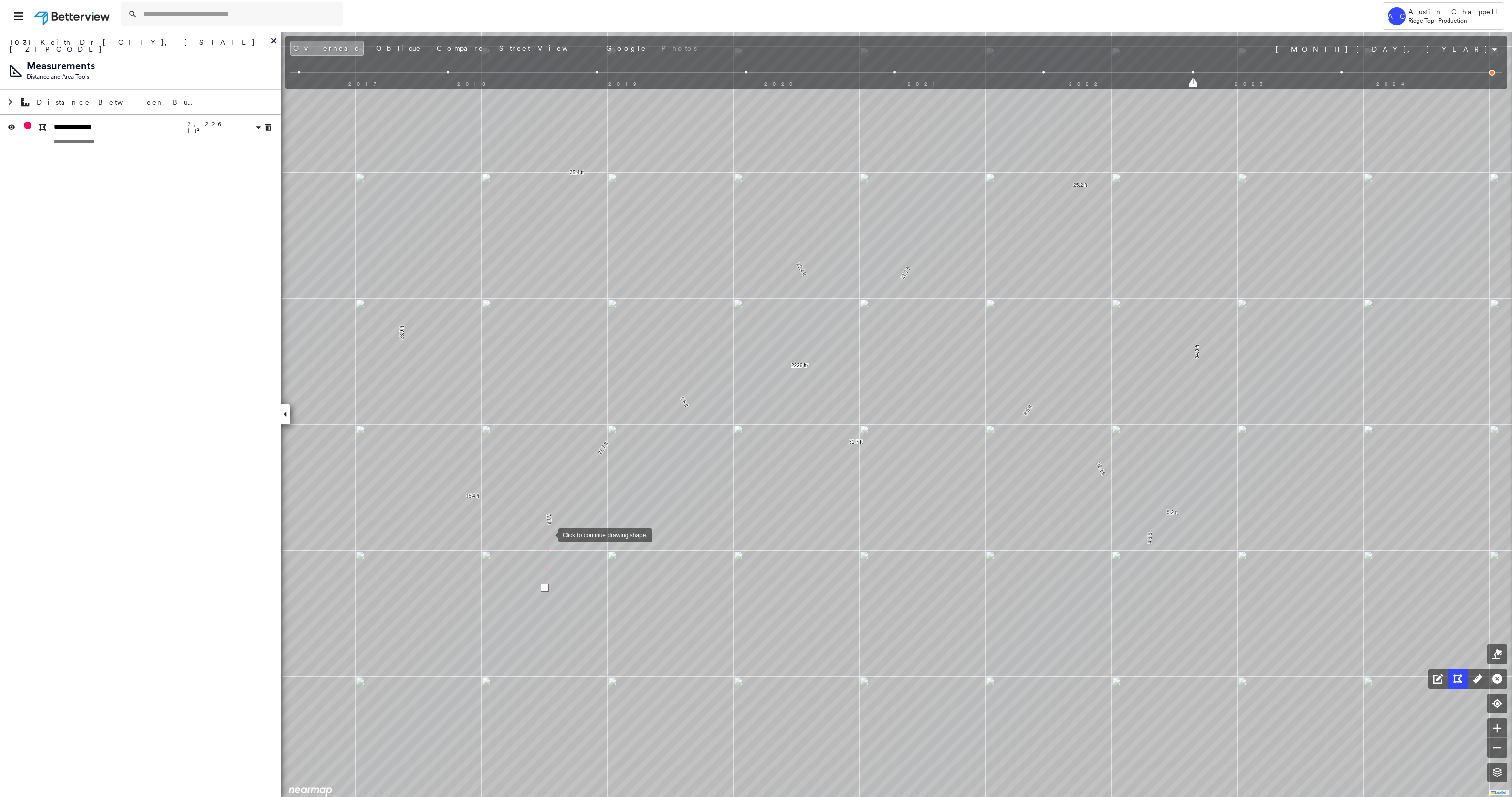 click at bounding box center (548, 534) 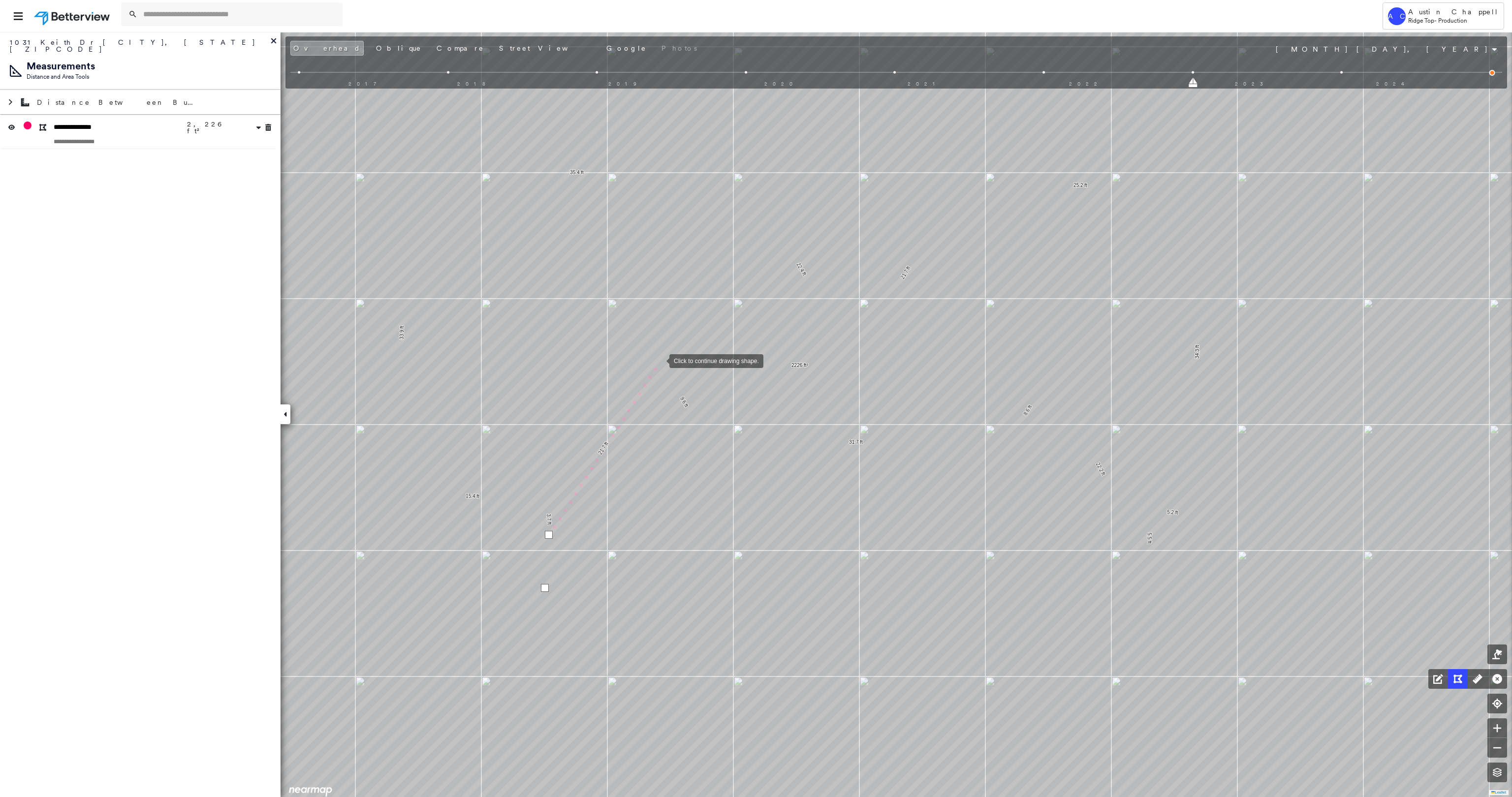 click at bounding box center [660, 360] 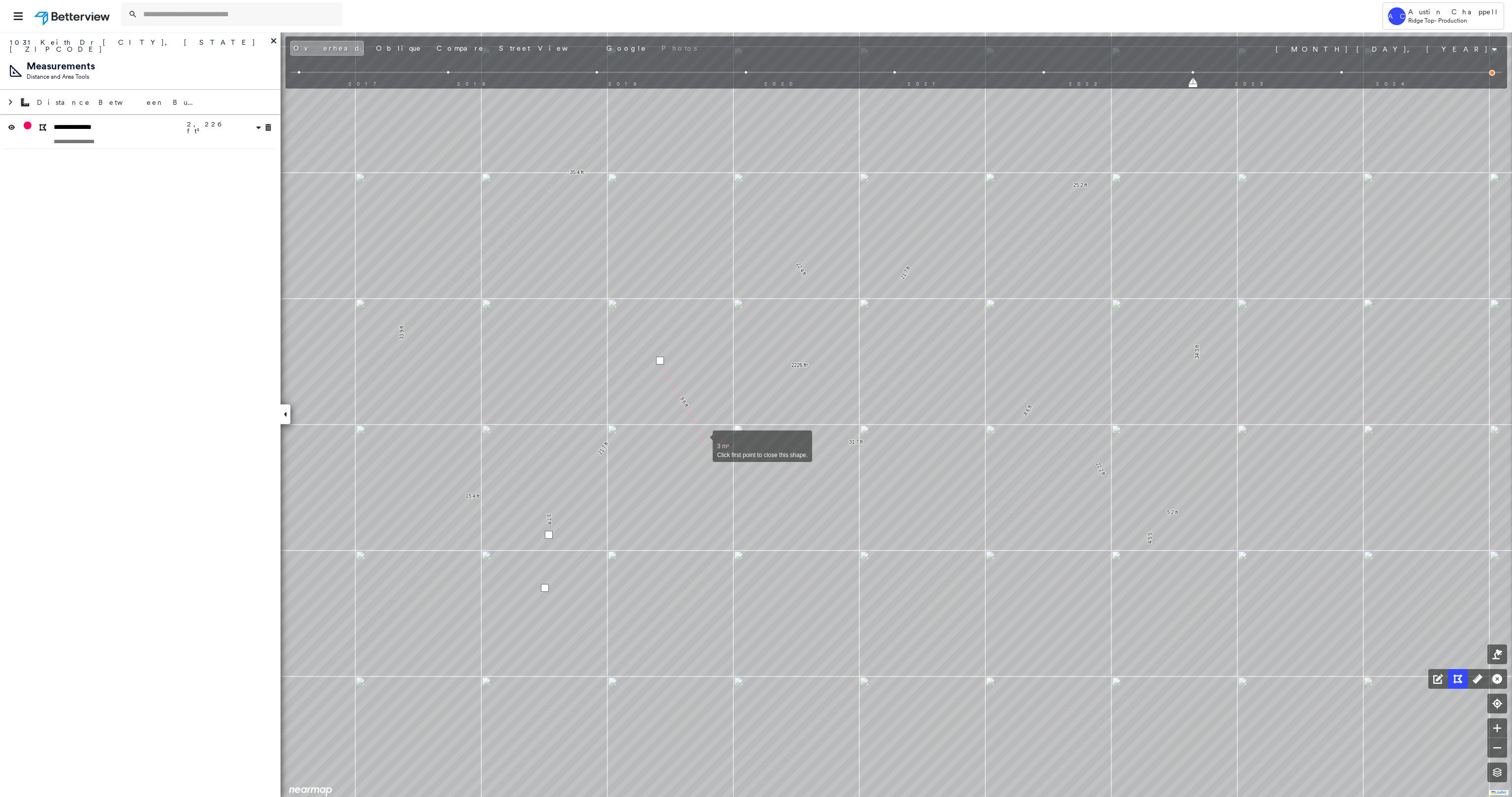 click at bounding box center (703, 441) 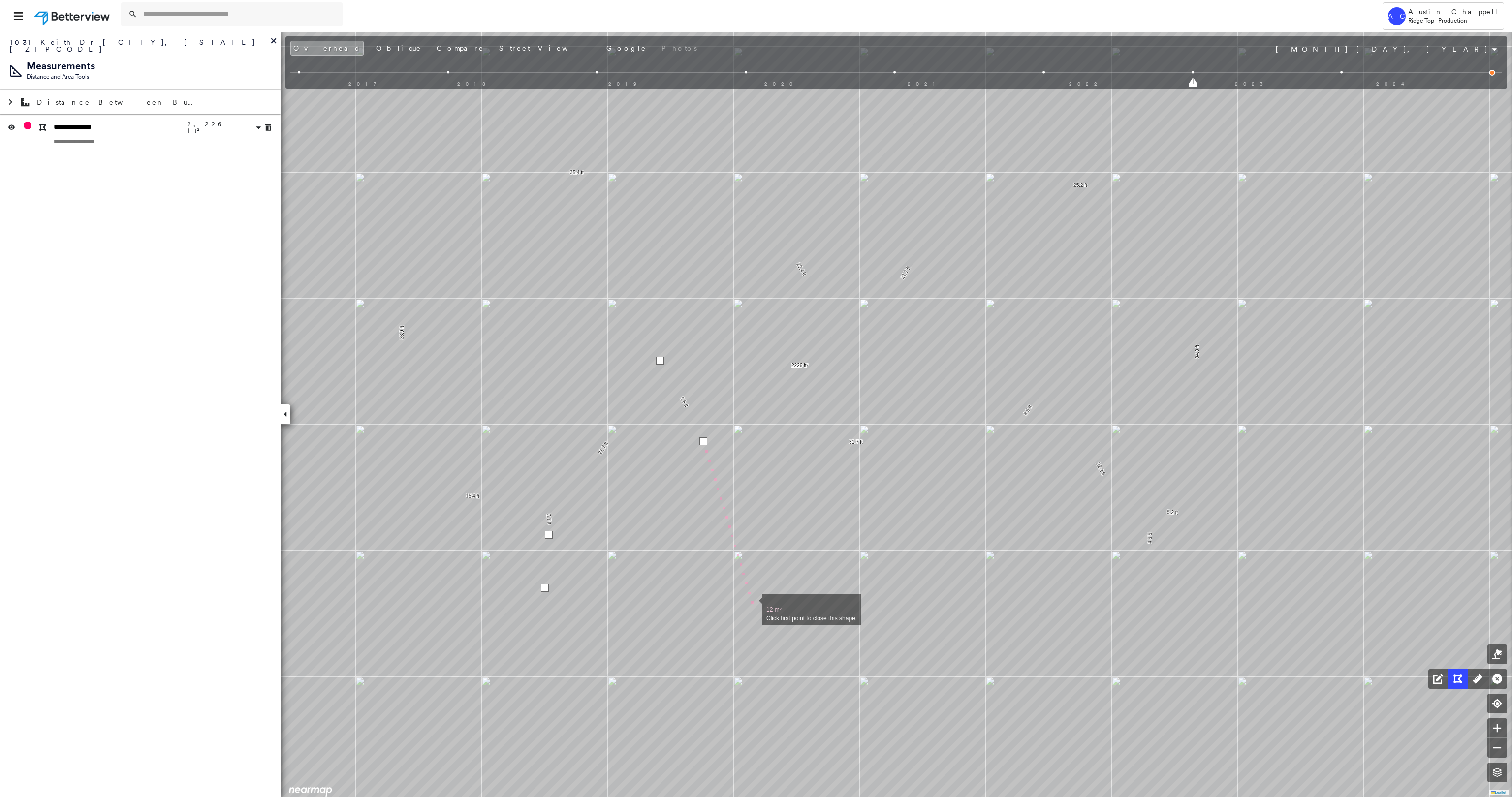 click at bounding box center [752, 604] 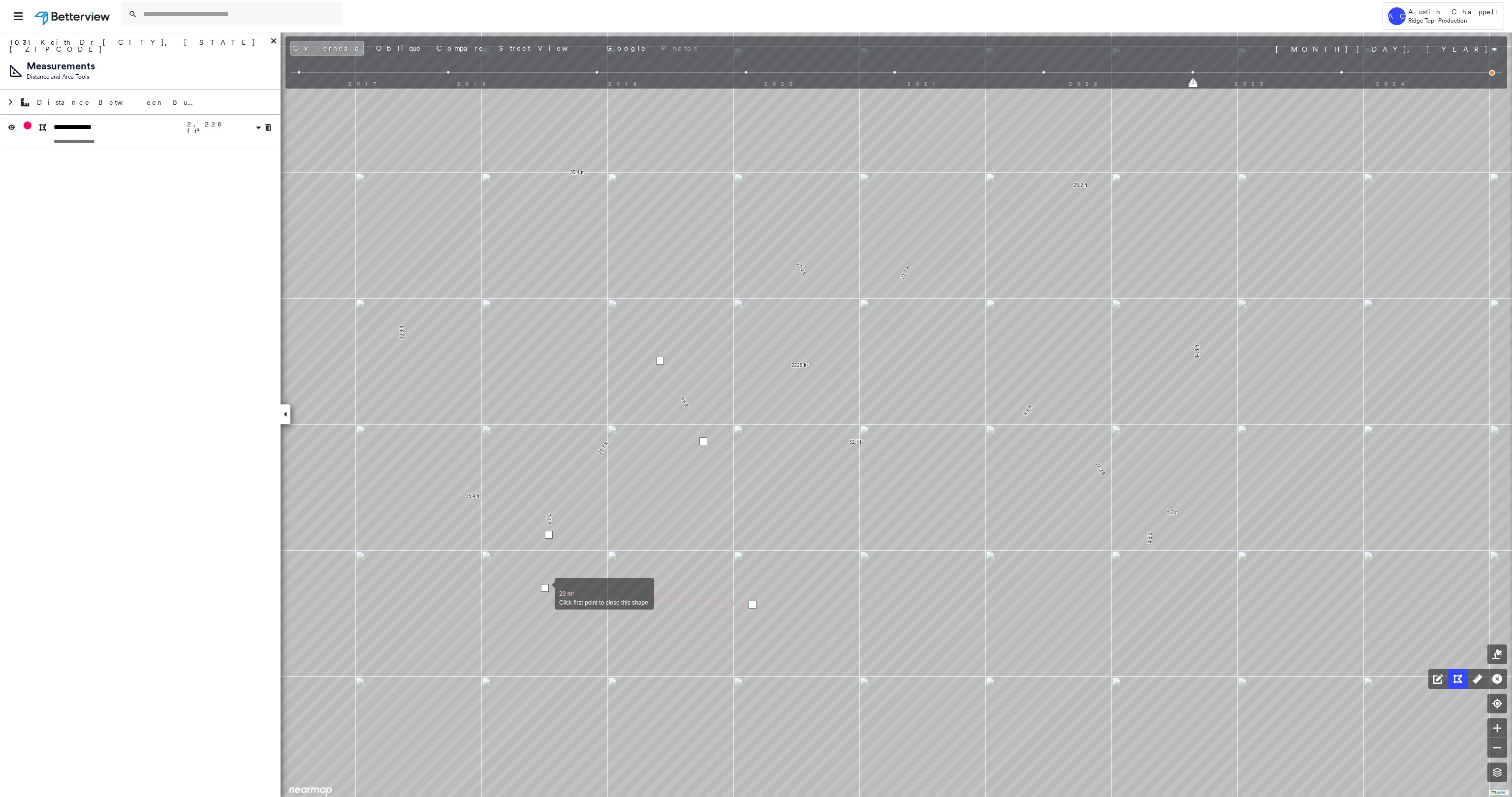 click at bounding box center [545, 588] 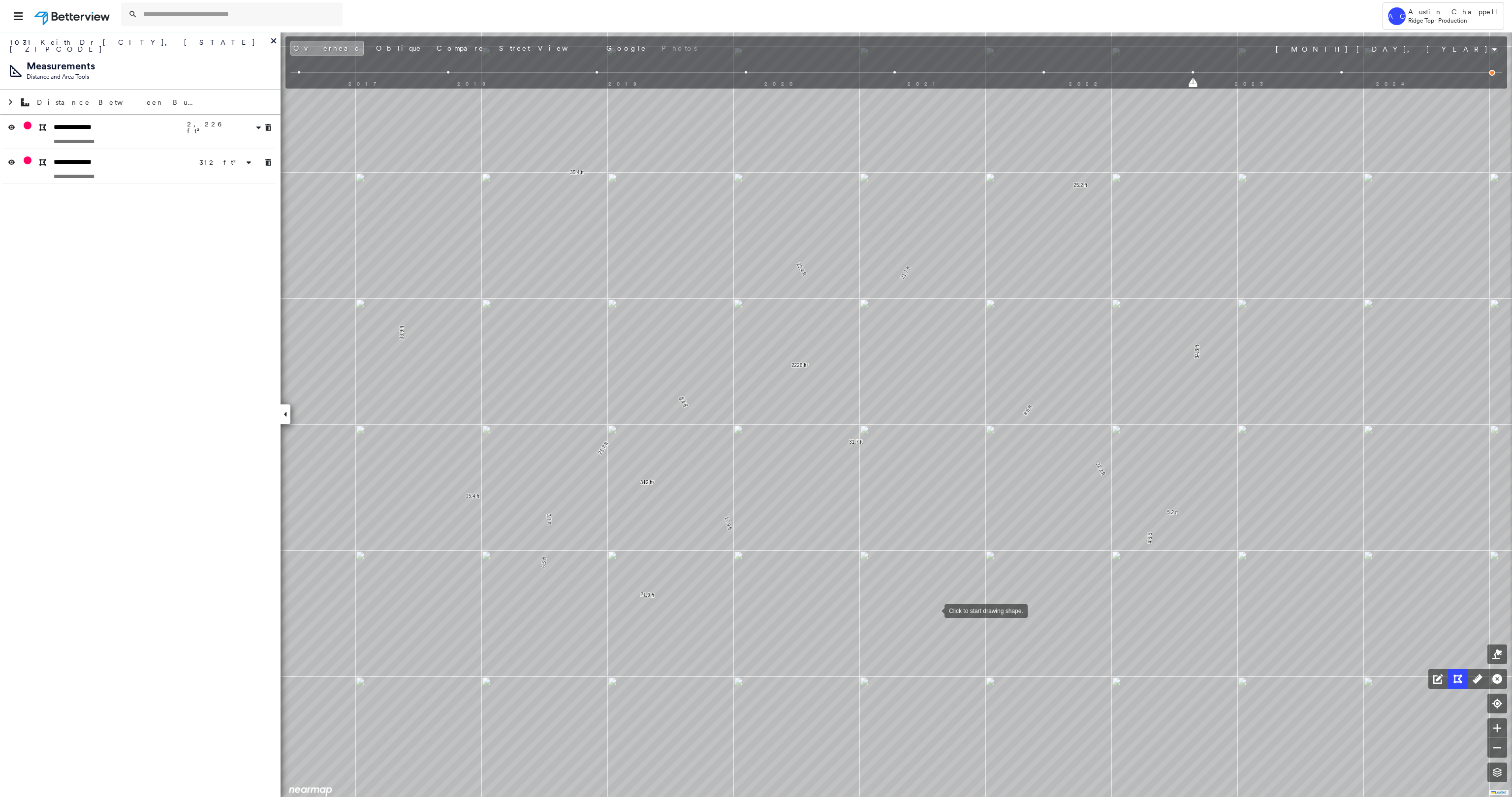 drag, startPoint x: 935, startPoint y: 610, endPoint x: 970, endPoint y: 610, distance: 35 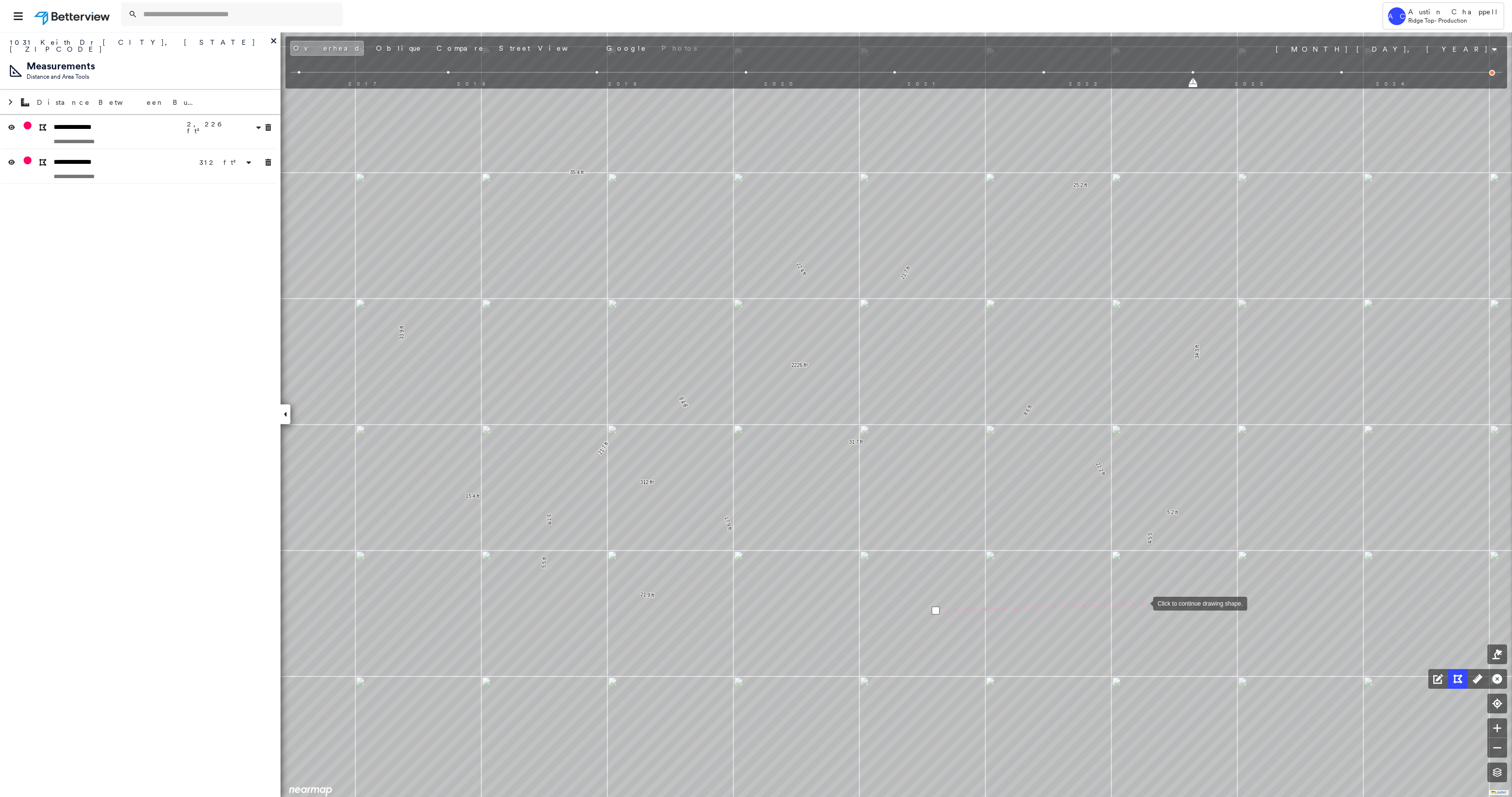 click at bounding box center (1143, 603) 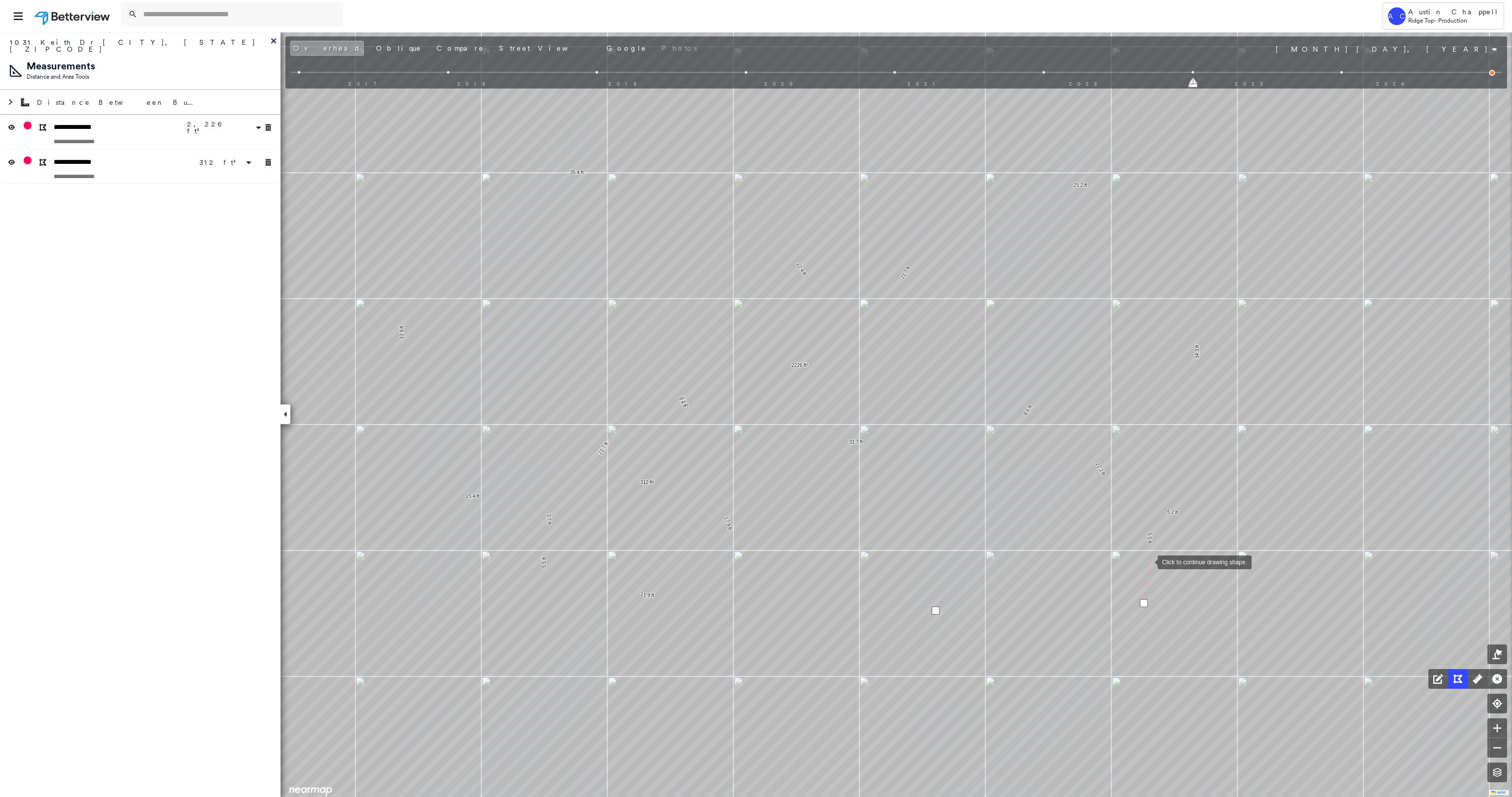 click at bounding box center (1148, 561) 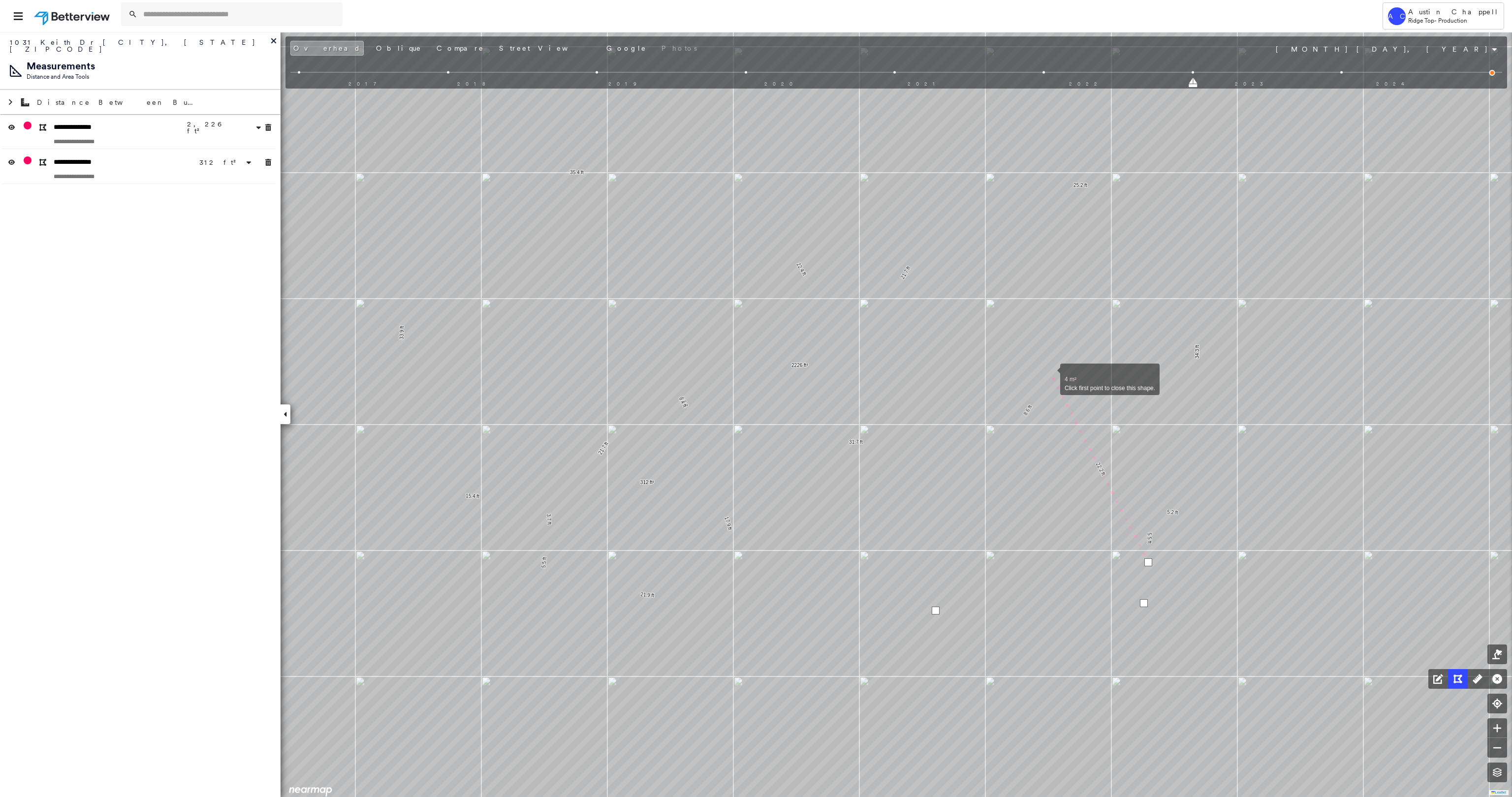 click at bounding box center (1050, 374) 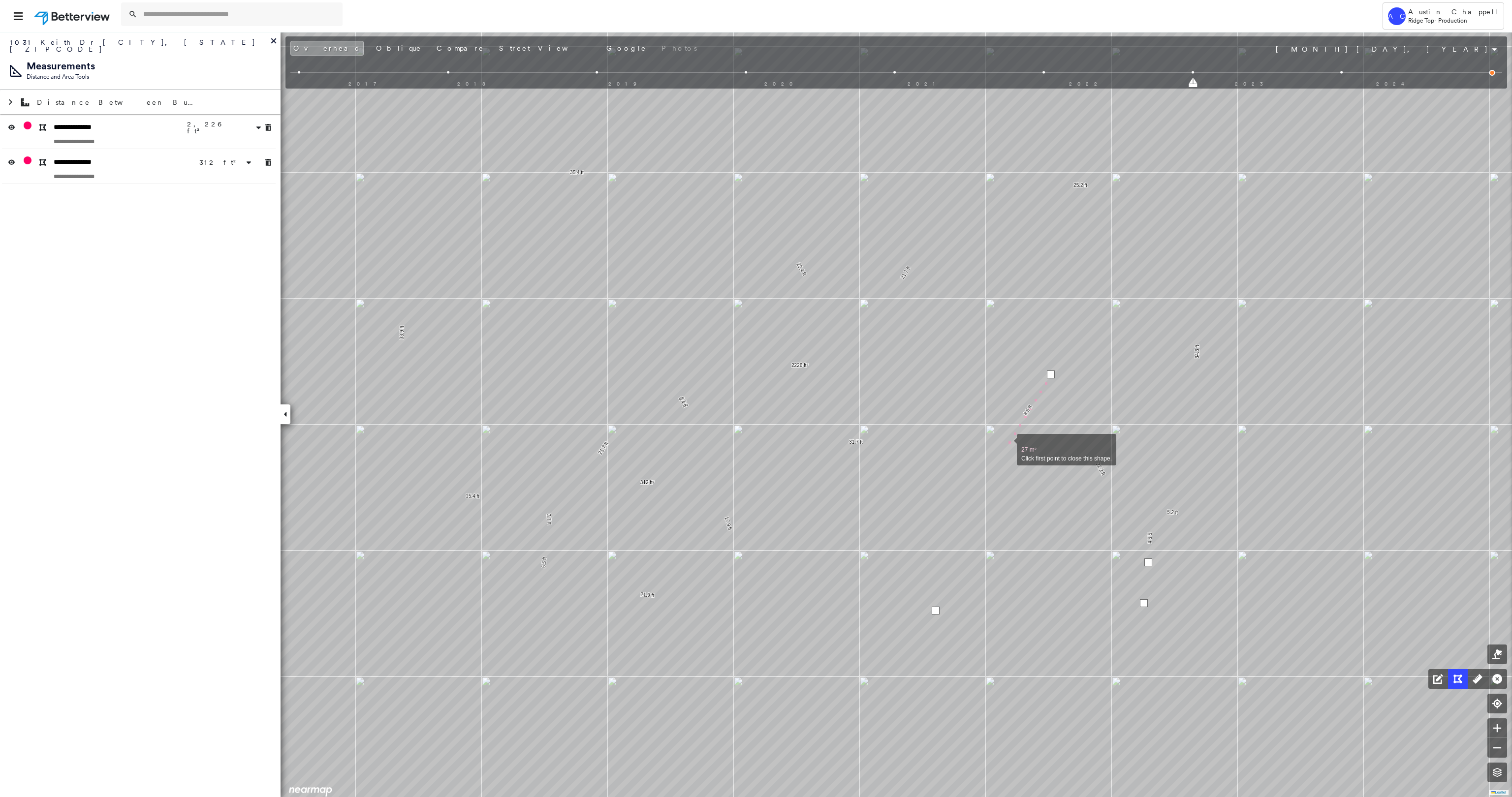 click at bounding box center (1007, 444) 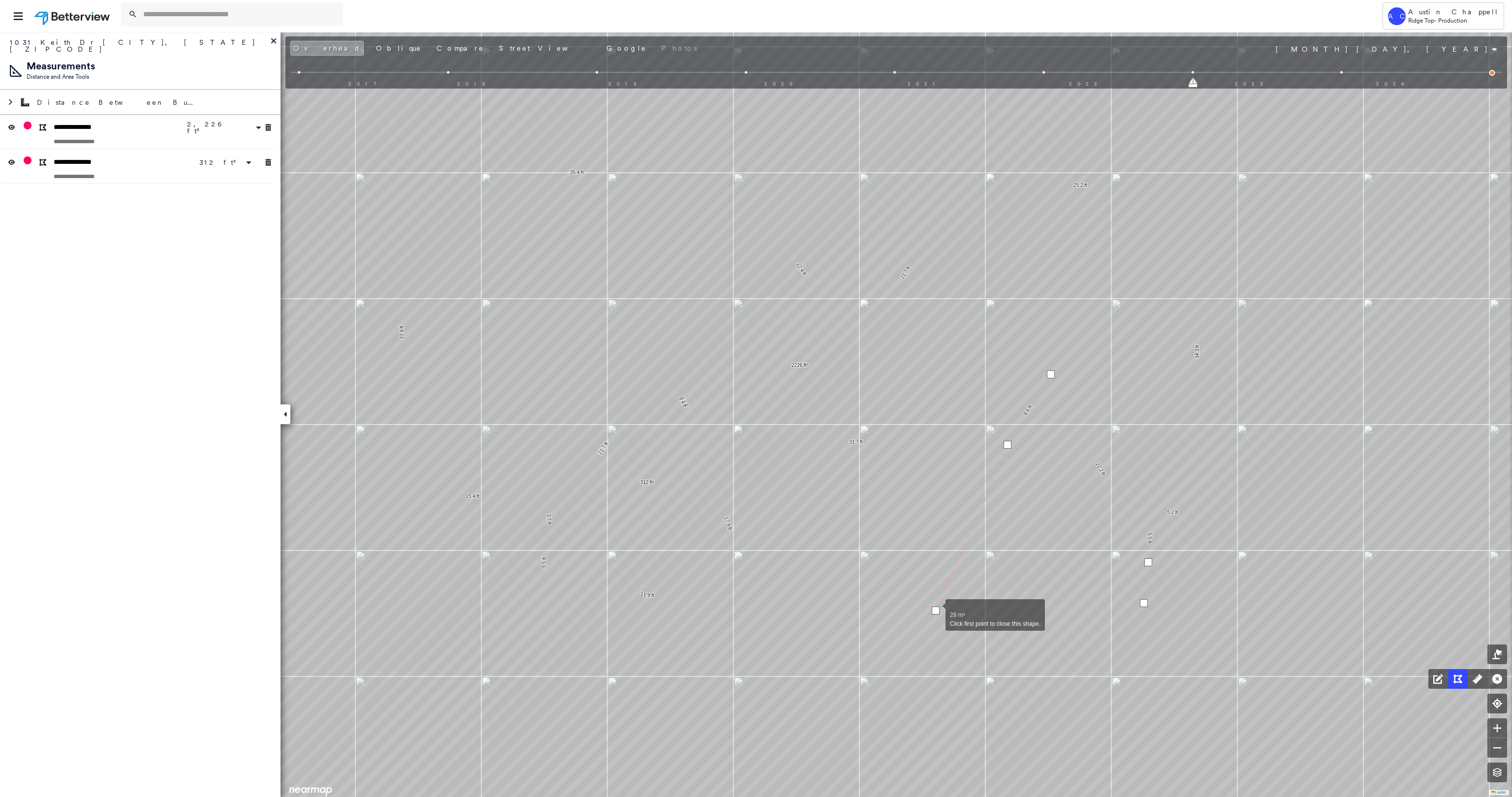 click at bounding box center (936, 611) 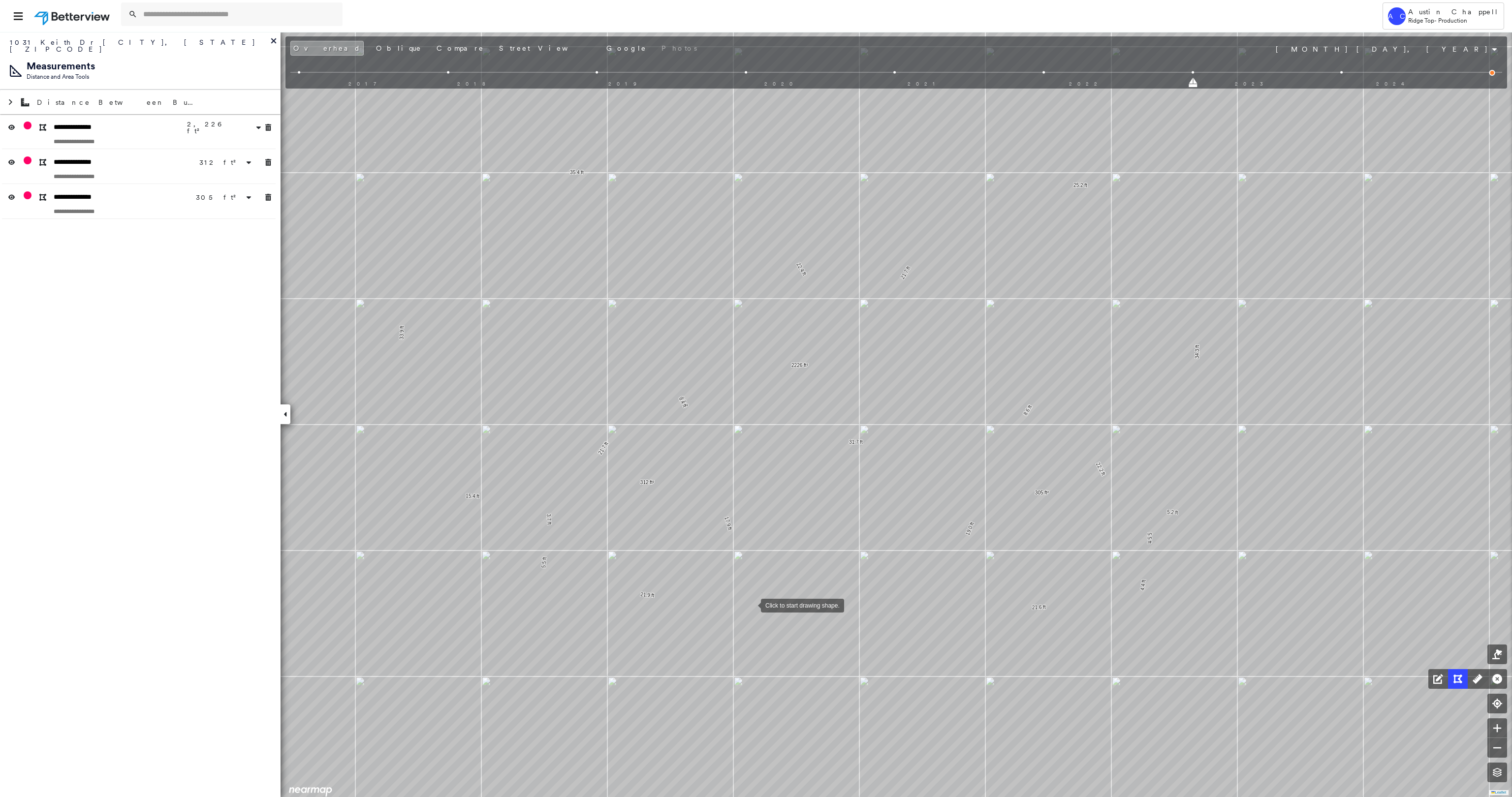 click at bounding box center (751, 605) 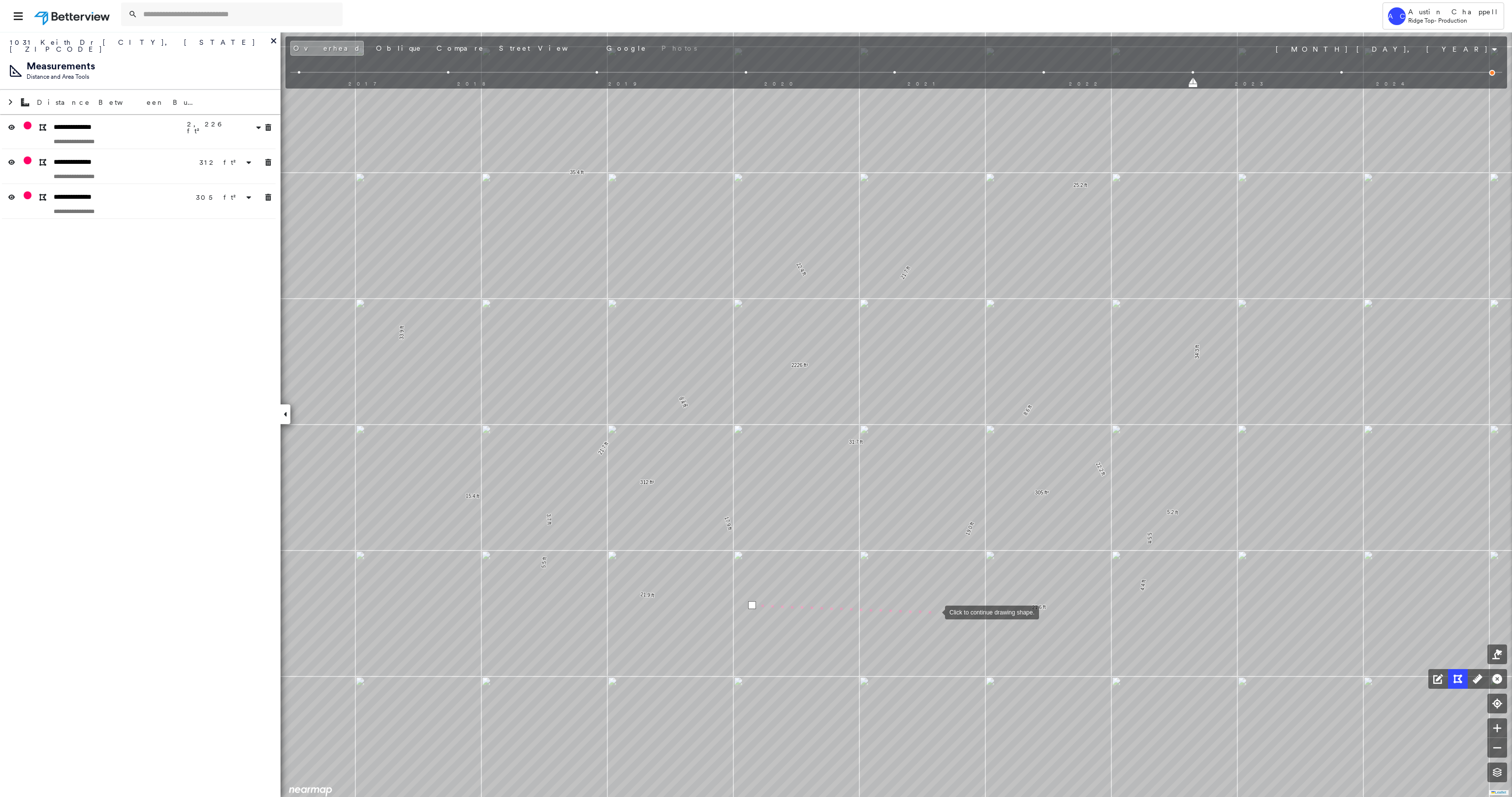 click at bounding box center (935, 612) 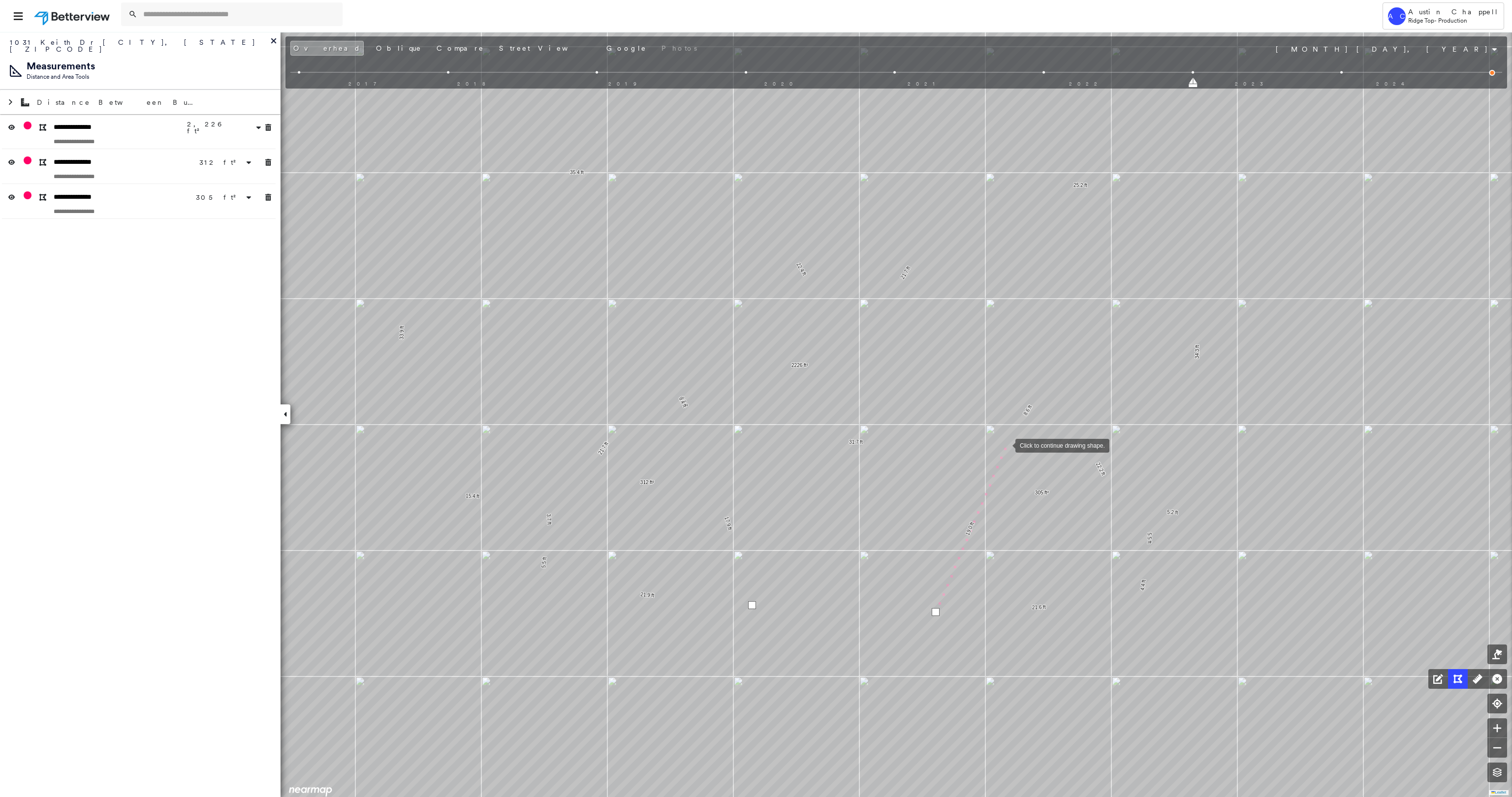 click at bounding box center (1006, 445) 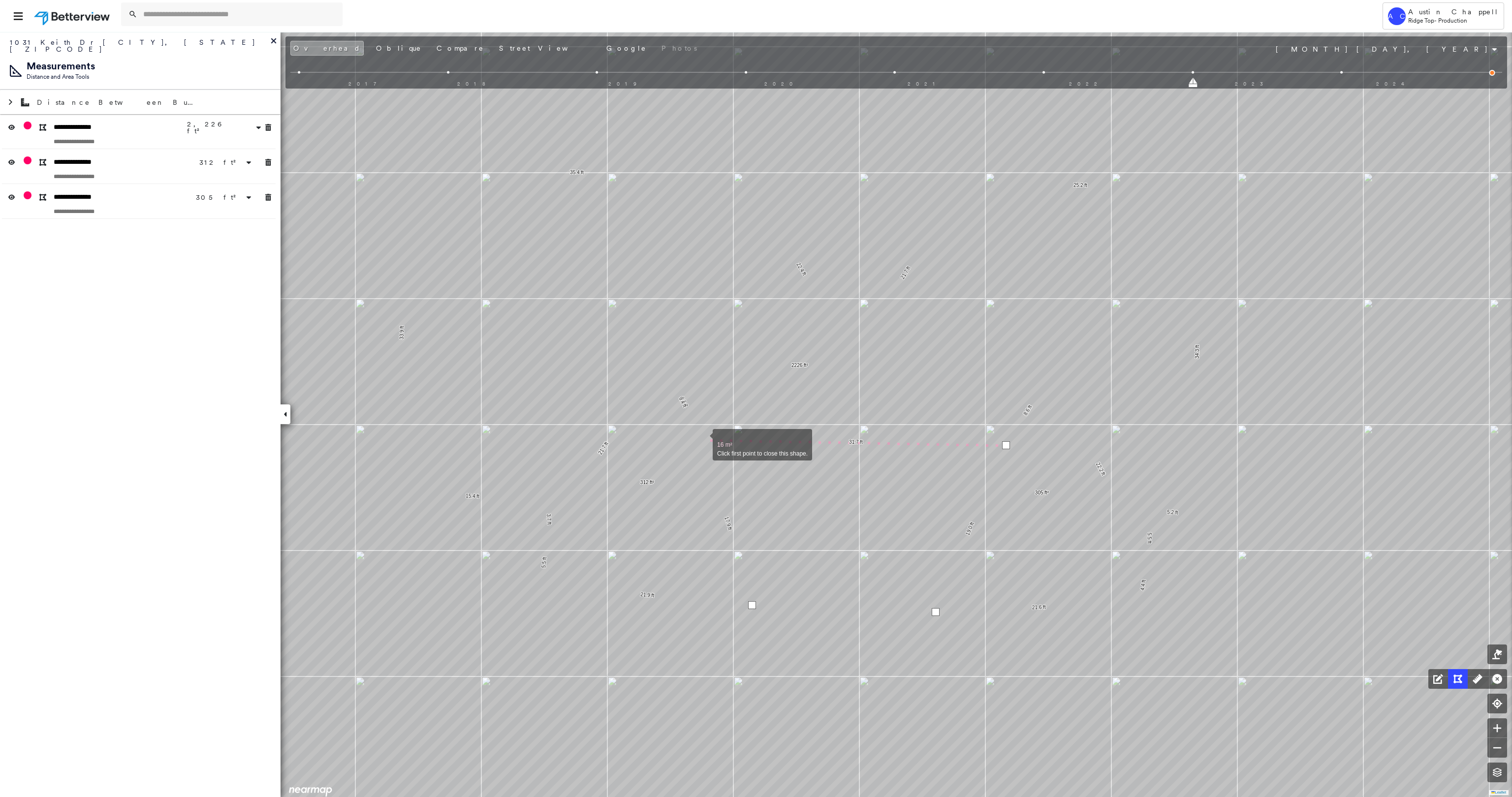 click at bounding box center [703, 439] 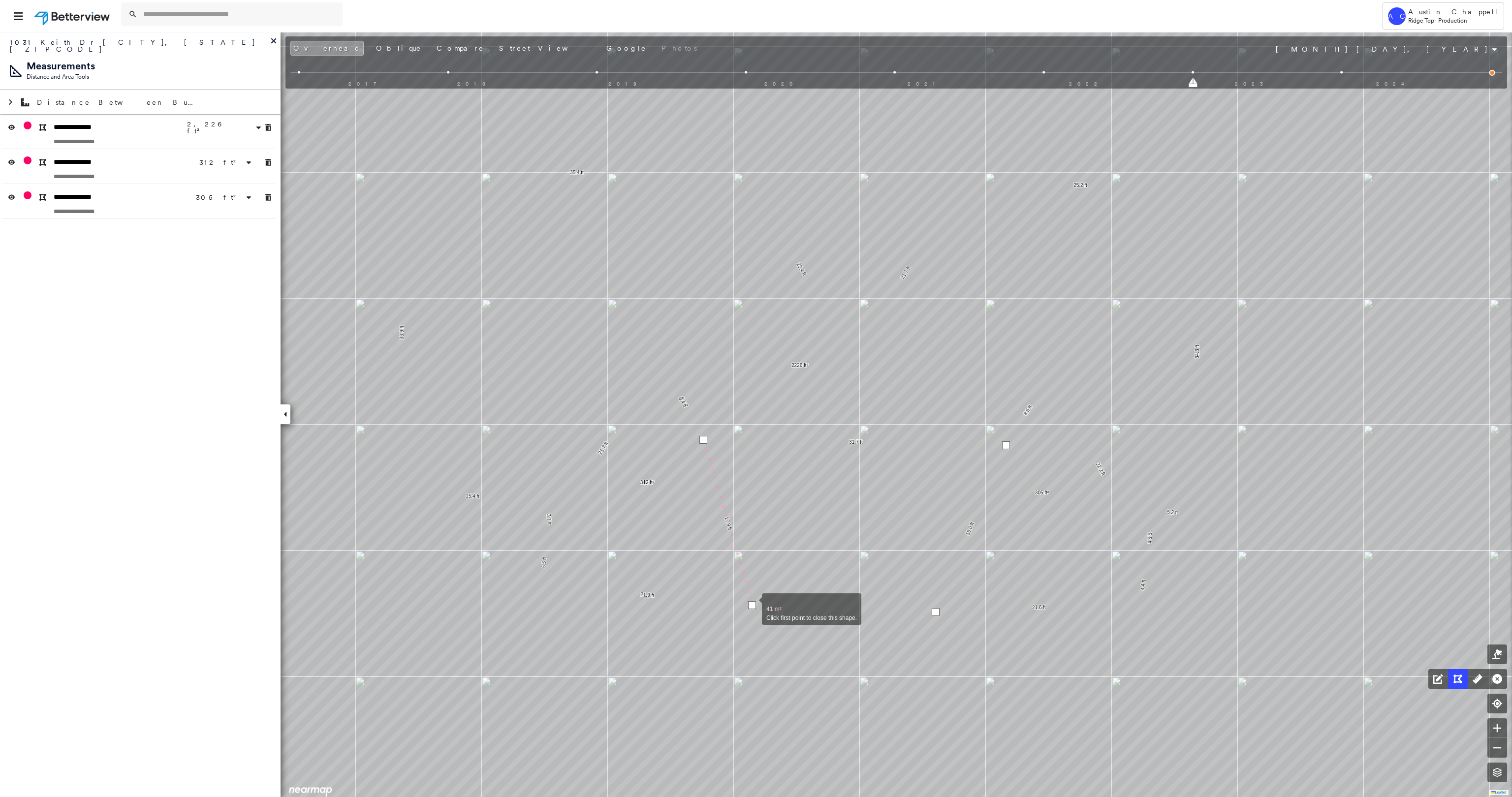 click at bounding box center (752, 605) 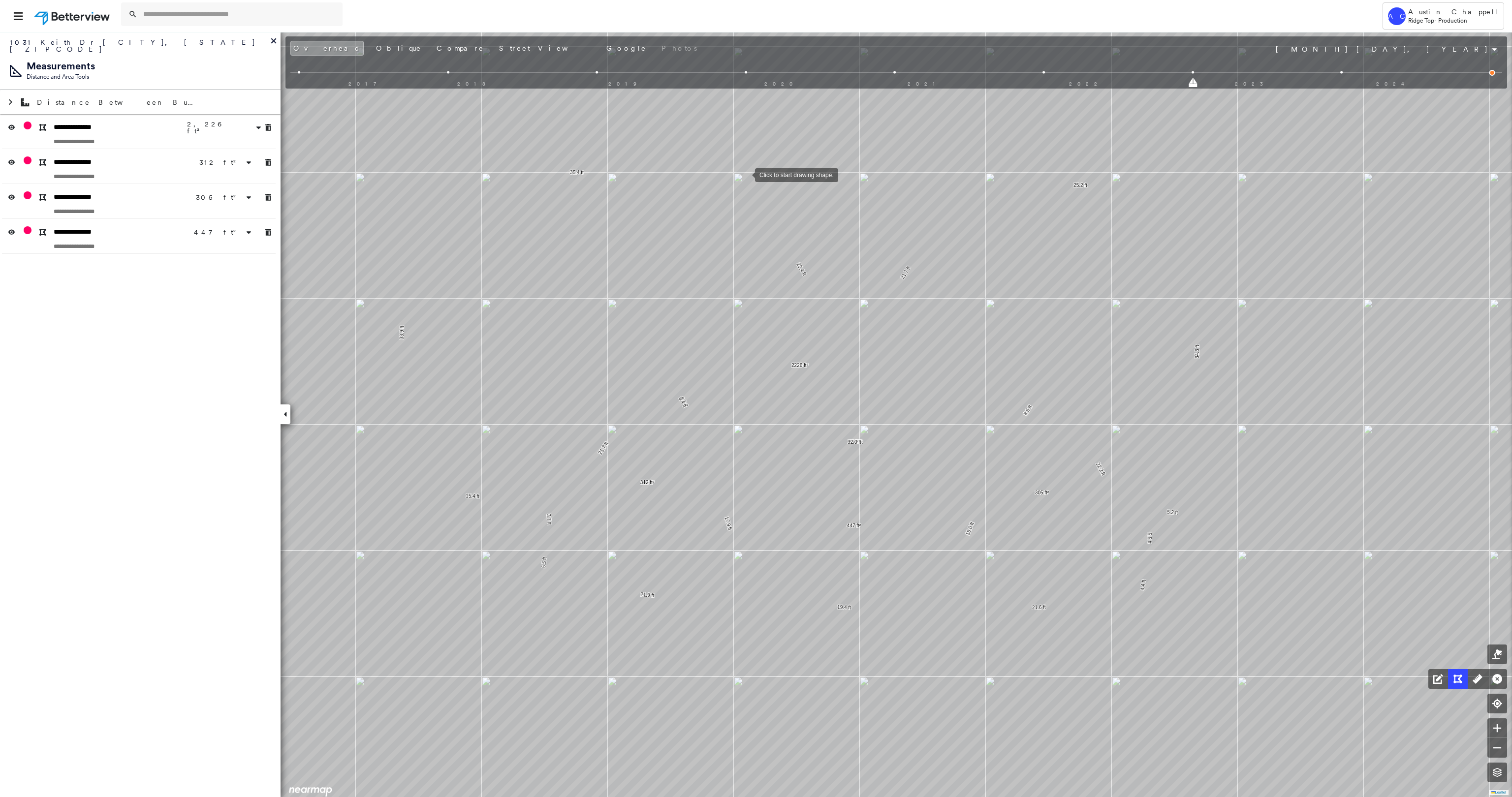 click at bounding box center [745, 174] 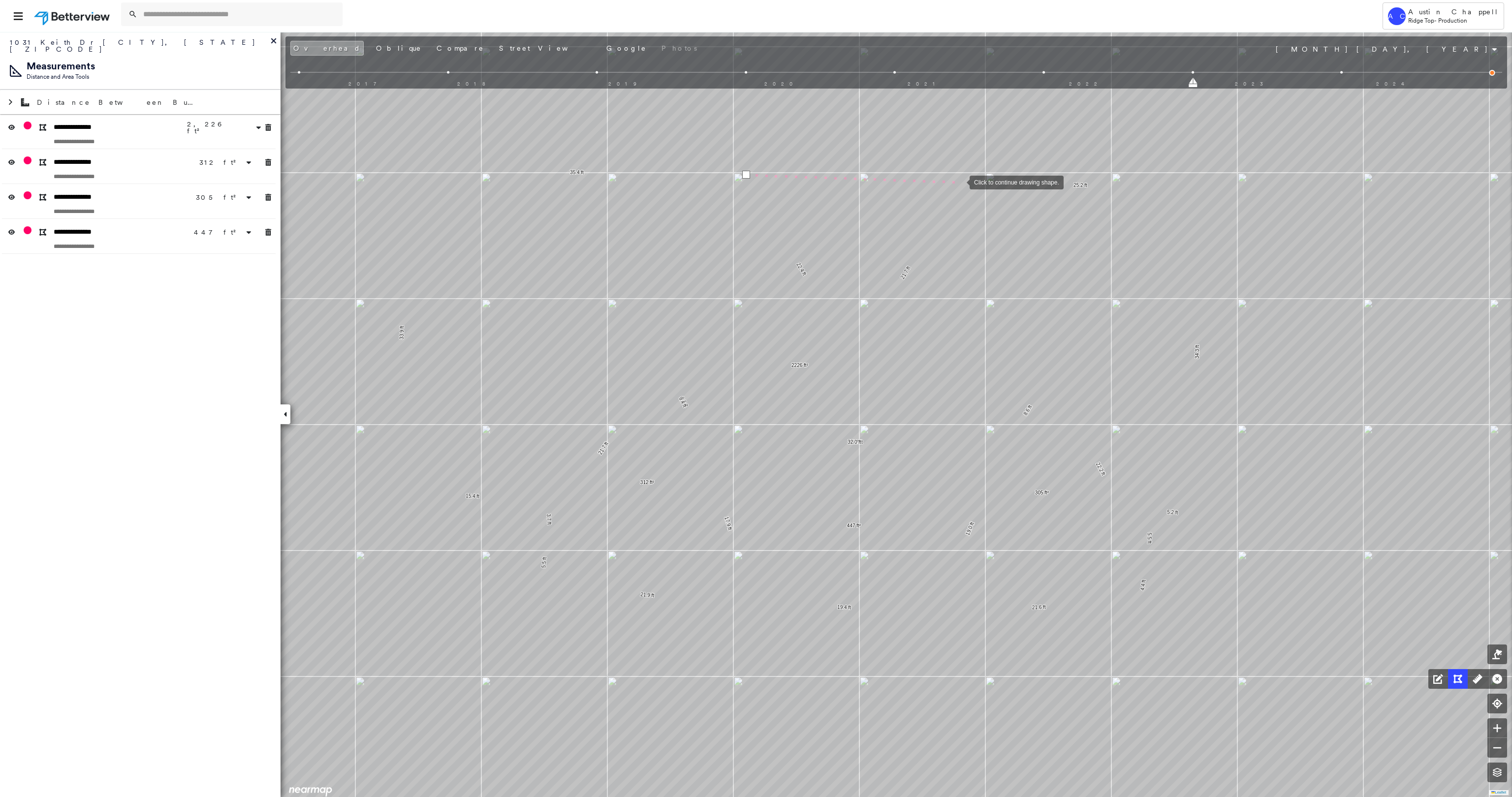click at bounding box center [960, 182] 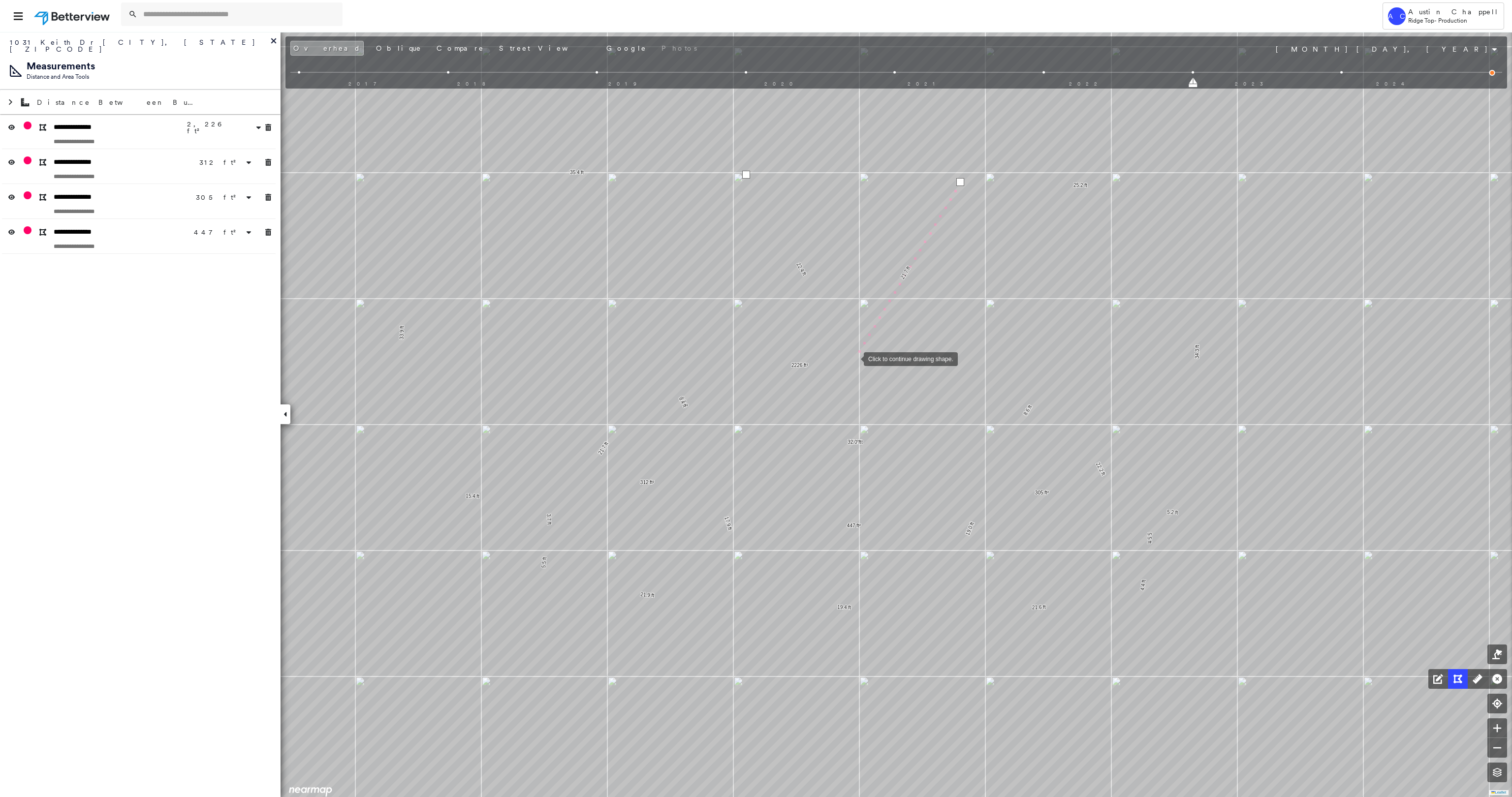 click at bounding box center (854, 358) 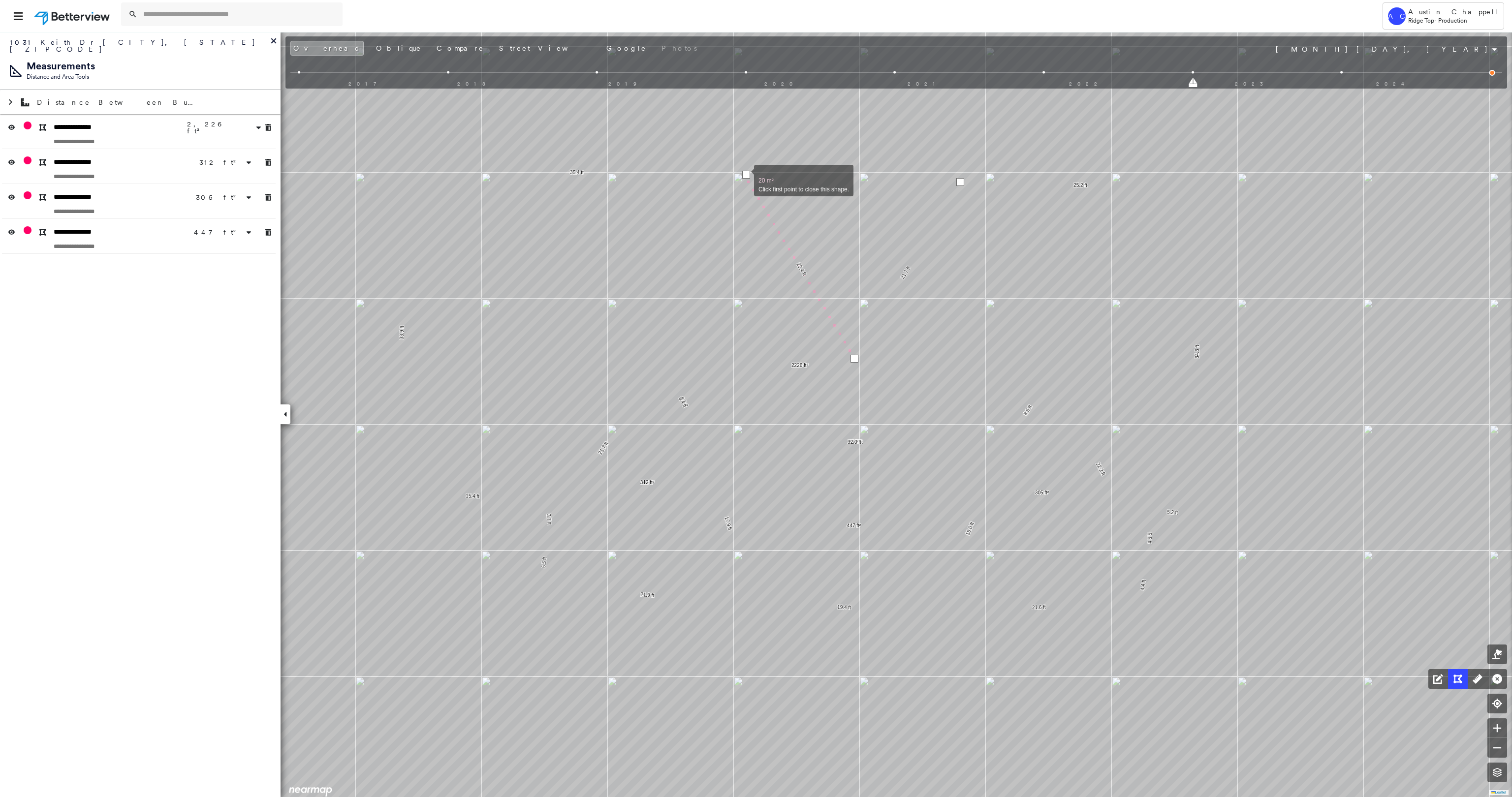 click at bounding box center (746, 175) 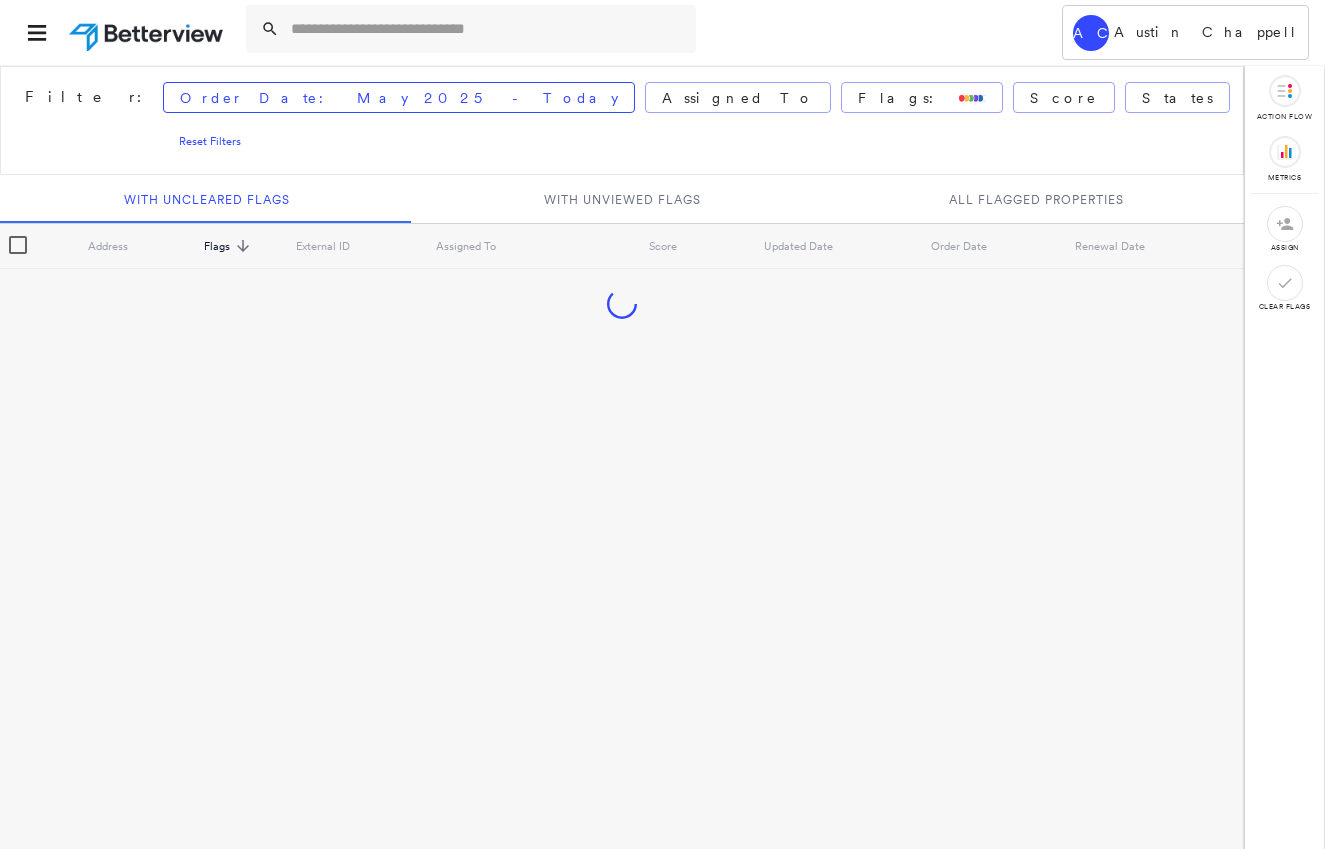 scroll, scrollTop: 0, scrollLeft: 0, axis: both 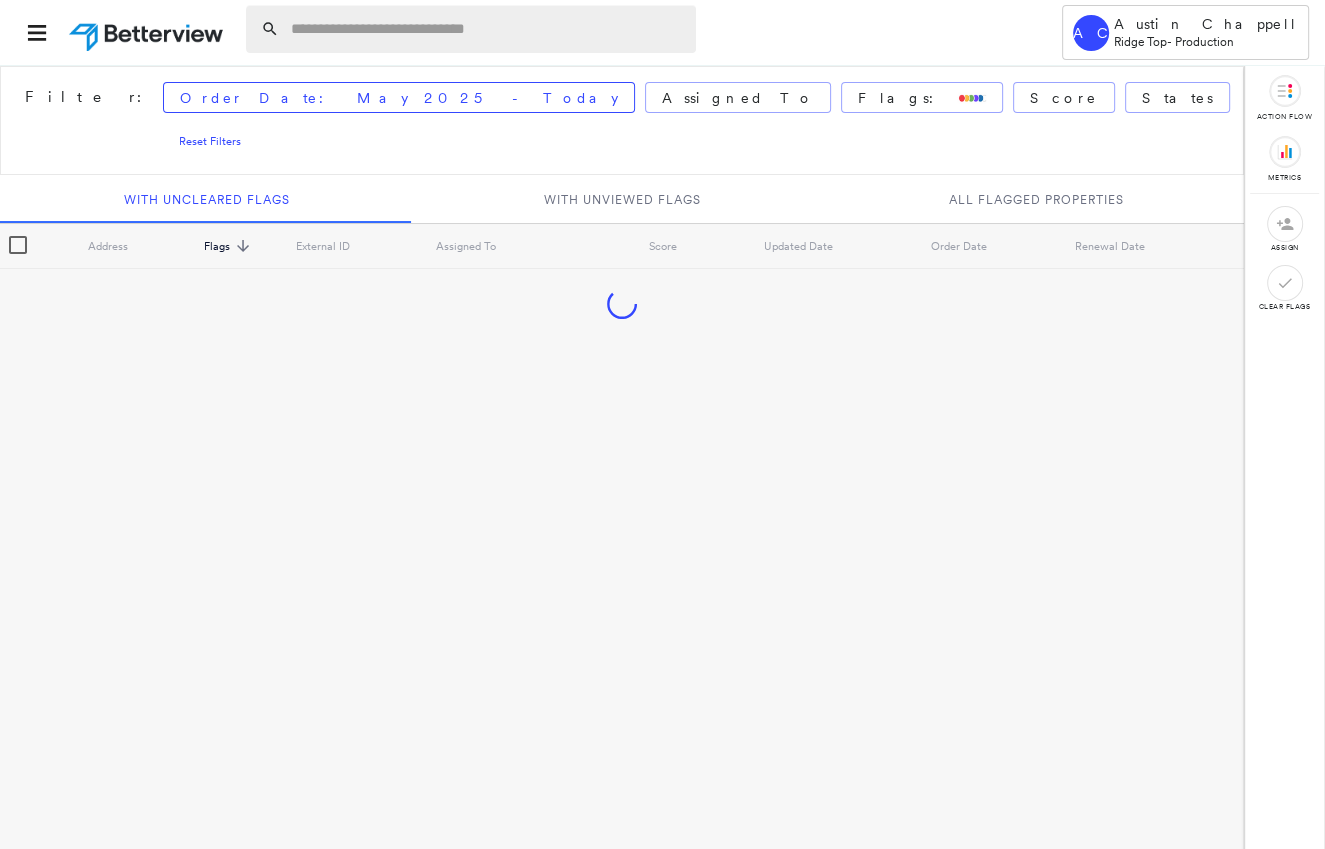 click at bounding box center [487, 29] 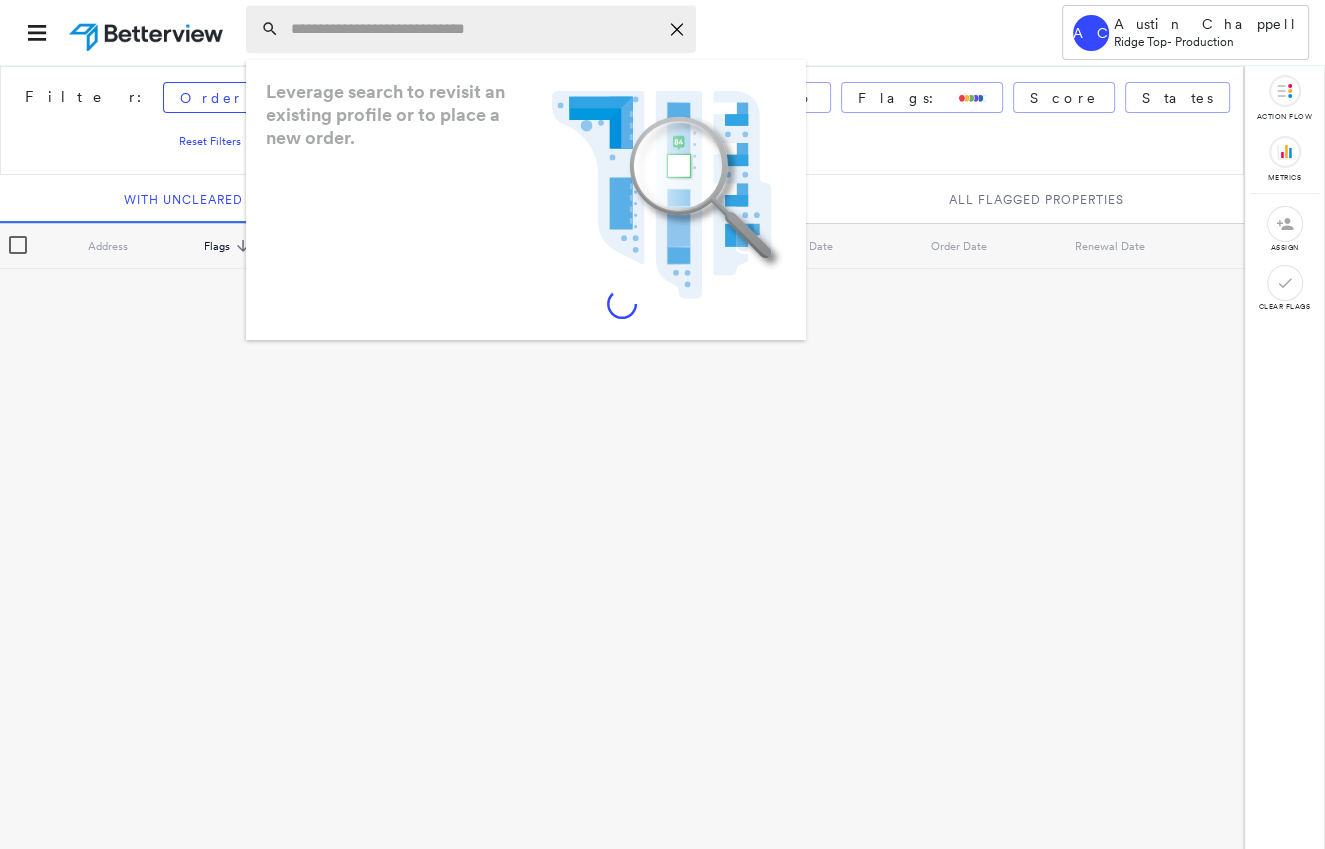 paste on "**********" 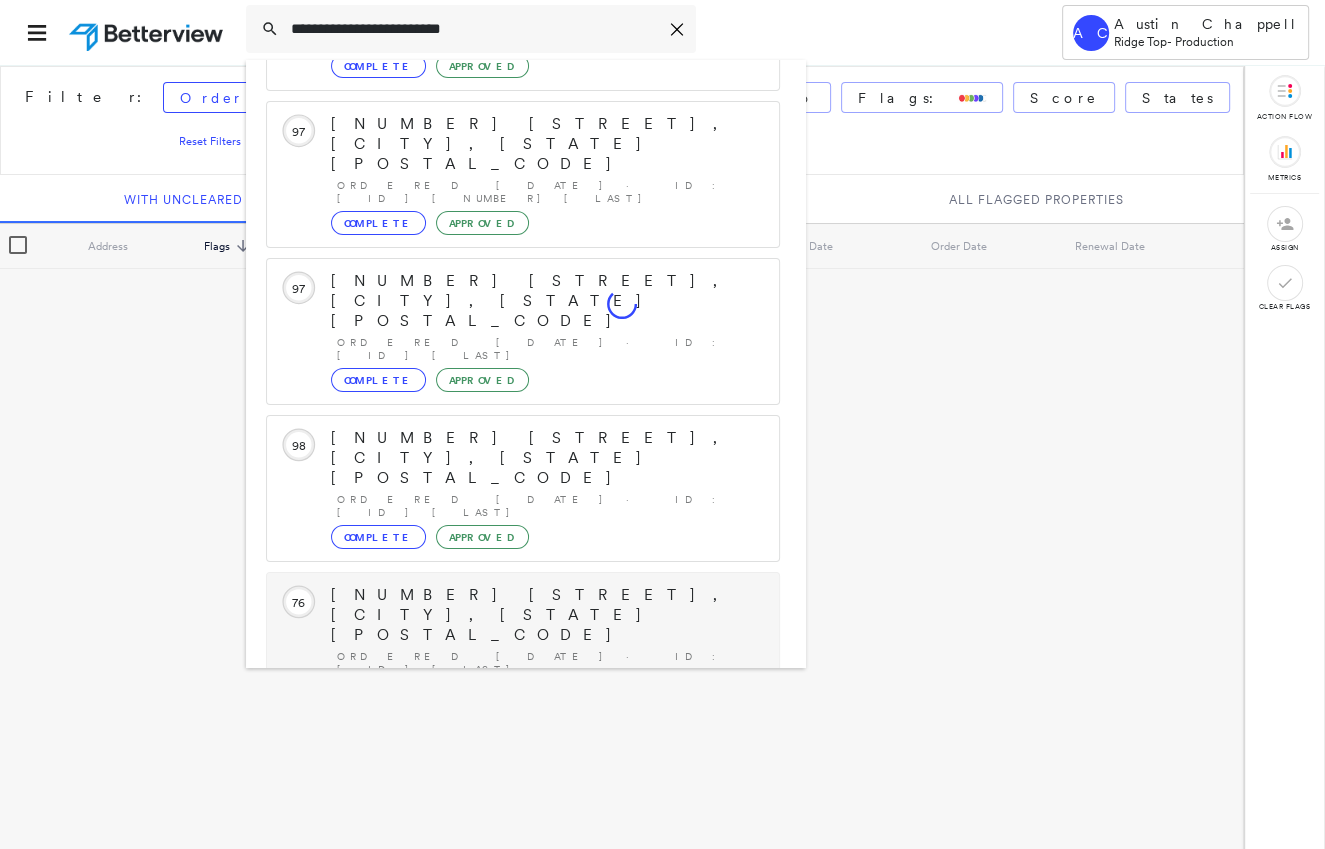 scroll, scrollTop: 208, scrollLeft: 0, axis: vertical 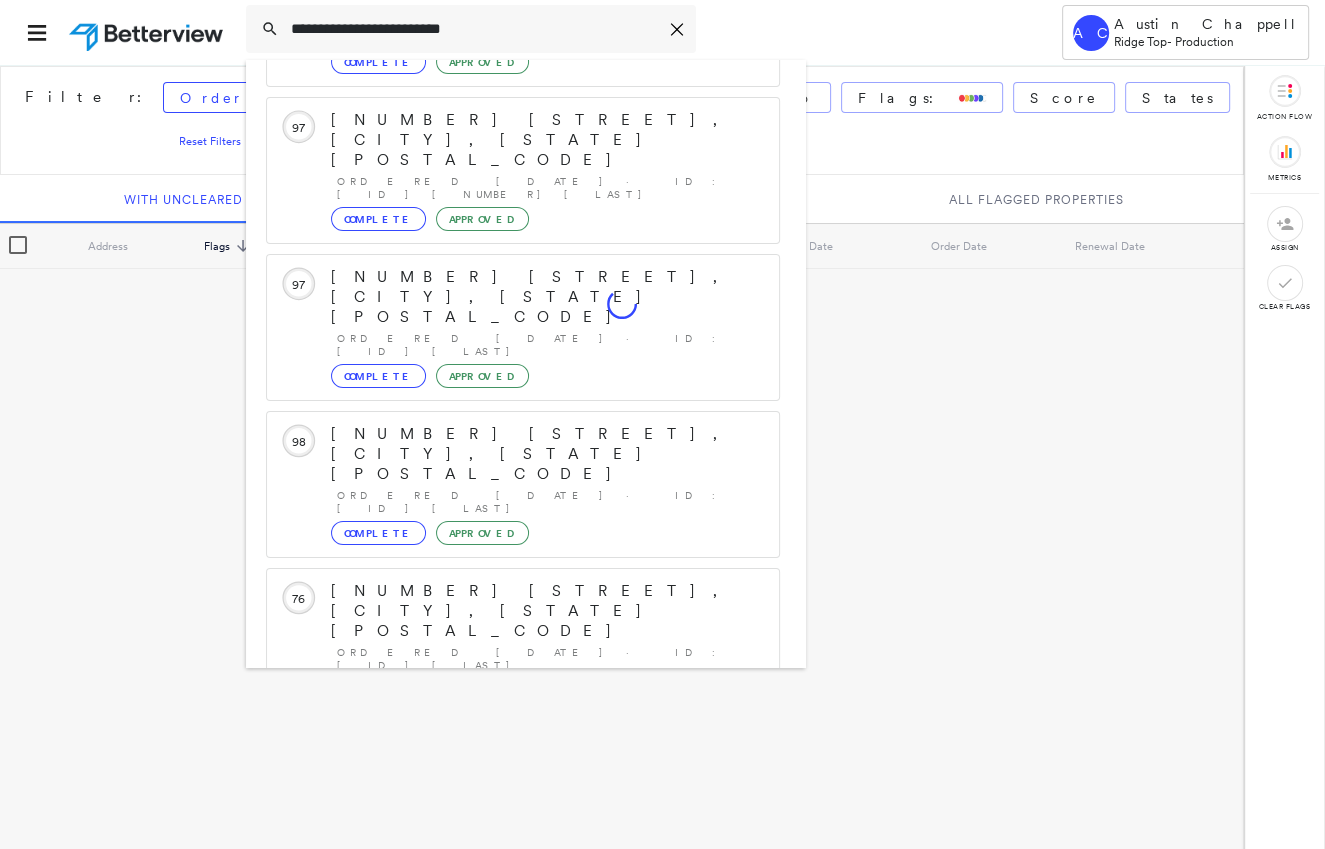 type on "**********" 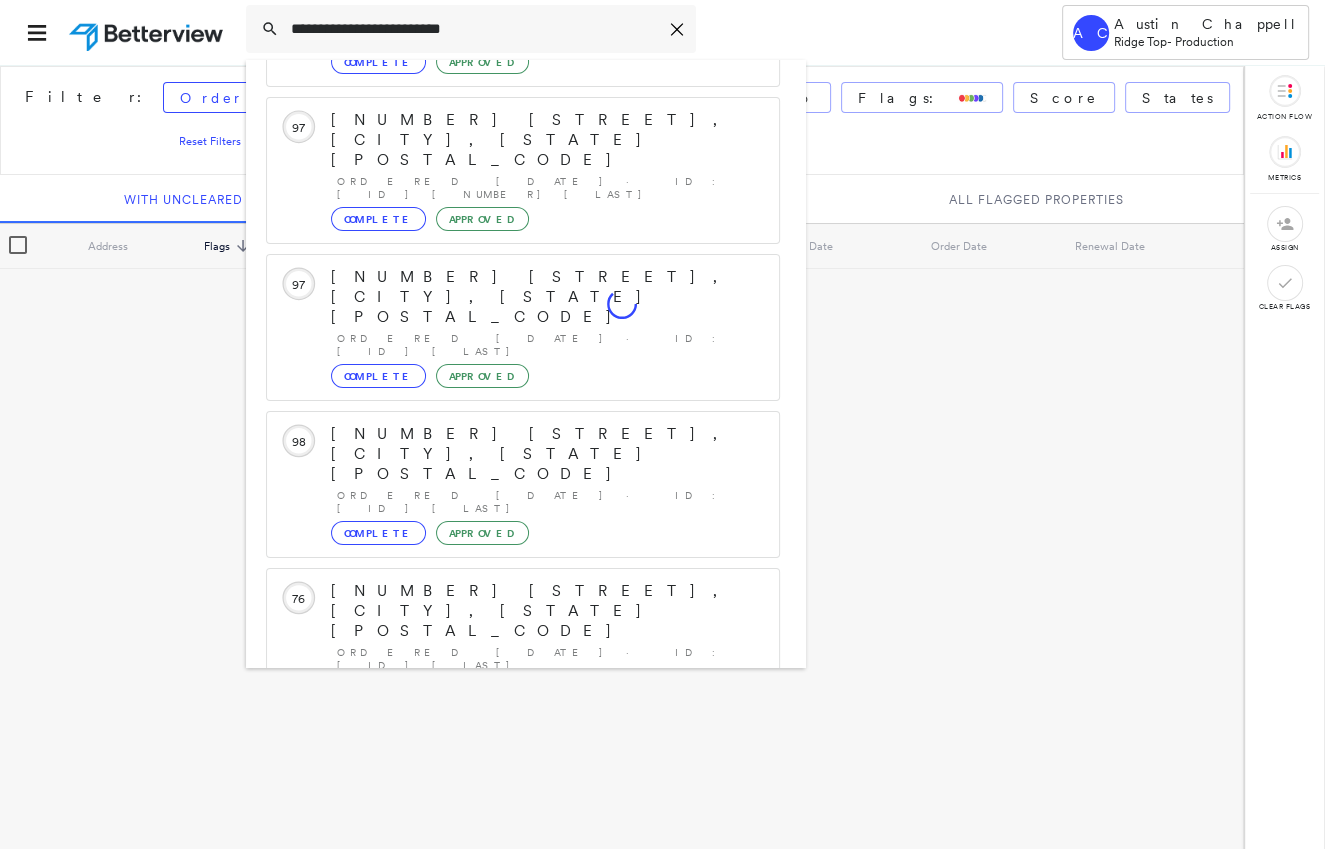 click on "[NUMBER] [STREET], [CITY], [STATE], [COUNTRY] Group Created with Sketch." at bounding box center (523, 903) 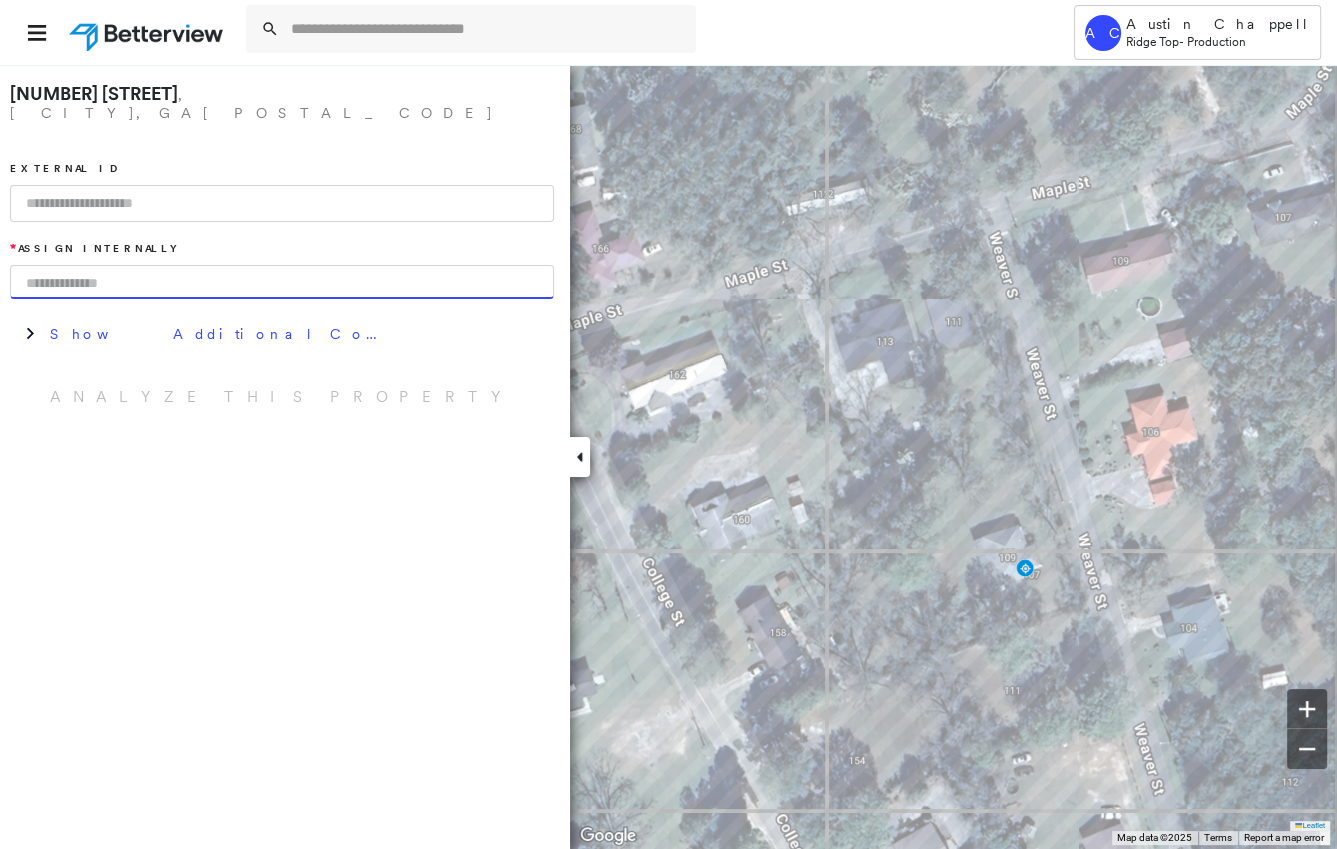 click at bounding box center (282, 282) 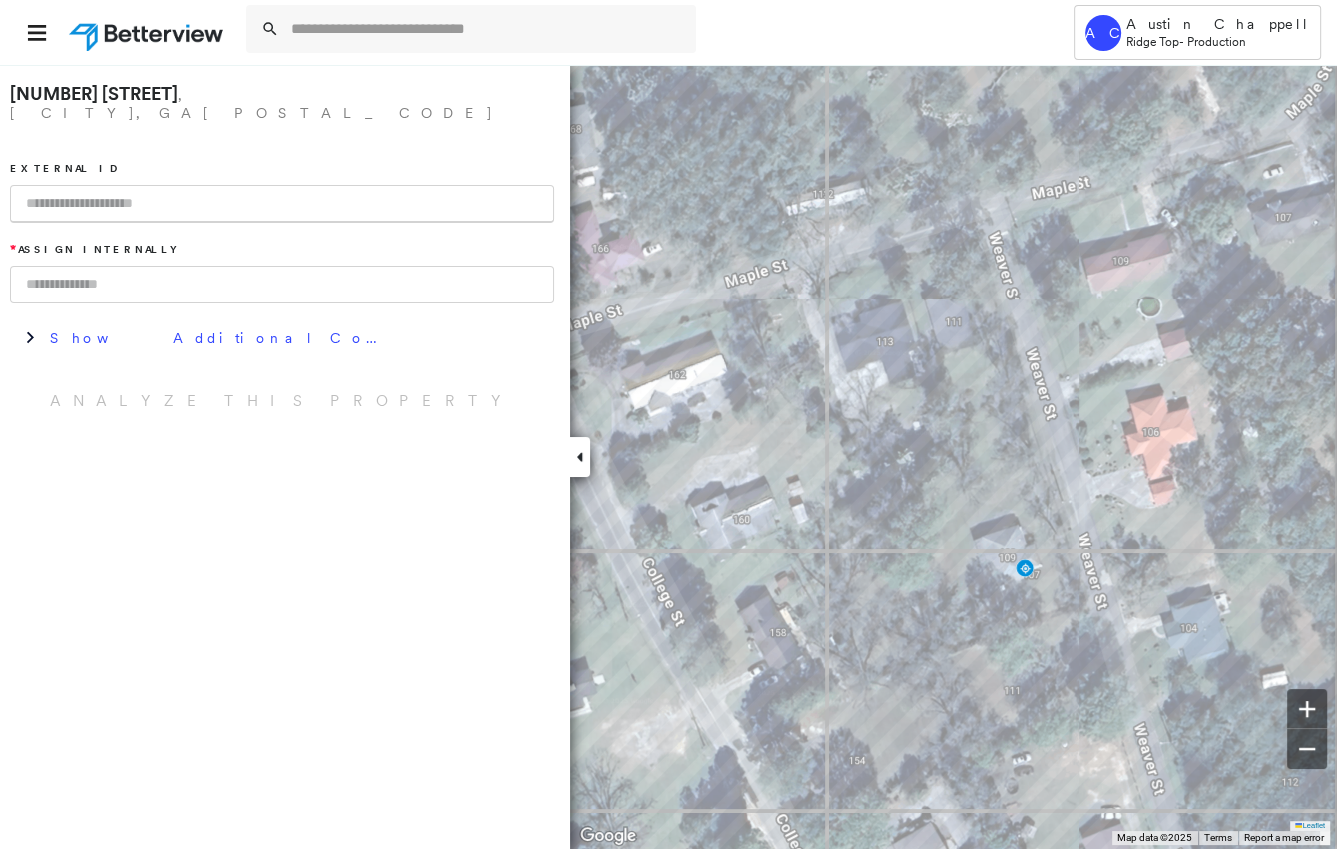 click at bounding box center (282, 204) 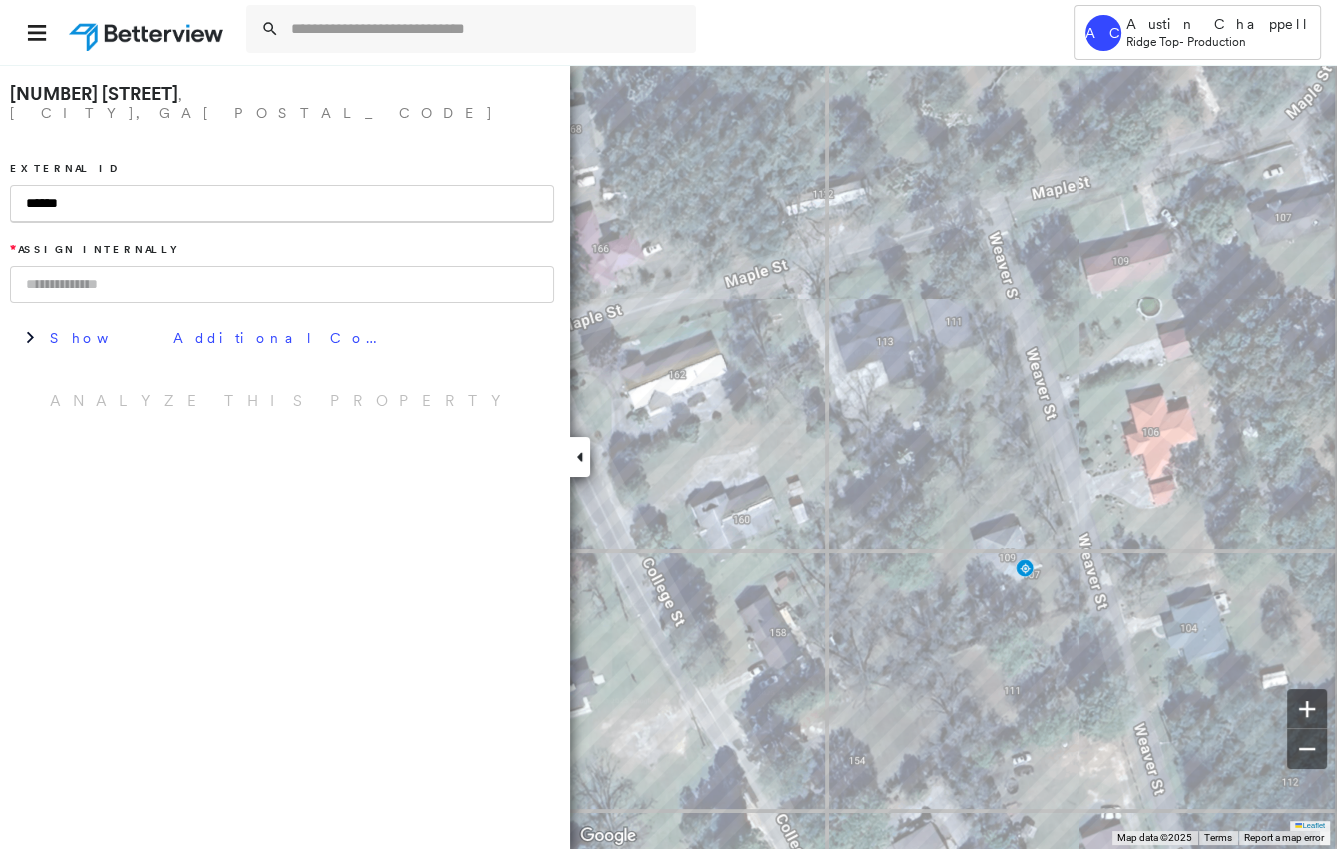 type on "******" 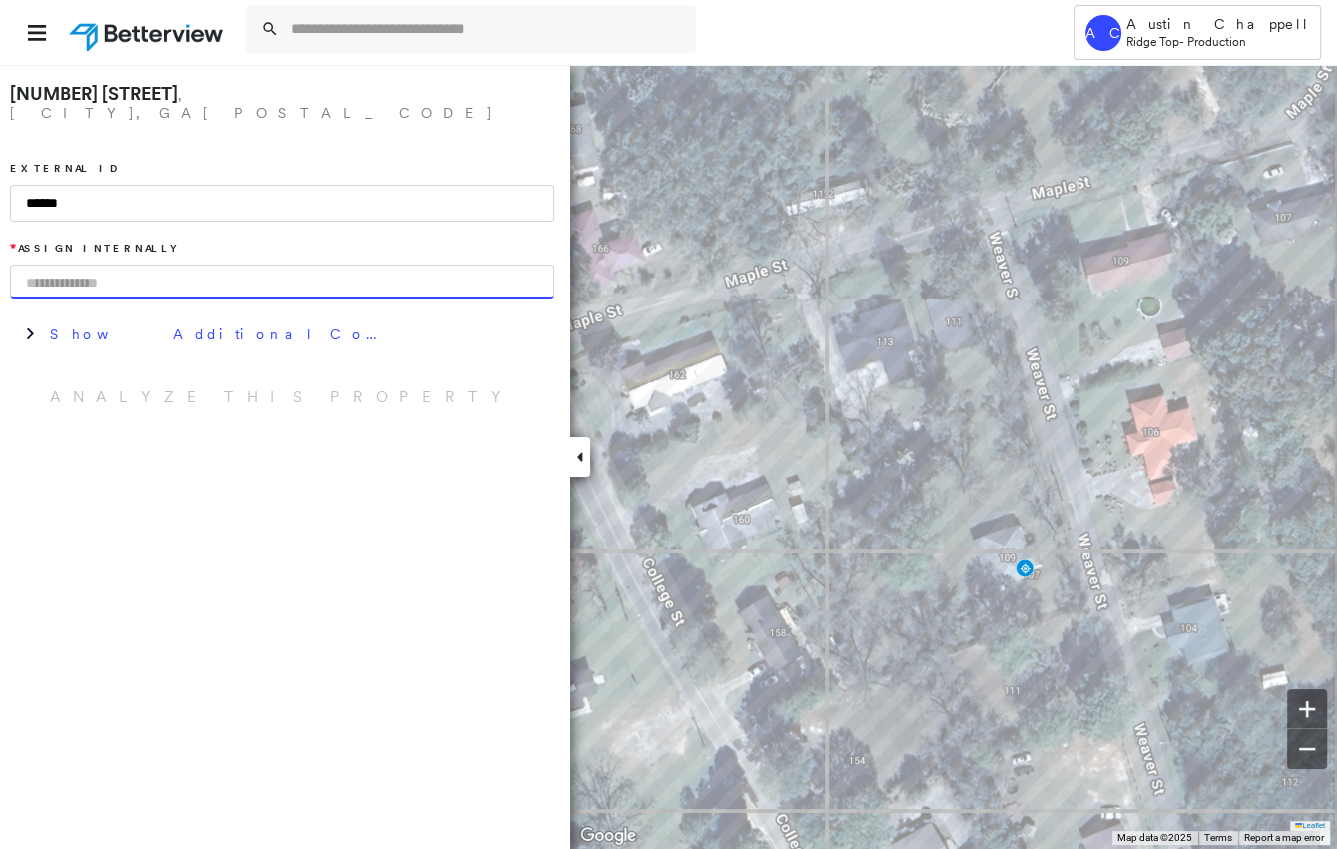 click at bounding box center (282, 282) 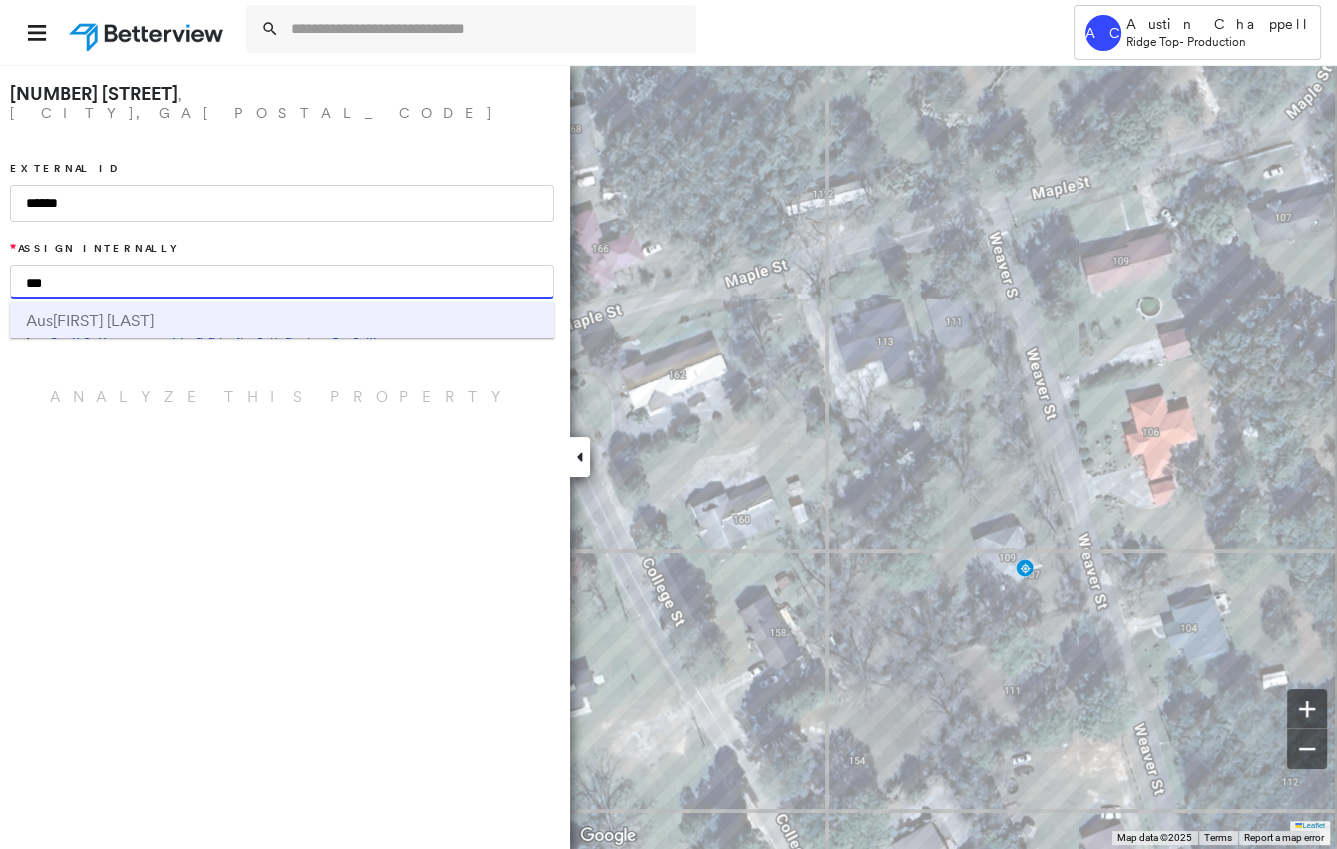 type on "***" 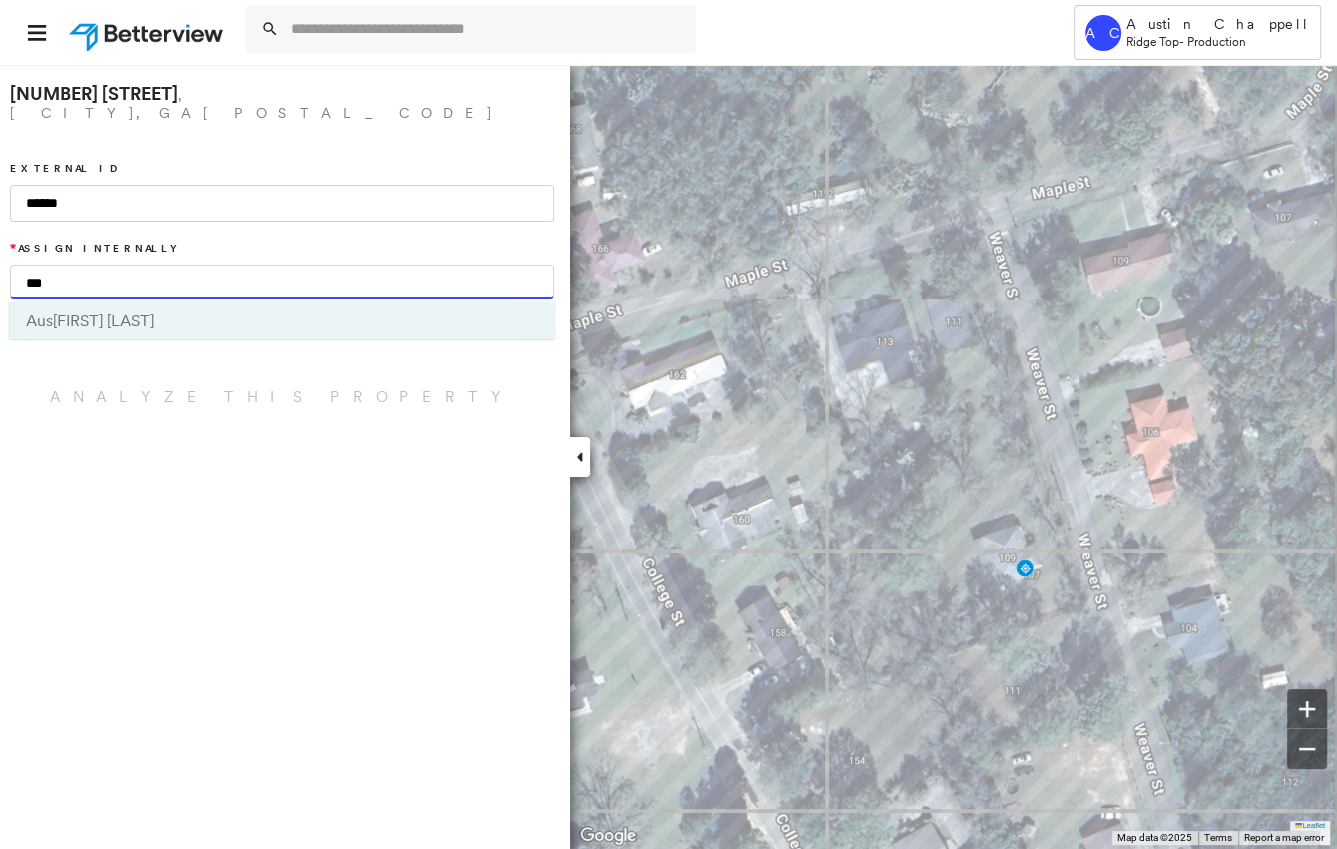 click on "[FIRST] [LAST]" at bounding box center (103, 320) 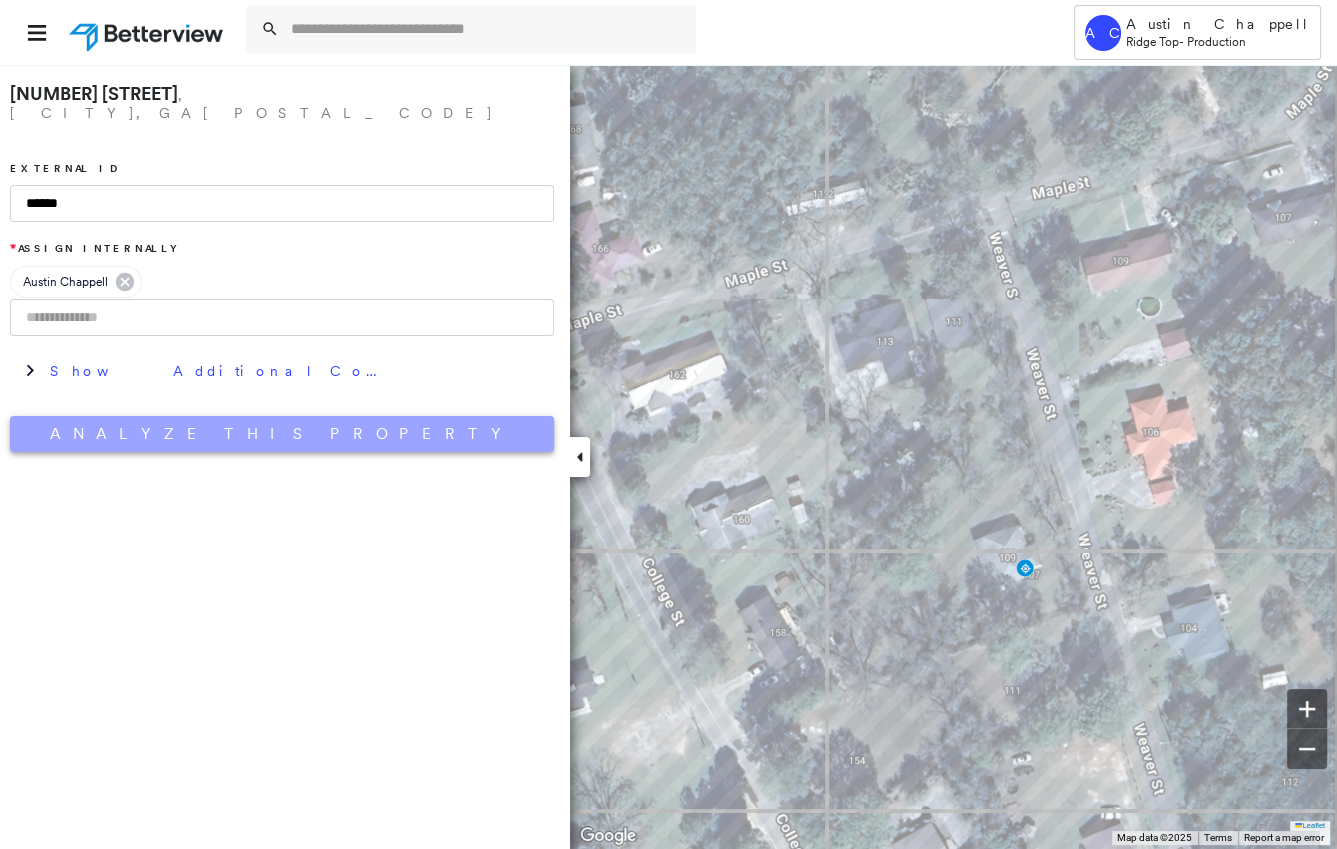 click on "Analyze This Property" at bounding box center [282, 434] 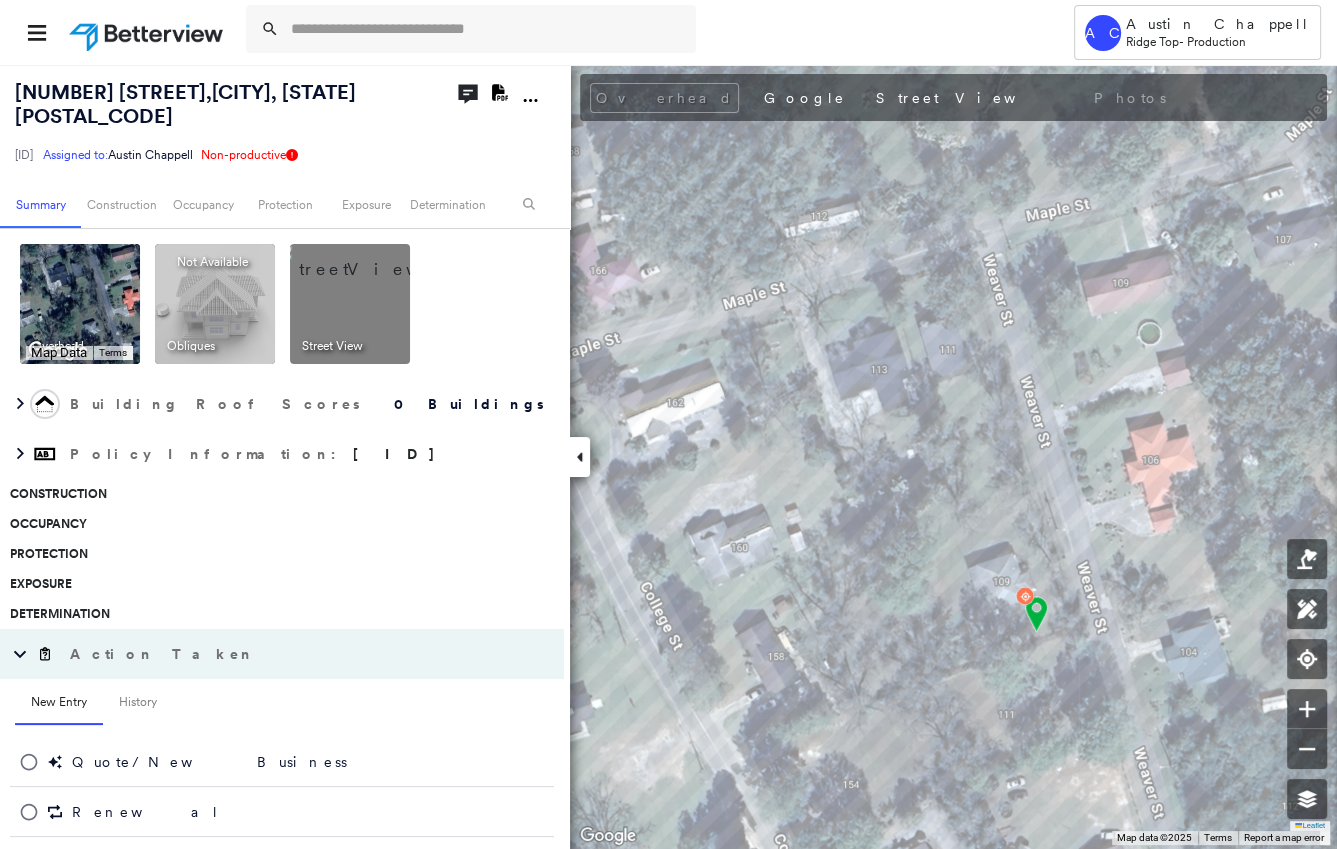 drag, startPoint x: 148, startPoint y: 99, endPoint x: 219, endPoint y: 95, distance: 71.11259 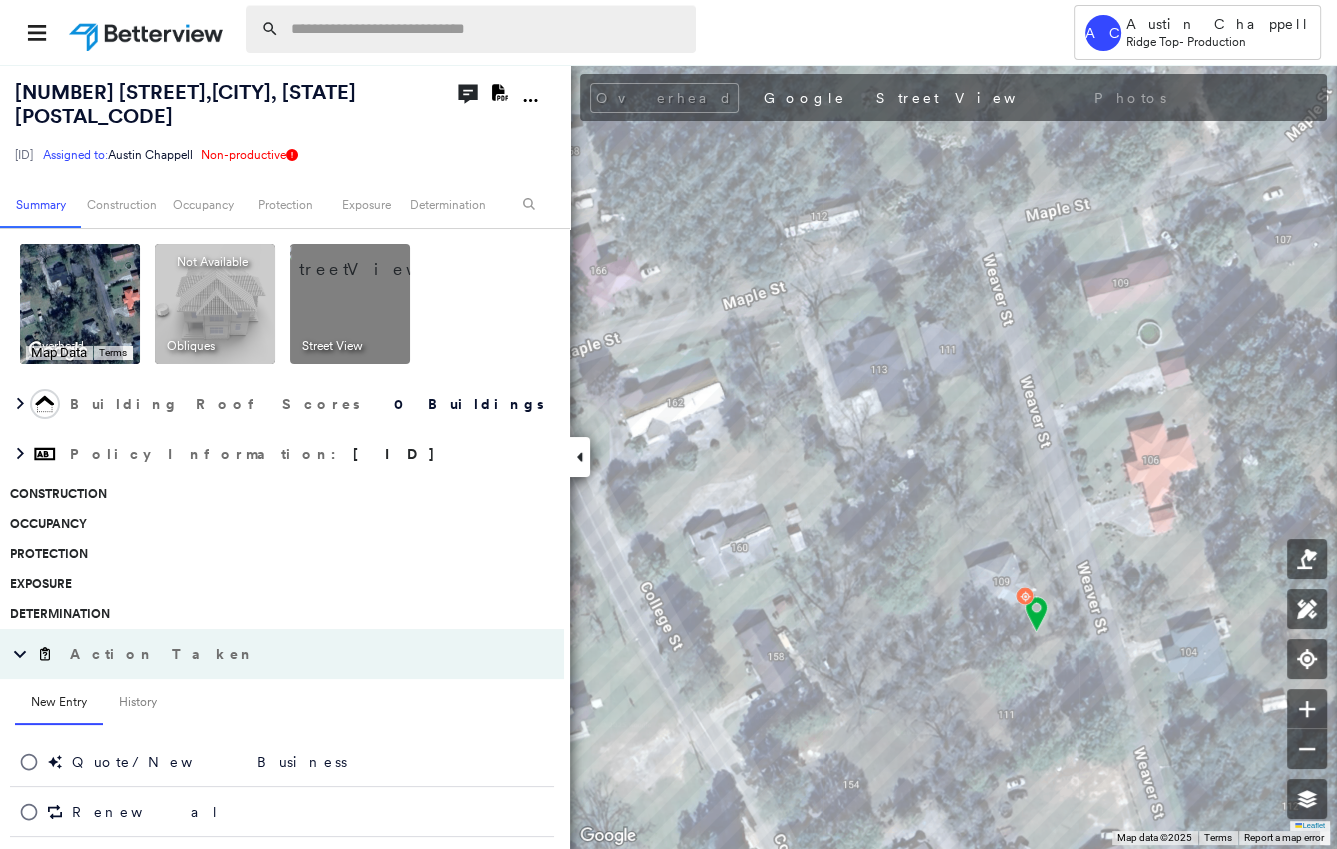 click at bounding box center (487, 29) 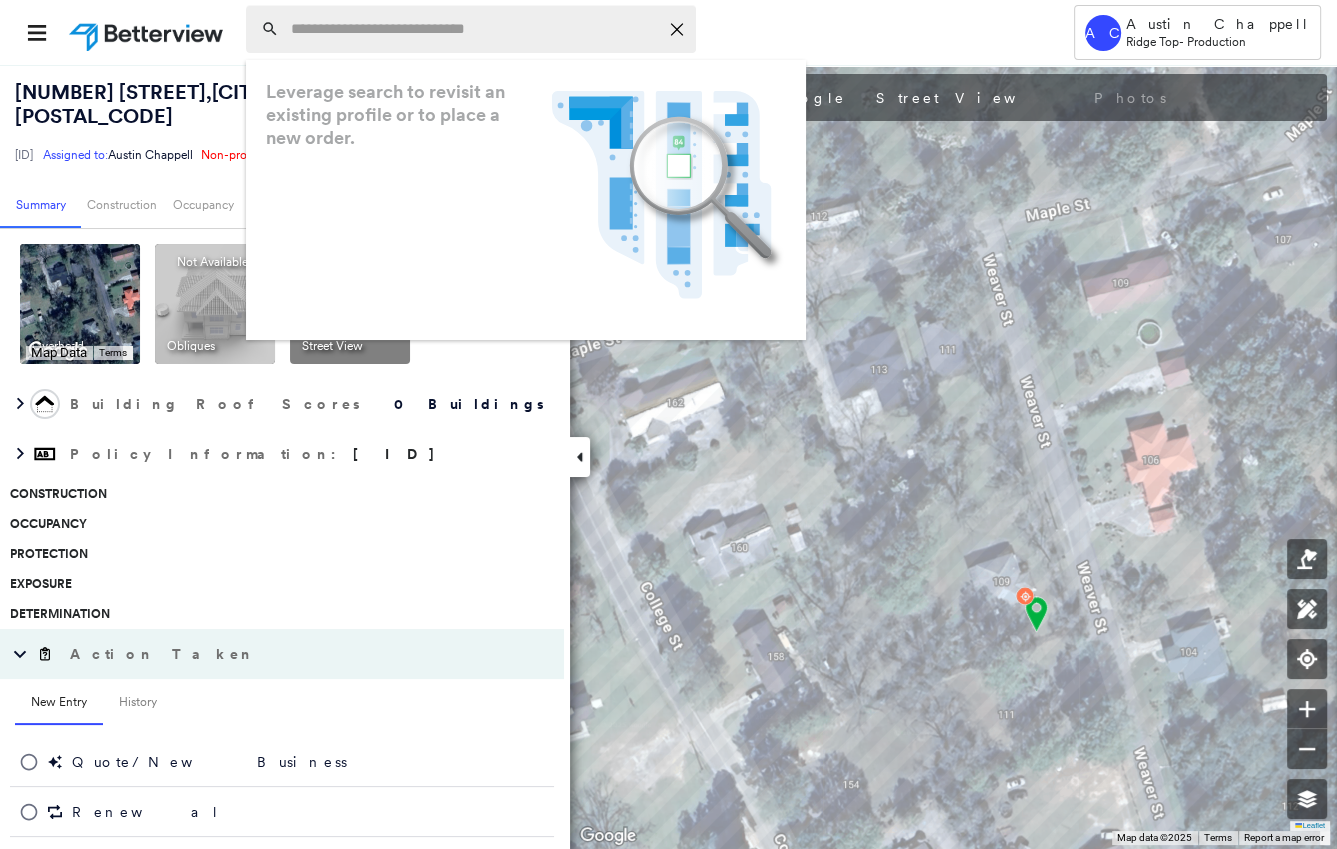 paste on "**********" 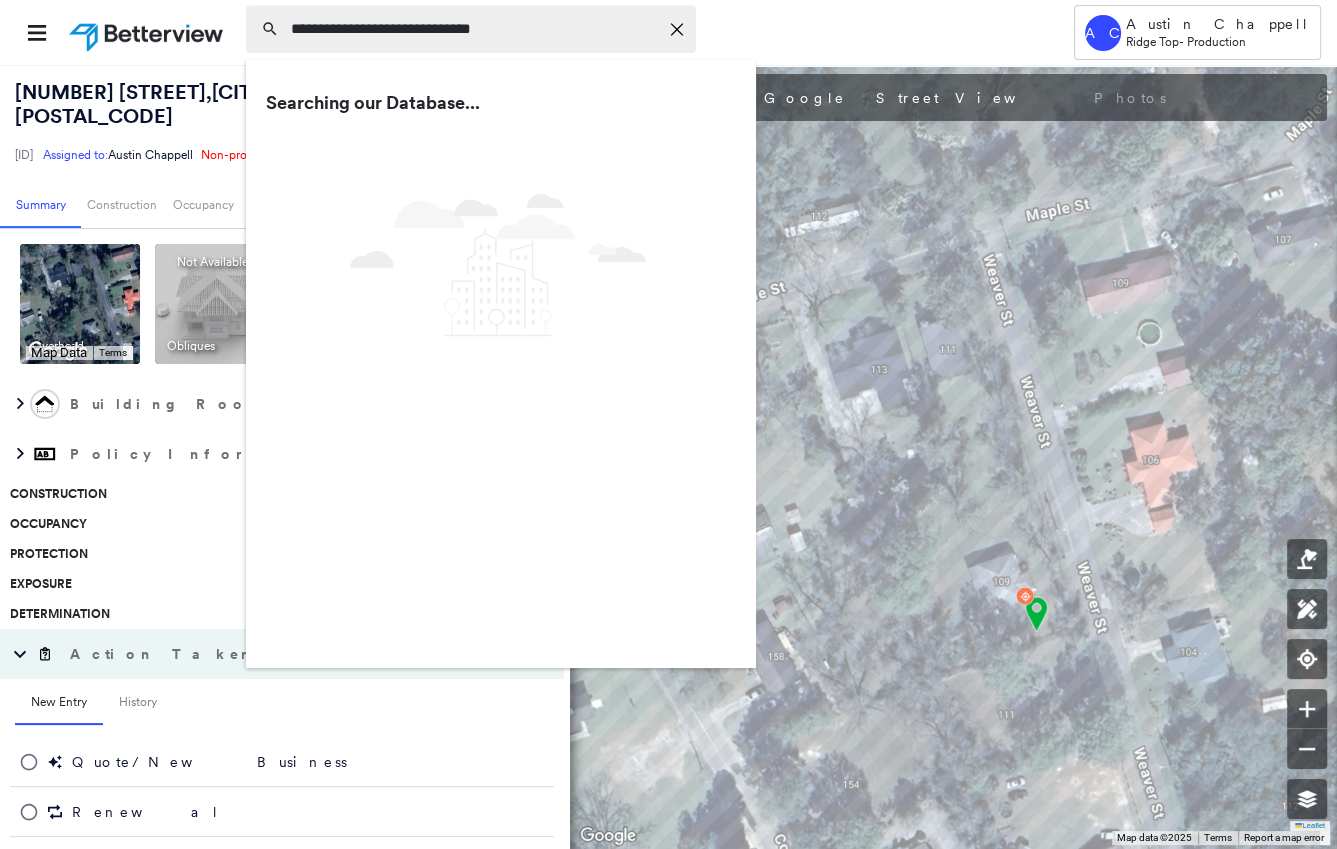 type on "**********" 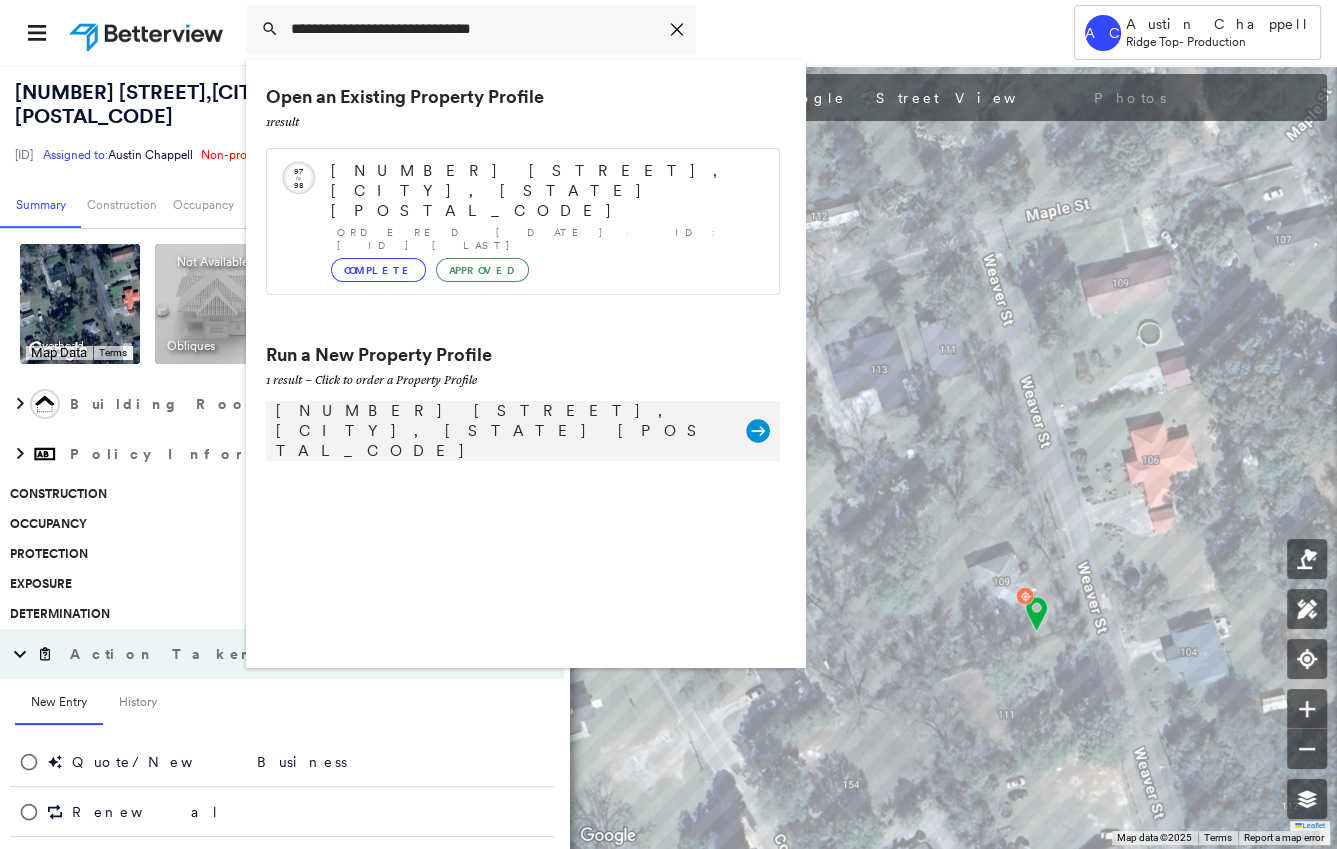 click on "[NUMBER] [STREET], [CITY], [STATE] [POSTAL_CODE]" at bounding box center (501, 431) 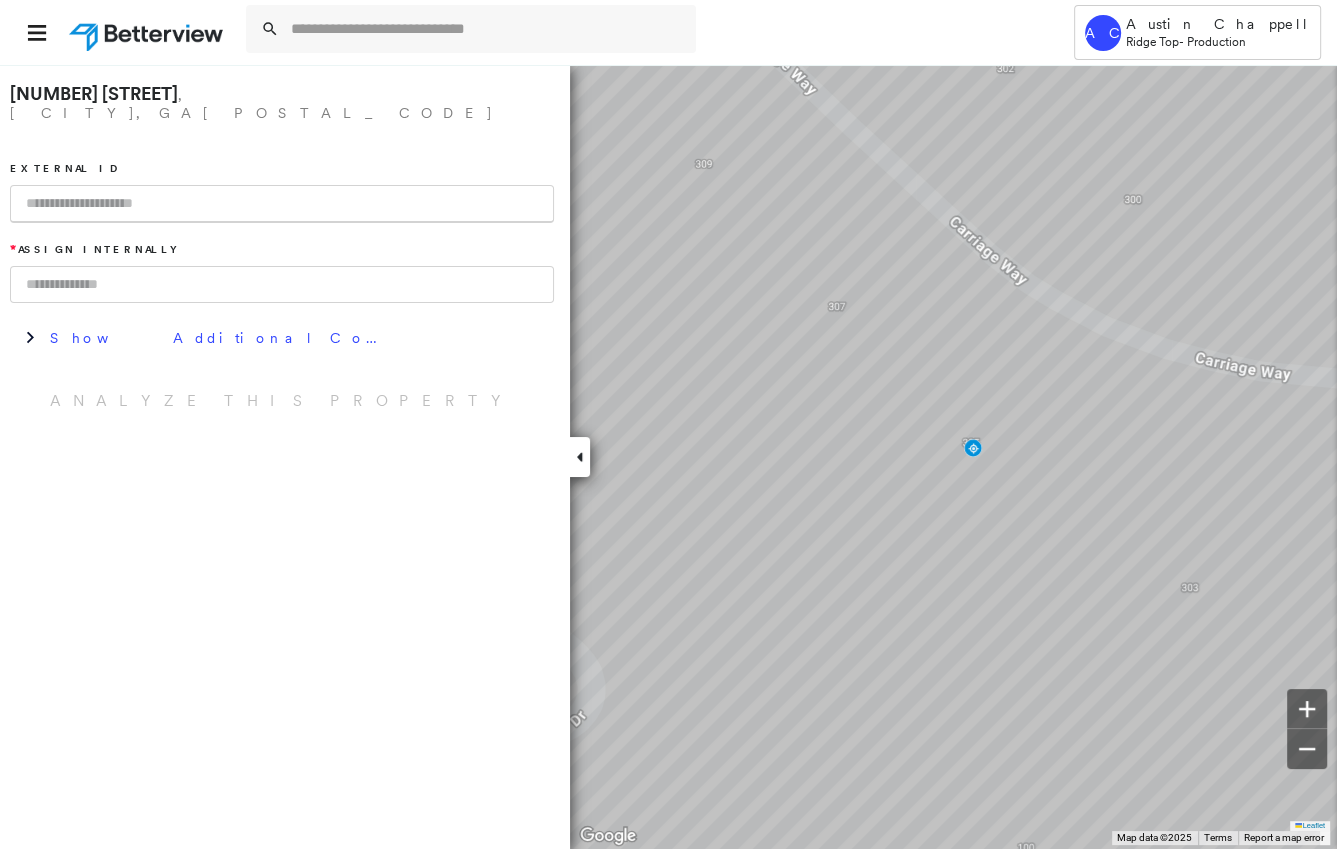 click at bounding box center [282, 204] 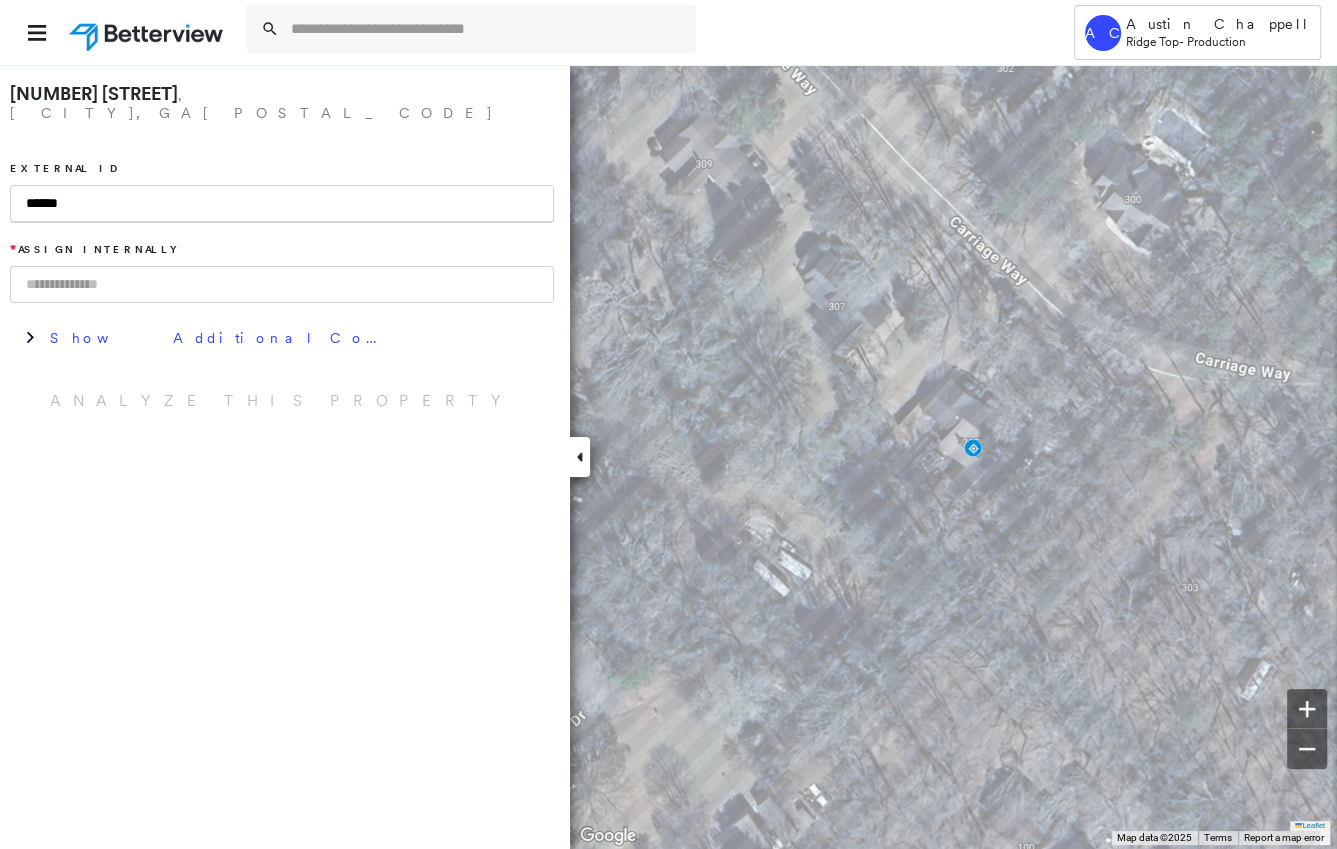 type on "******" 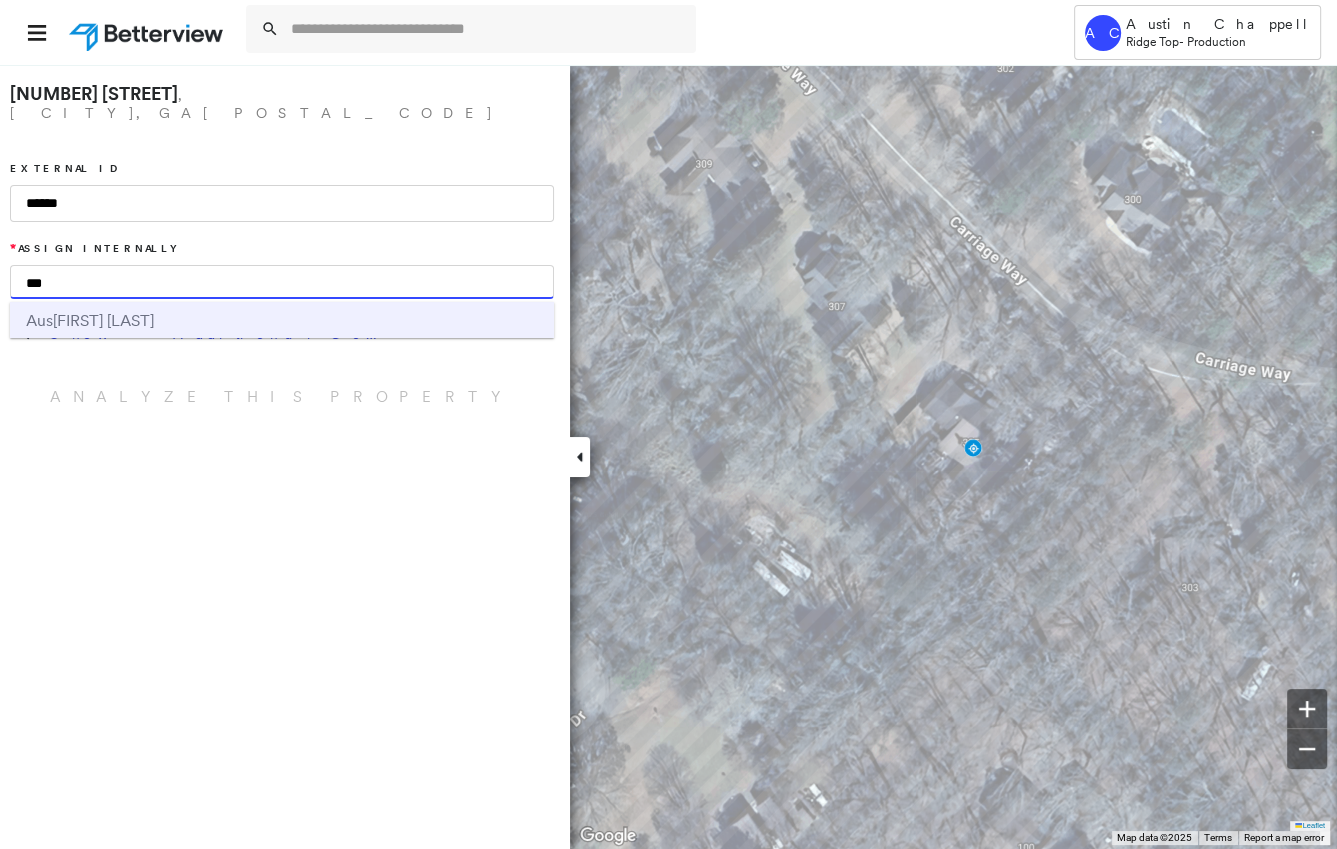 type on "***" 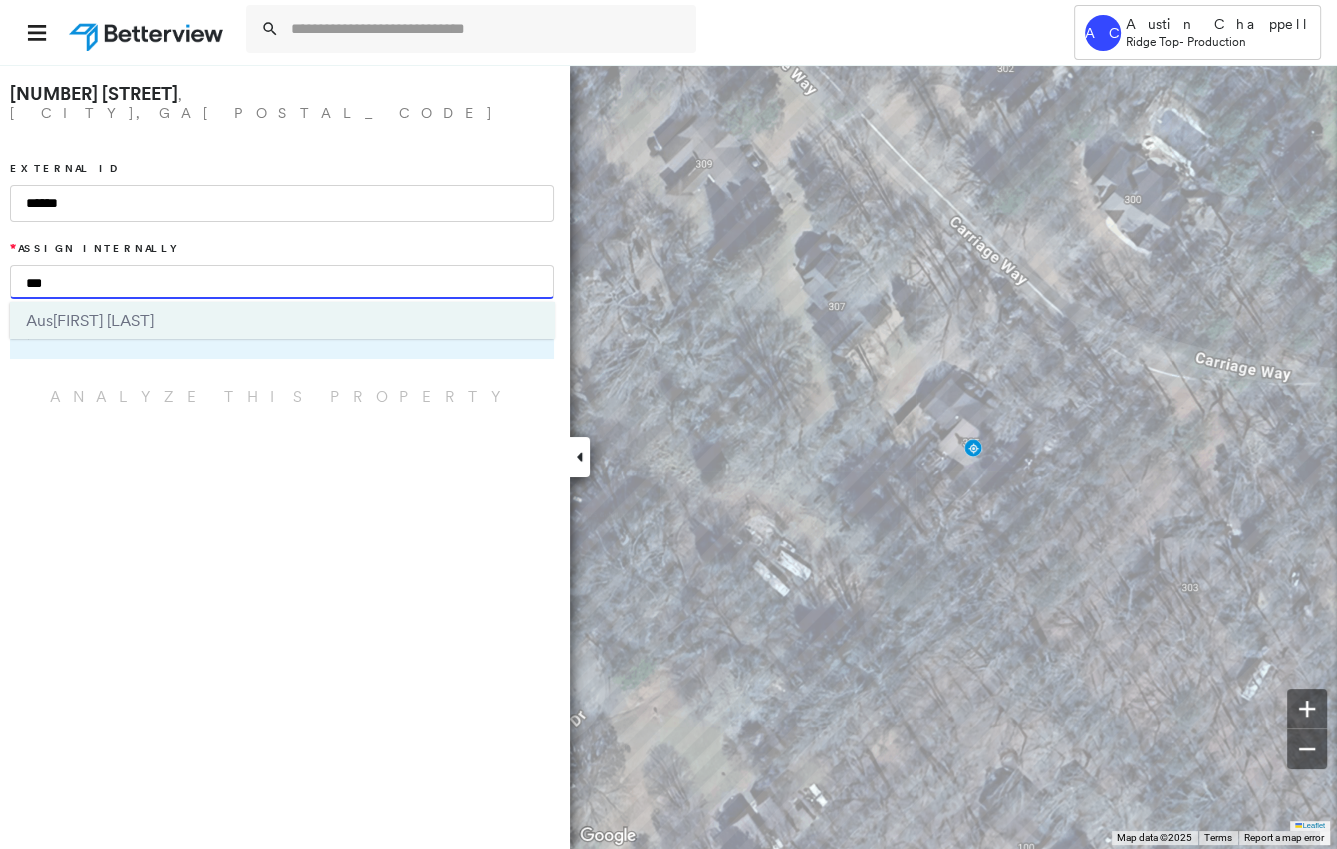 type 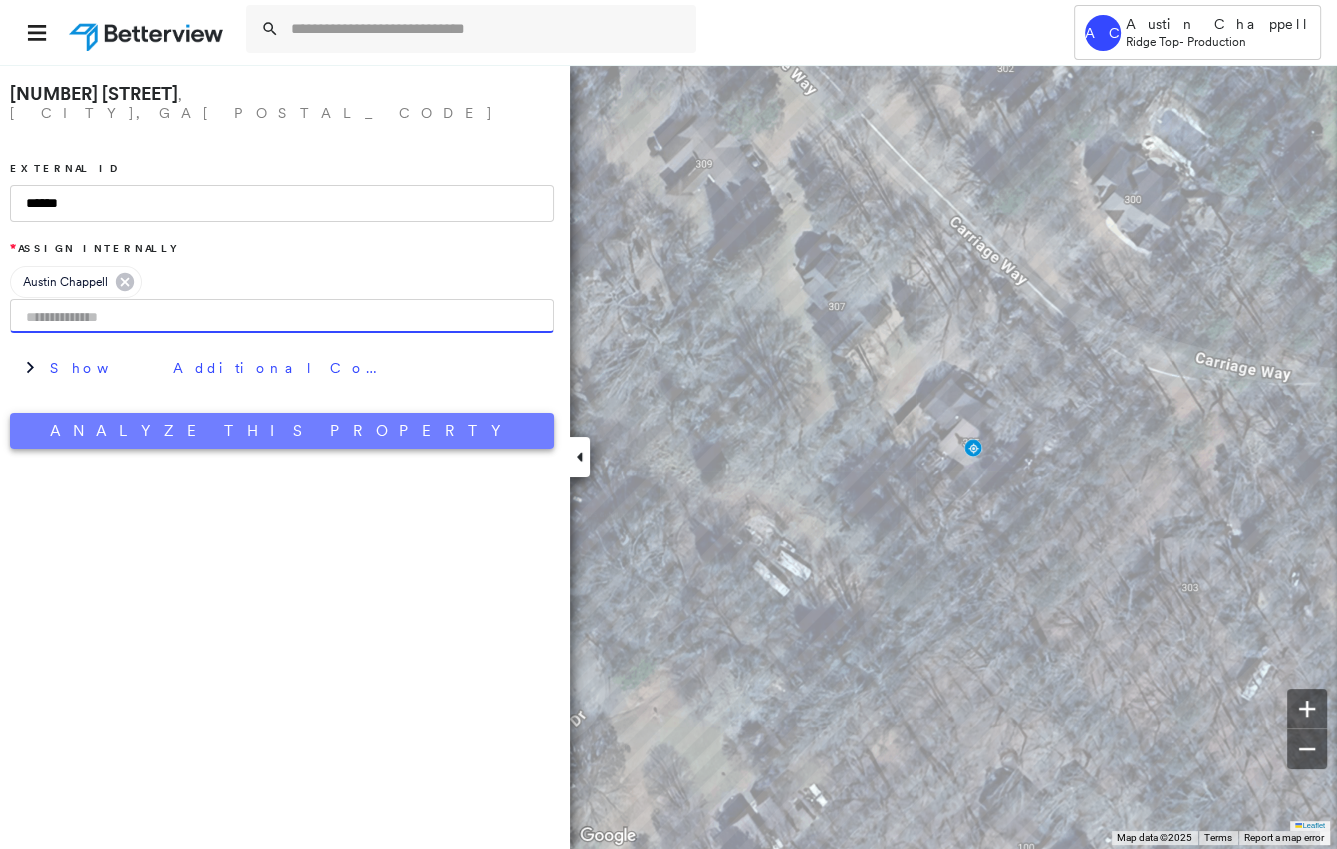 click on "Analyze This Property" at bounding box center [282, 431] 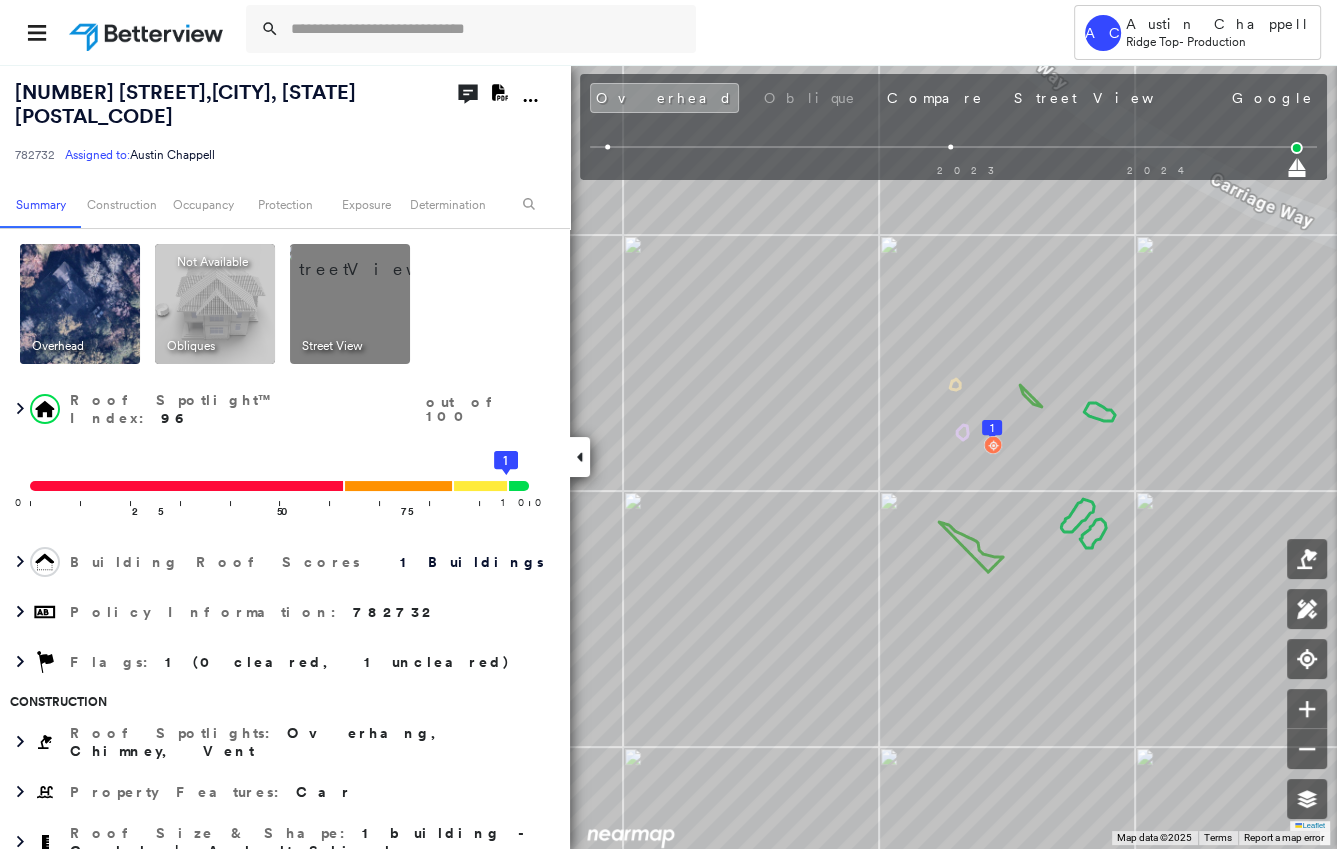 click at bounding box center (374, 259) 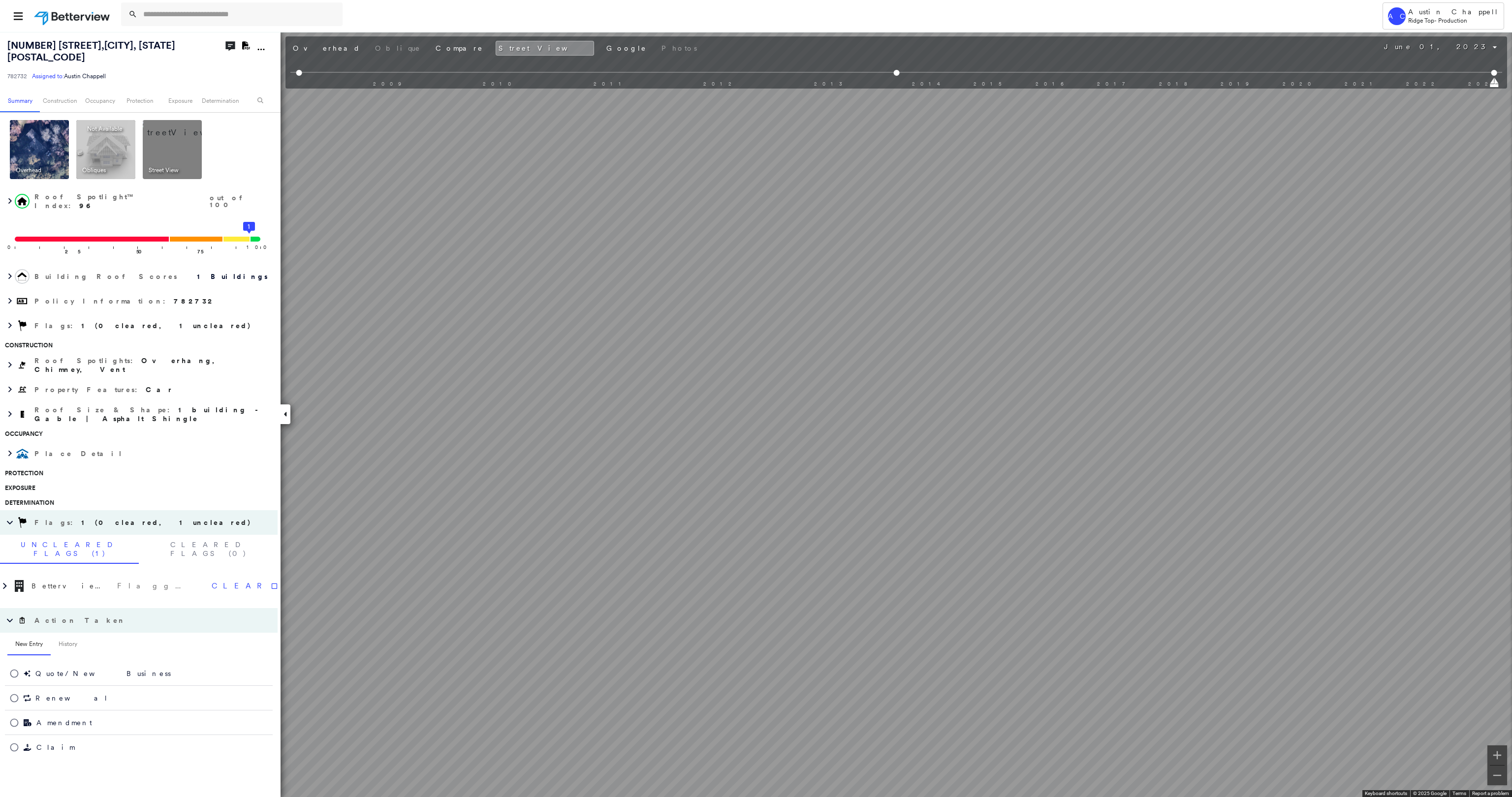 click at bounding box center [10, 824] 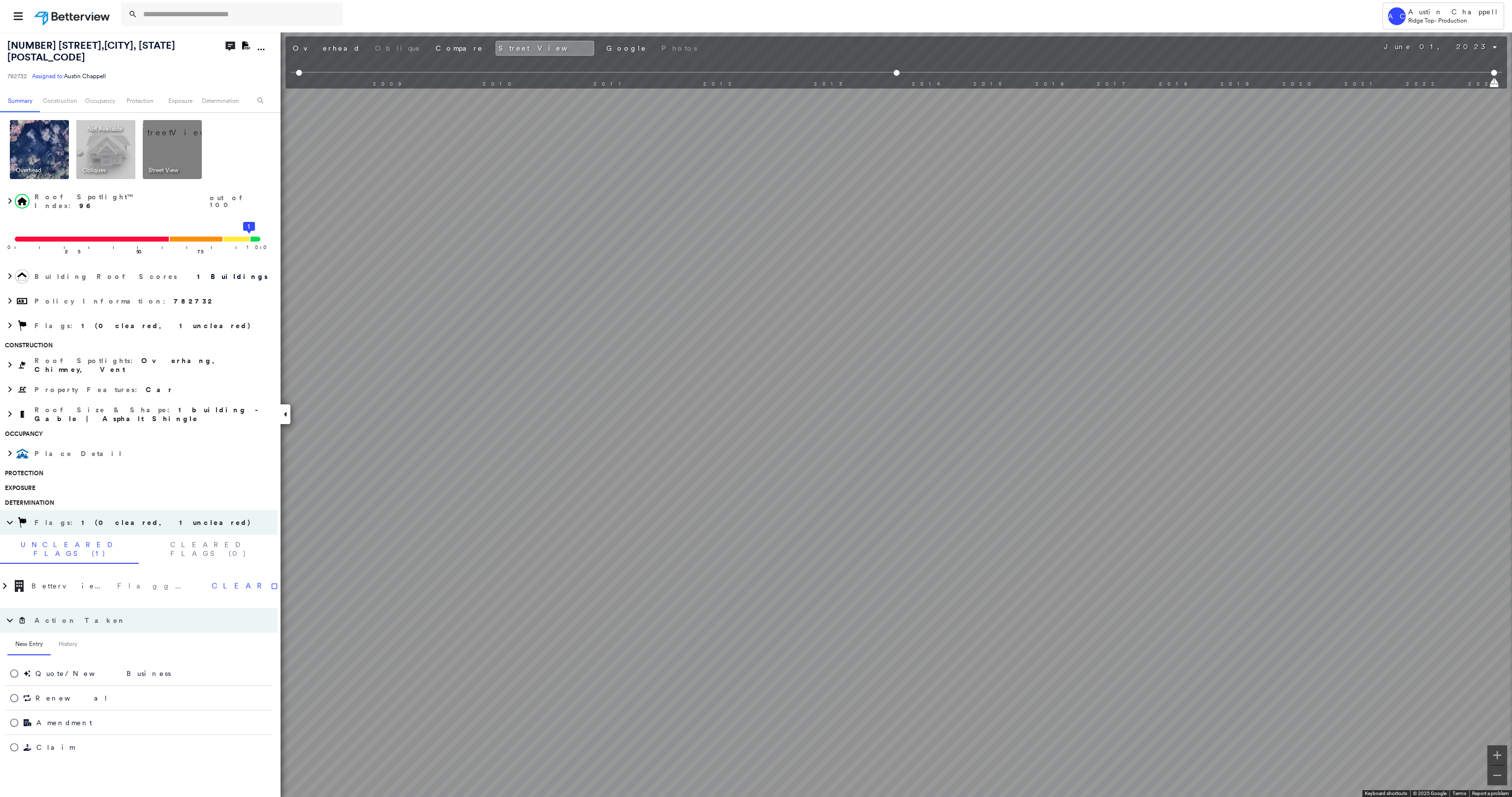 click 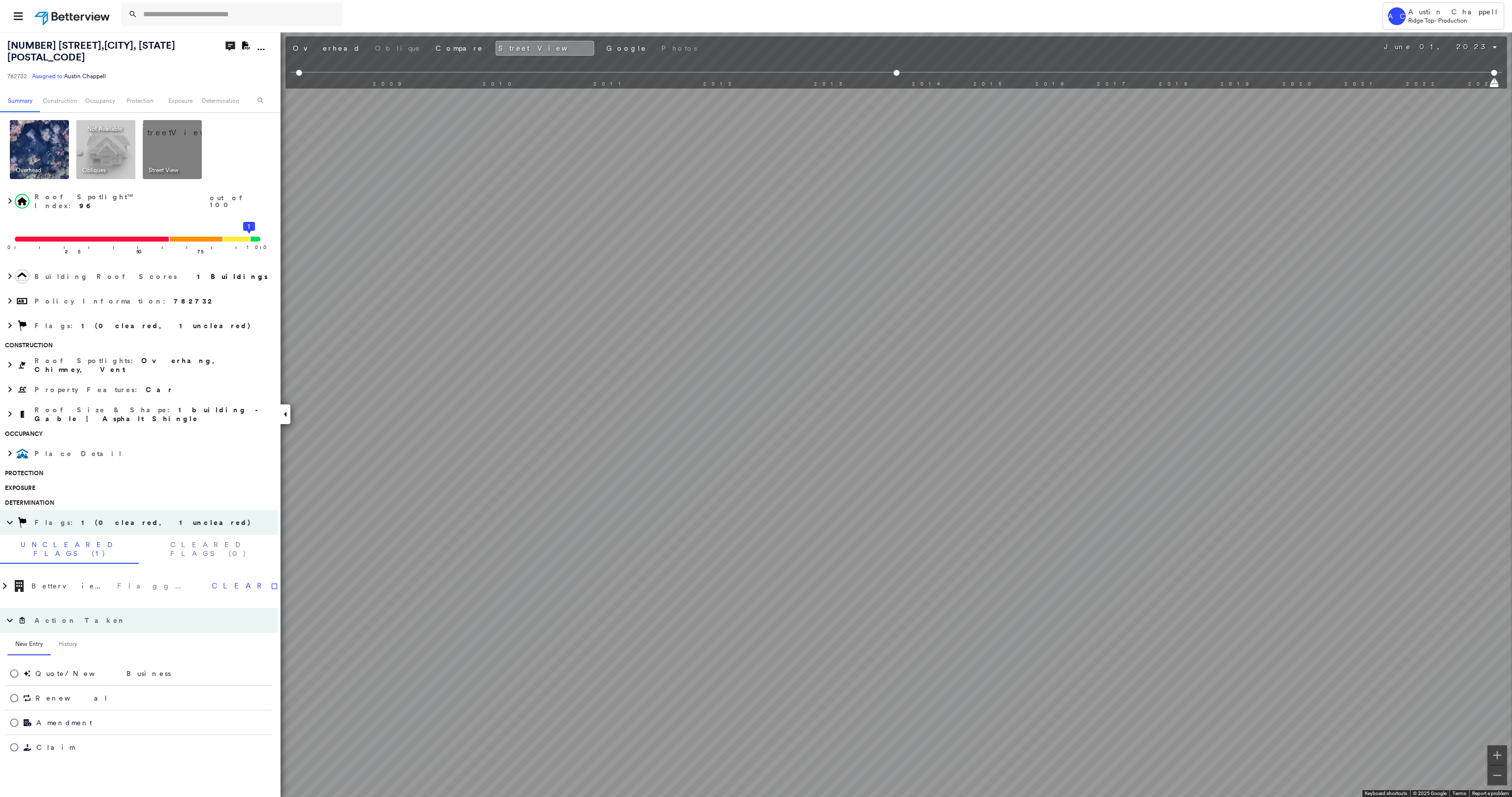 drag, startPoint x: 808, startPoint y: 568, endPoint x: 1082, endPoint y: 315, distance: 372.941 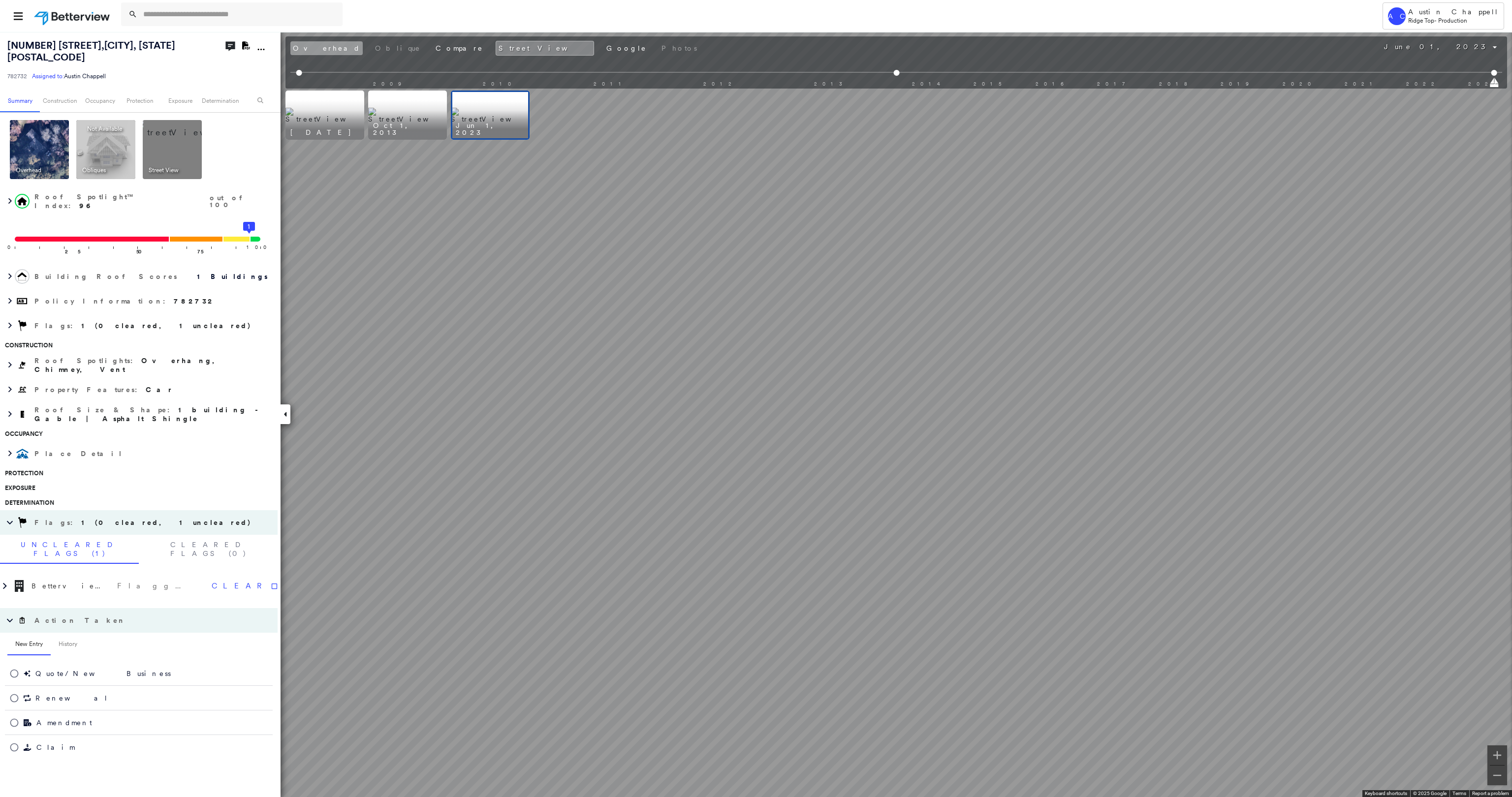 click on "Overhead" at bounding box center (326, 48) 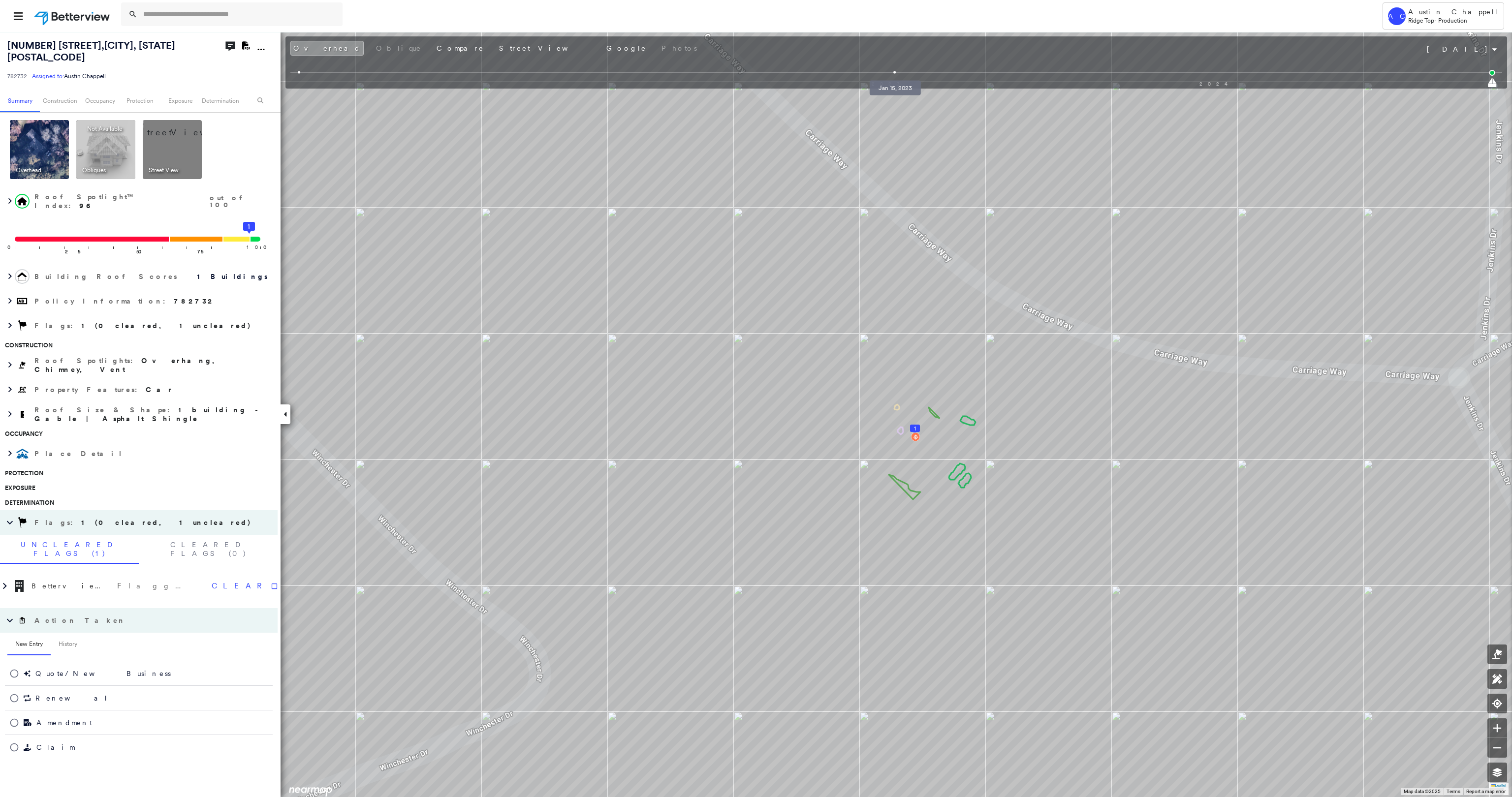 click at bounding box center [895, 72] 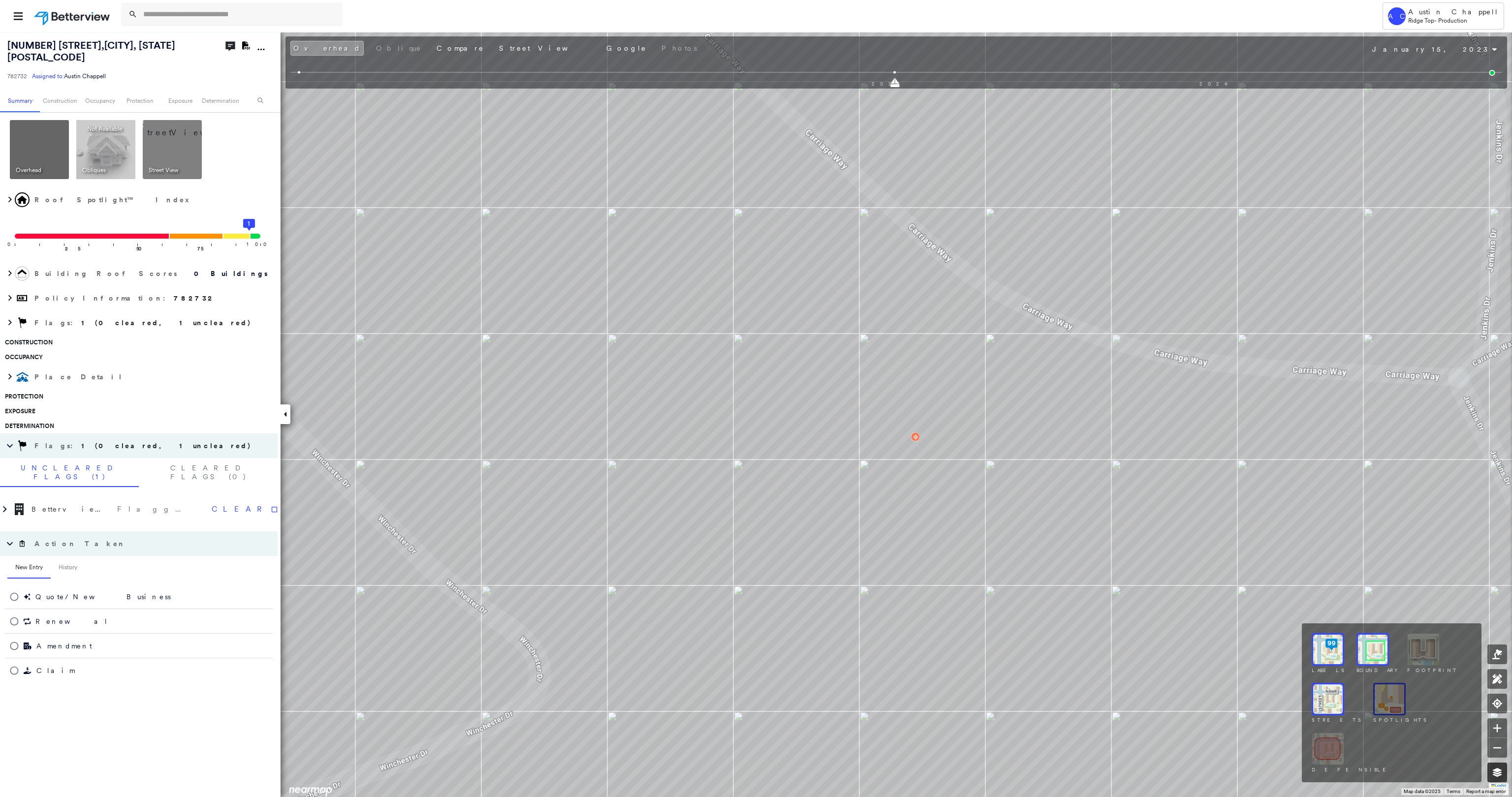 click 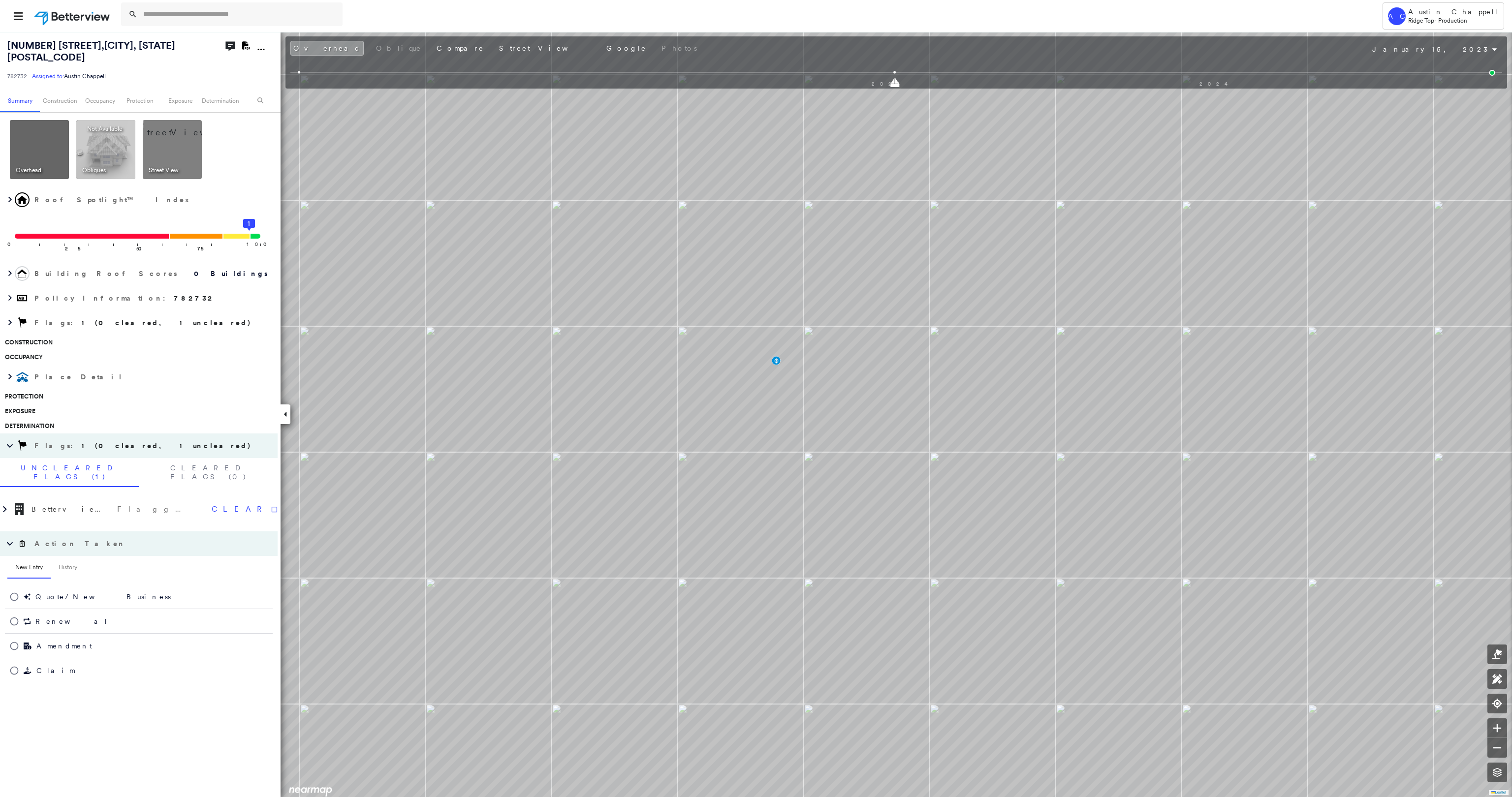 click at bounding box center (73, 16) 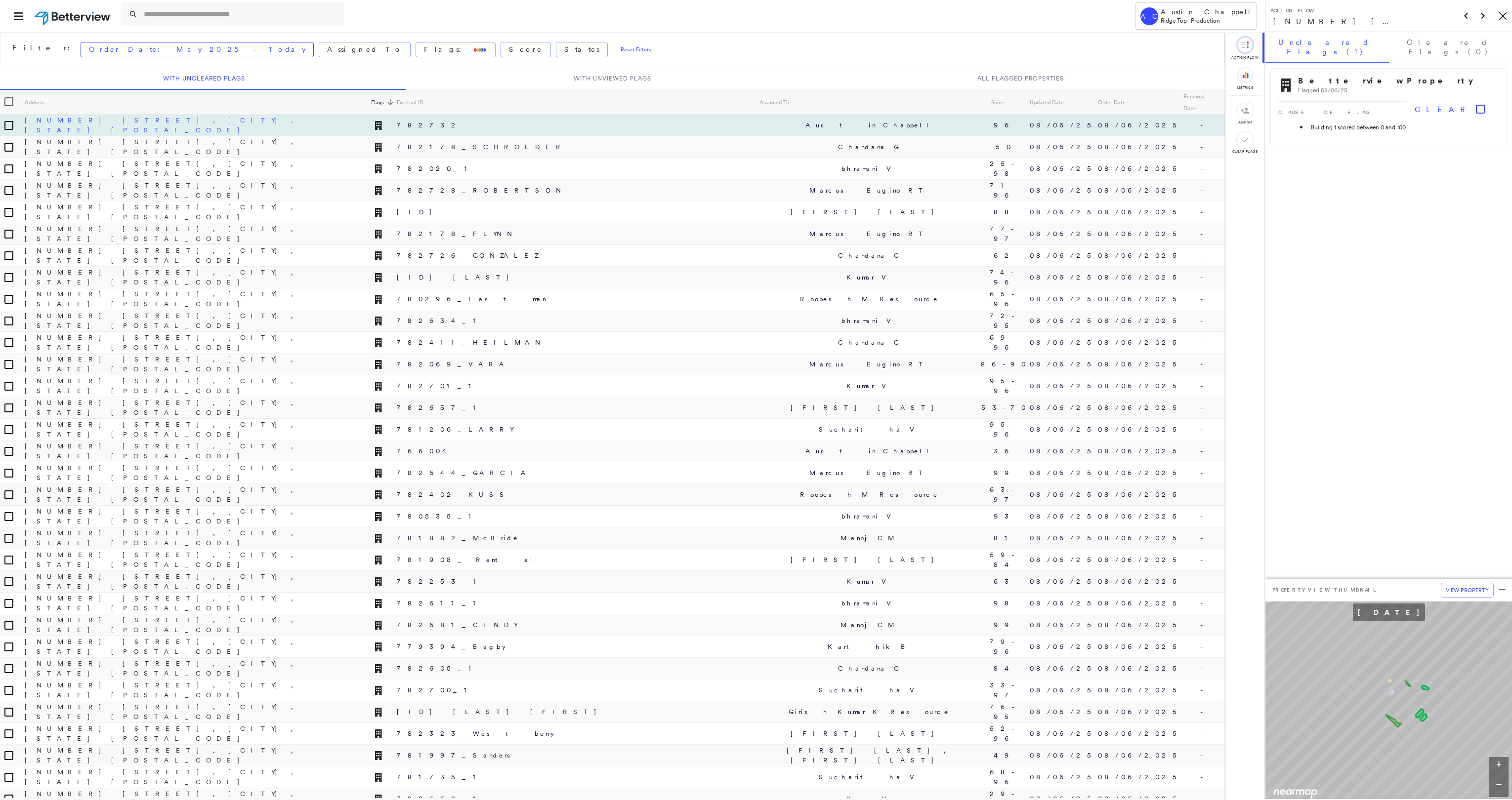 click on "[NUMBER] [STREET], [CITY], [STATE] [POSTAL_CODE]" at bounding box center (162, 125) 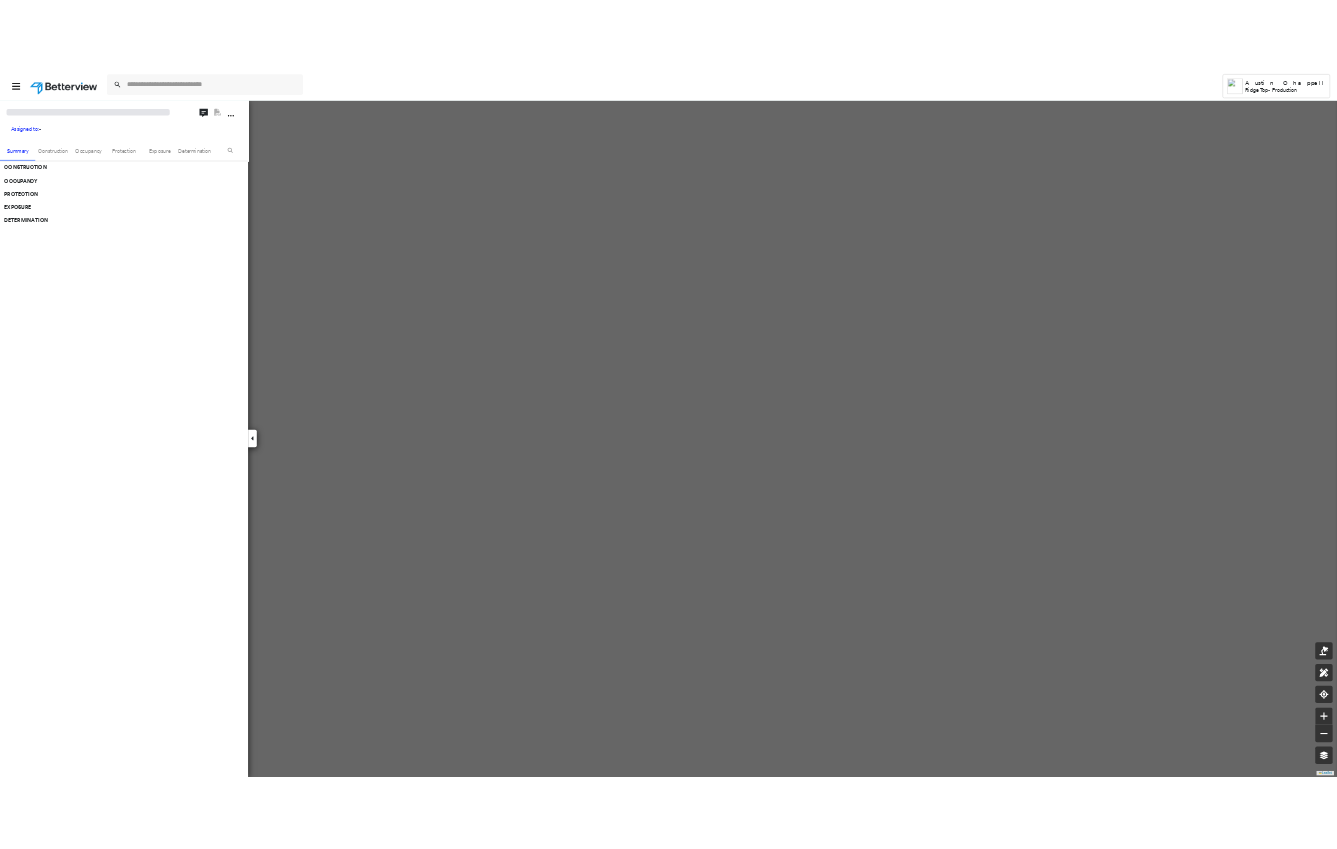 scroll, scrollTop: 0, scrollLeft: 0, axis: both 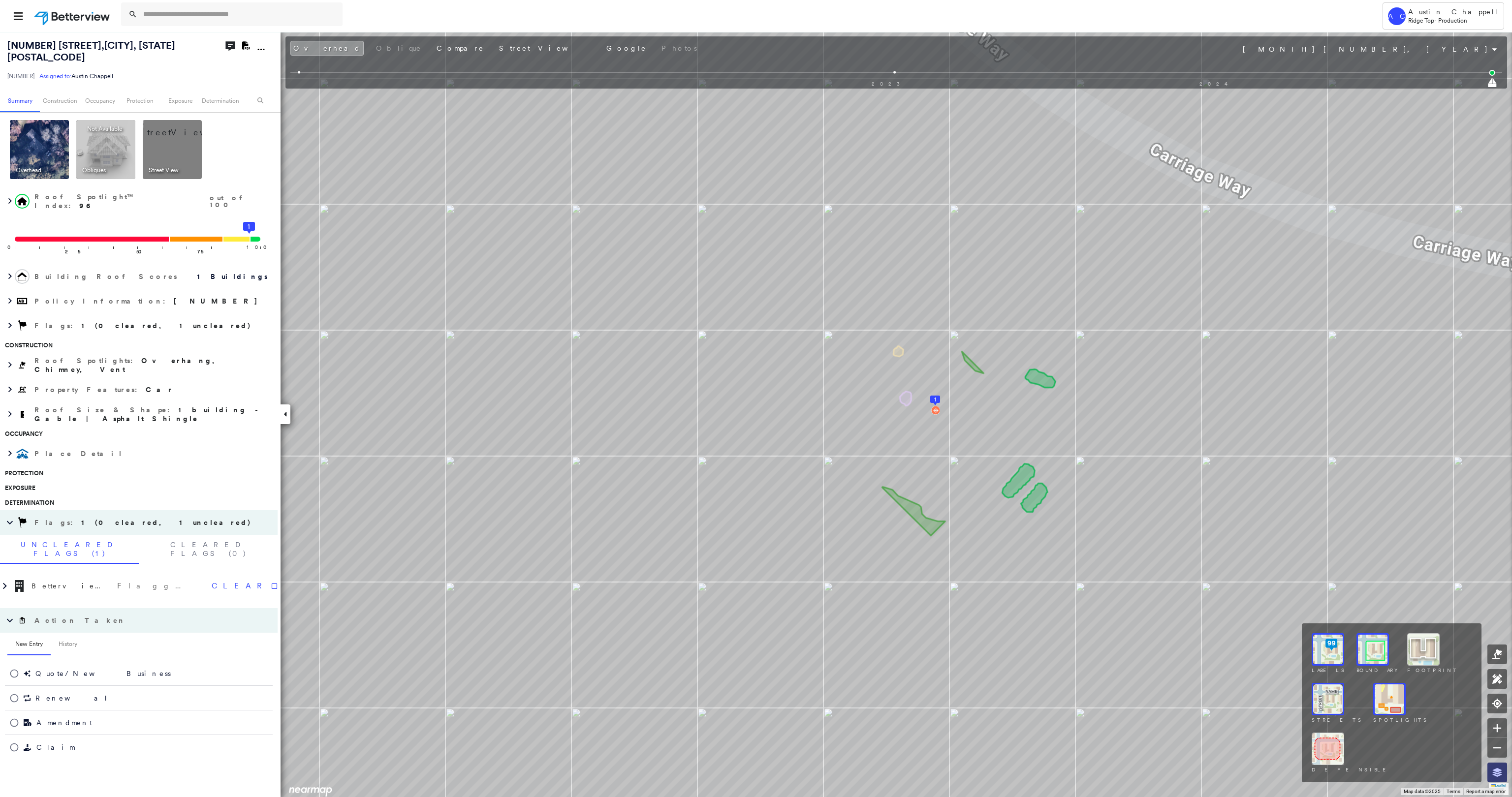 click 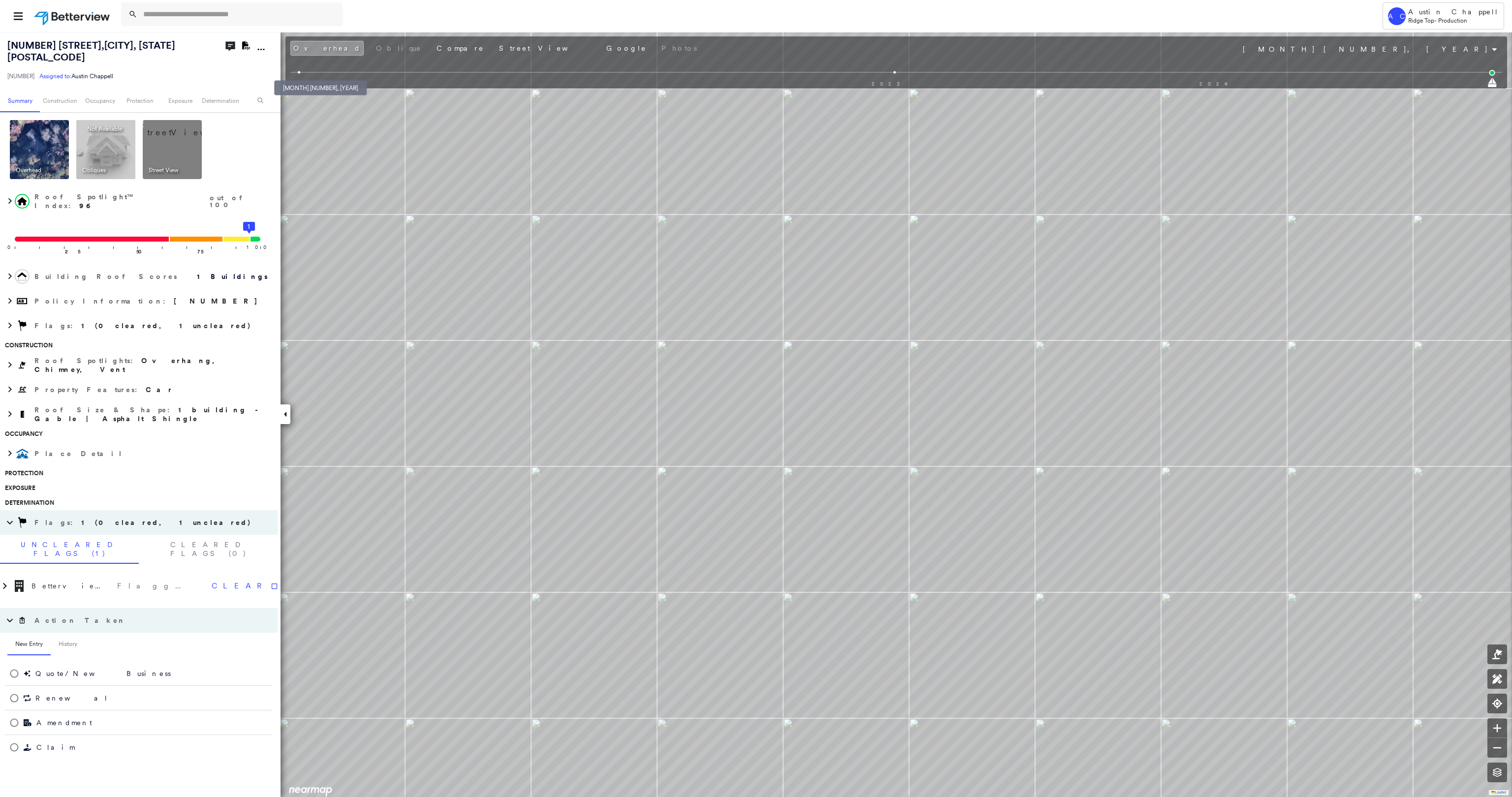 click at bounding box center [299, 72] 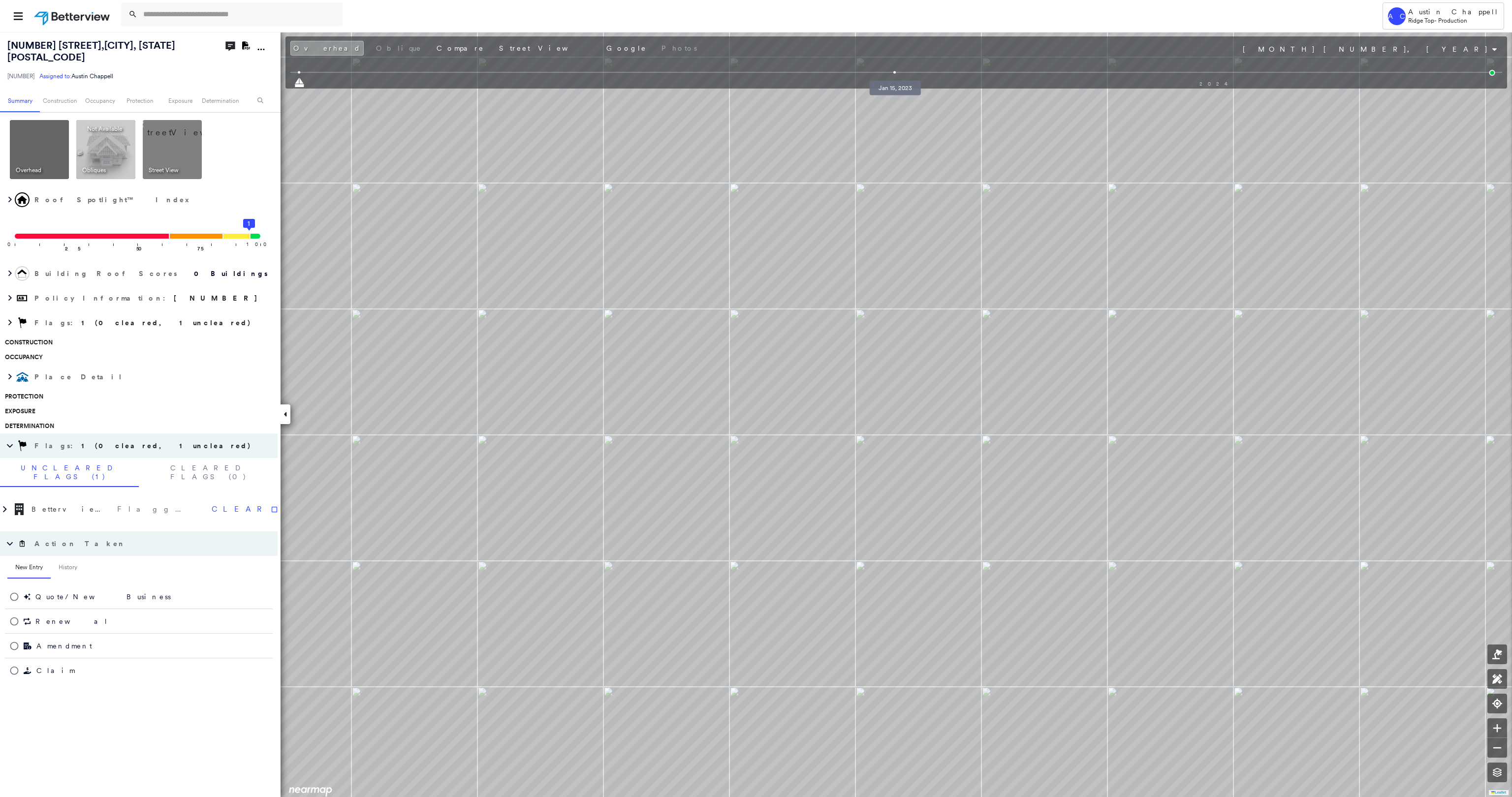 click at bounding box center [895, 72] 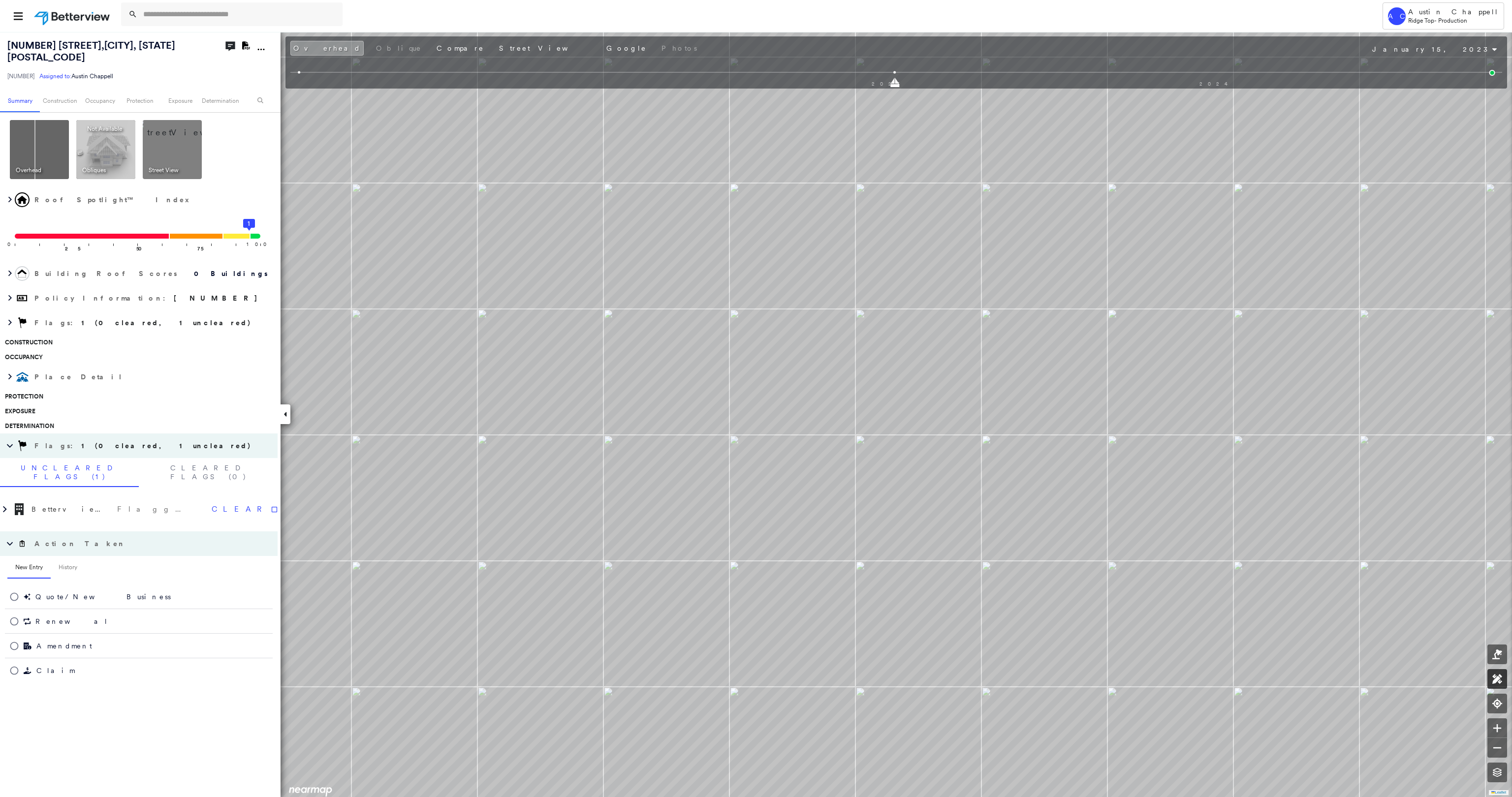 click 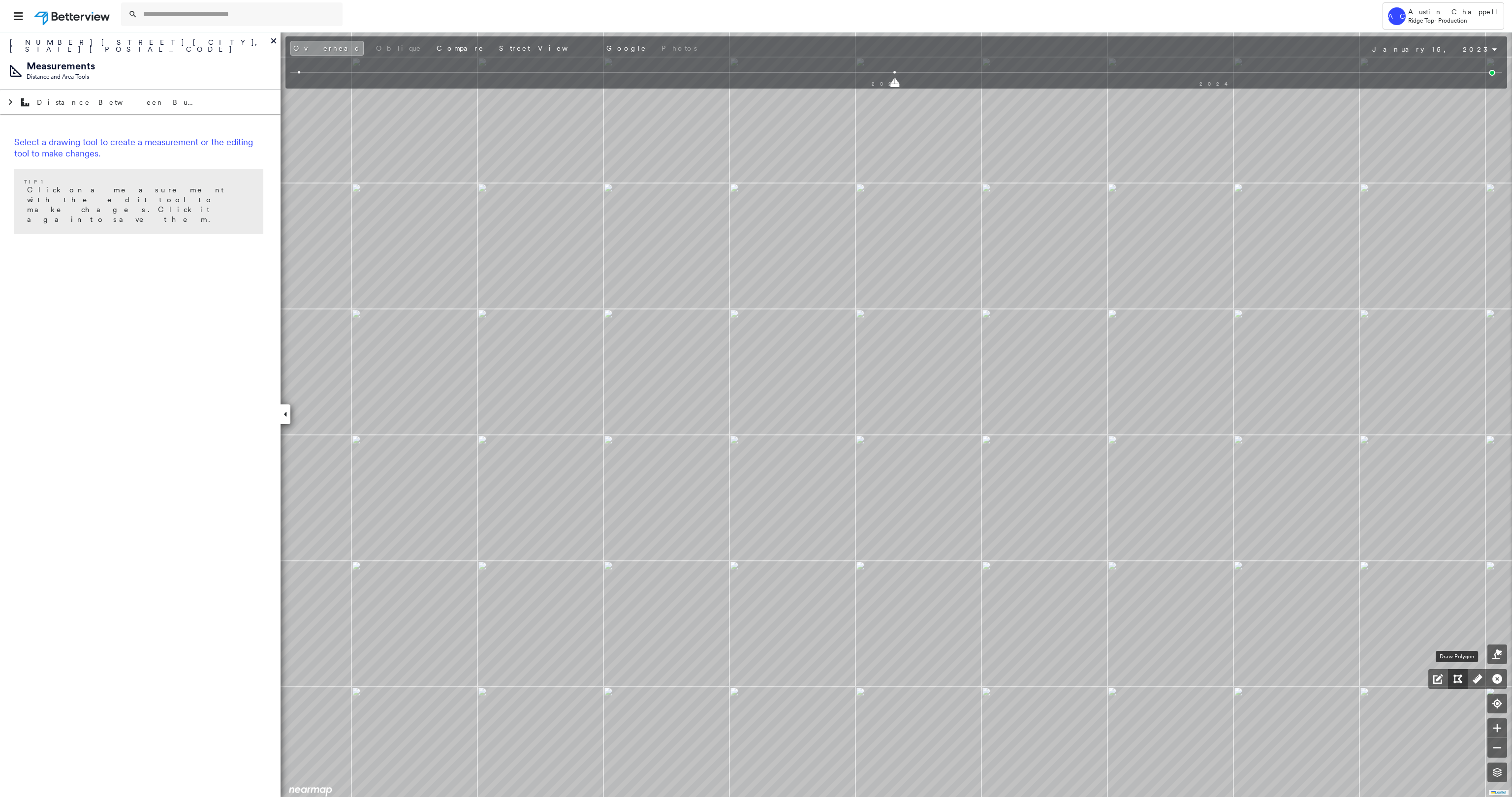 click 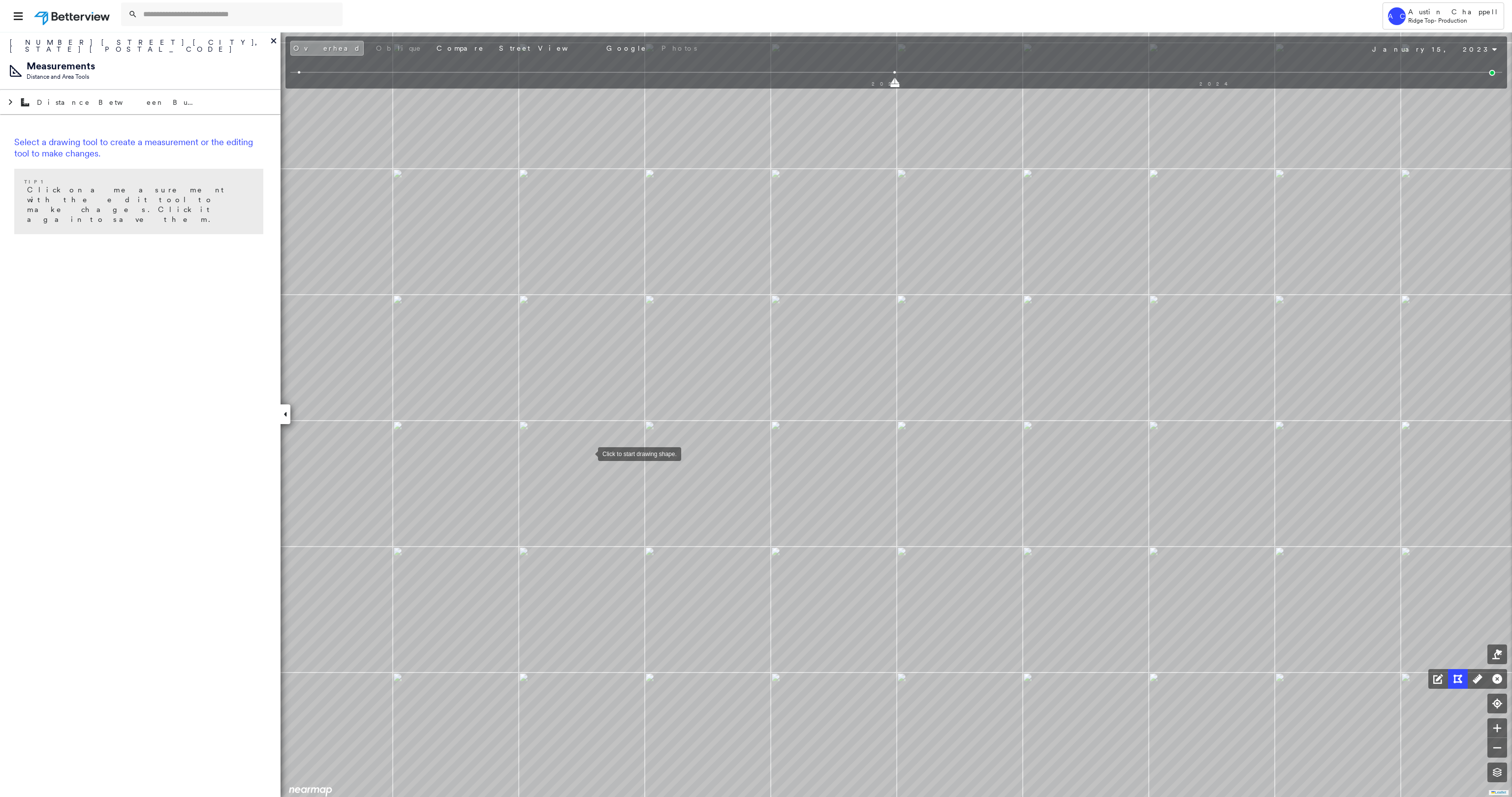 click at bounding box center [588, 453] 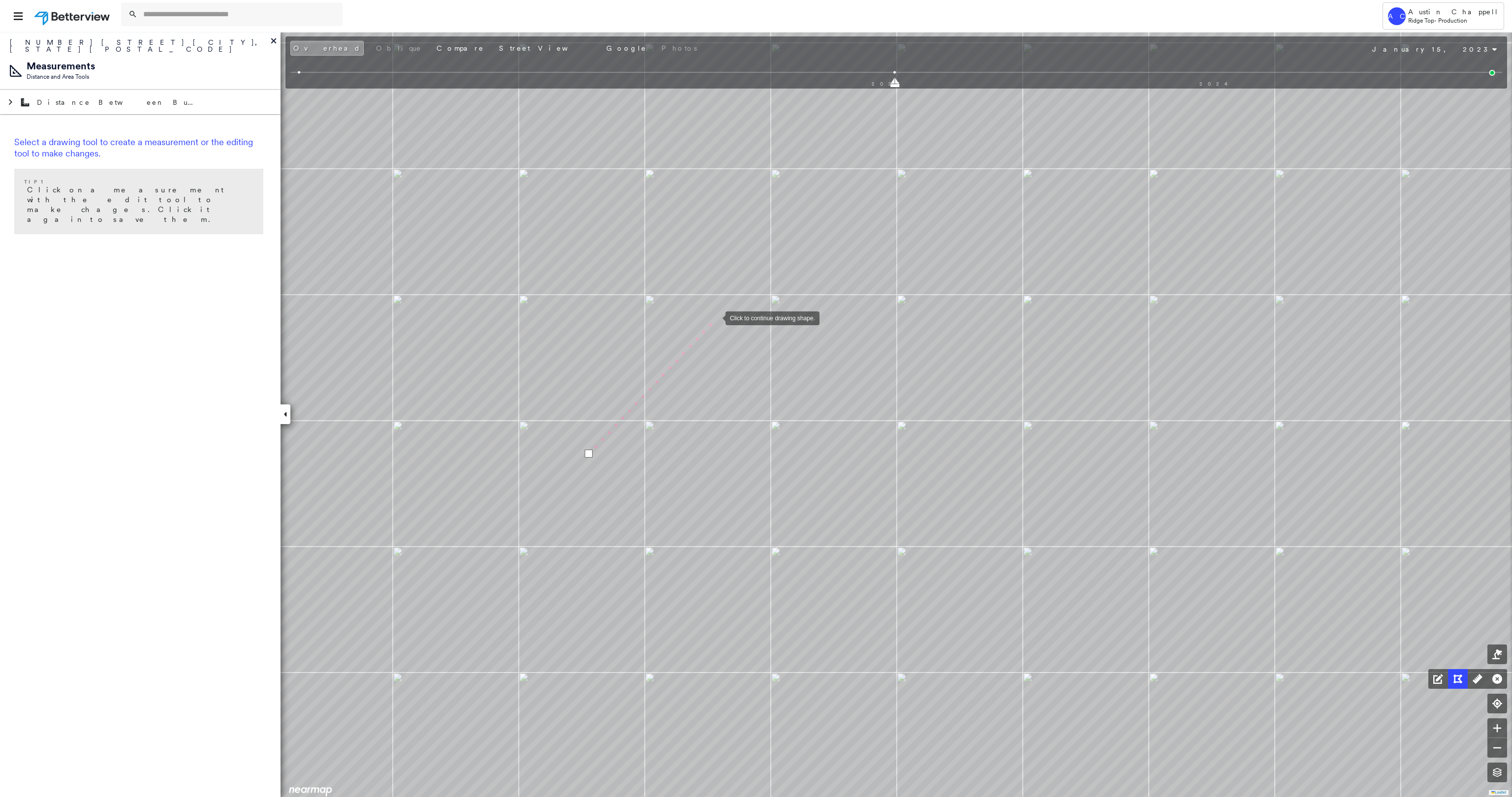 click at bounding box center [716, 317] 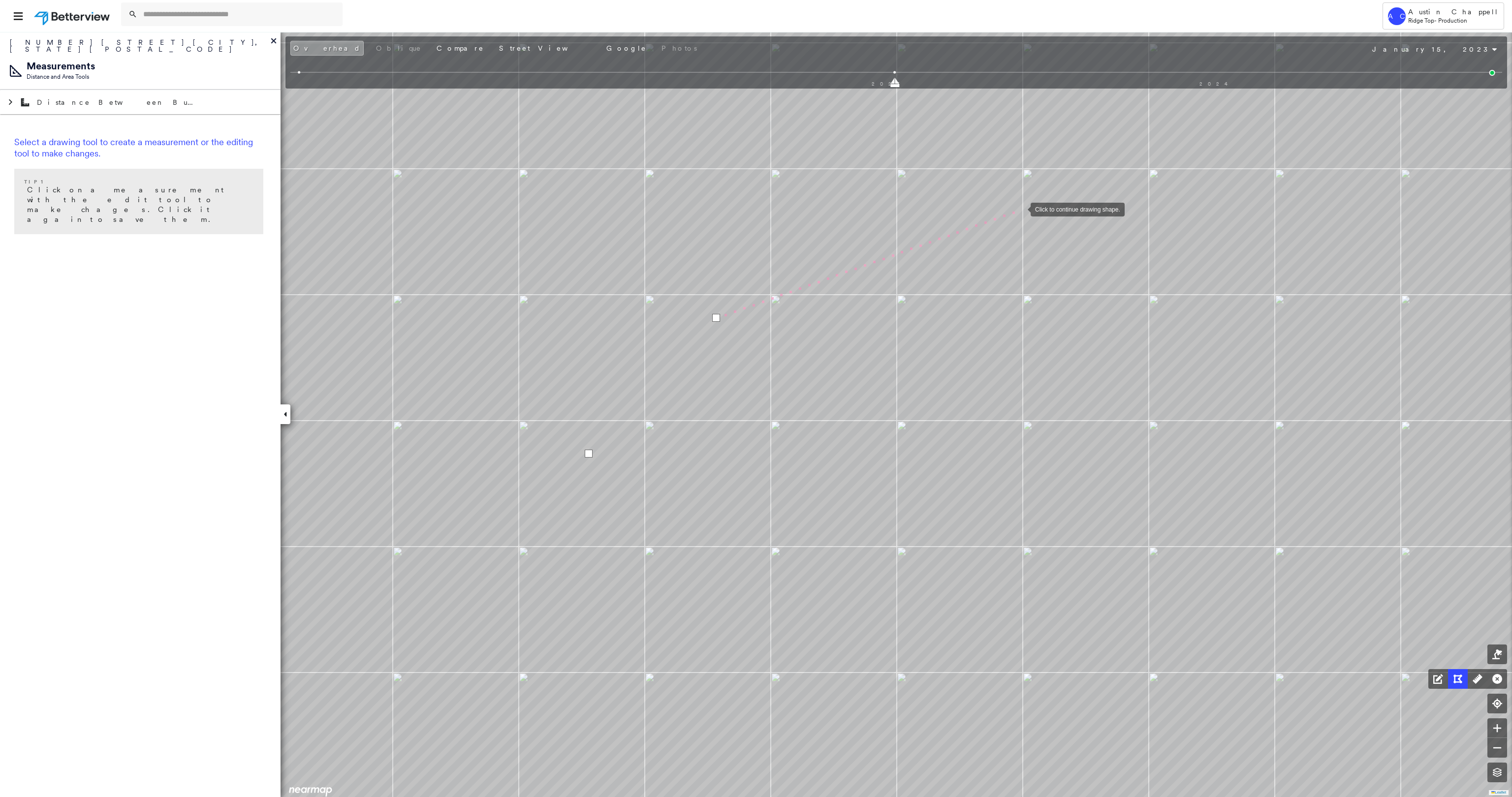 click at bounding box center (1021, 209) 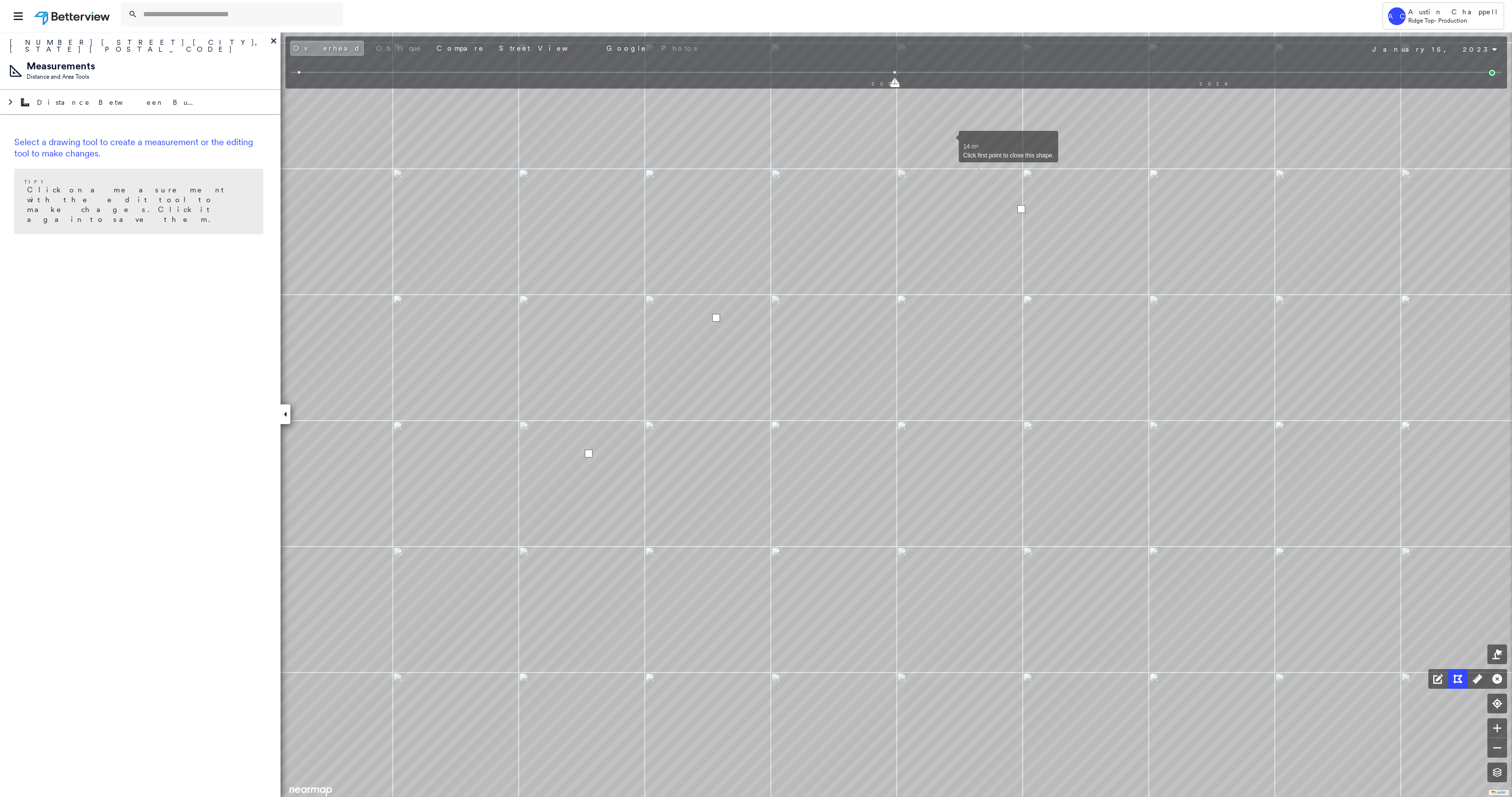click at bounding box center [949, 141] 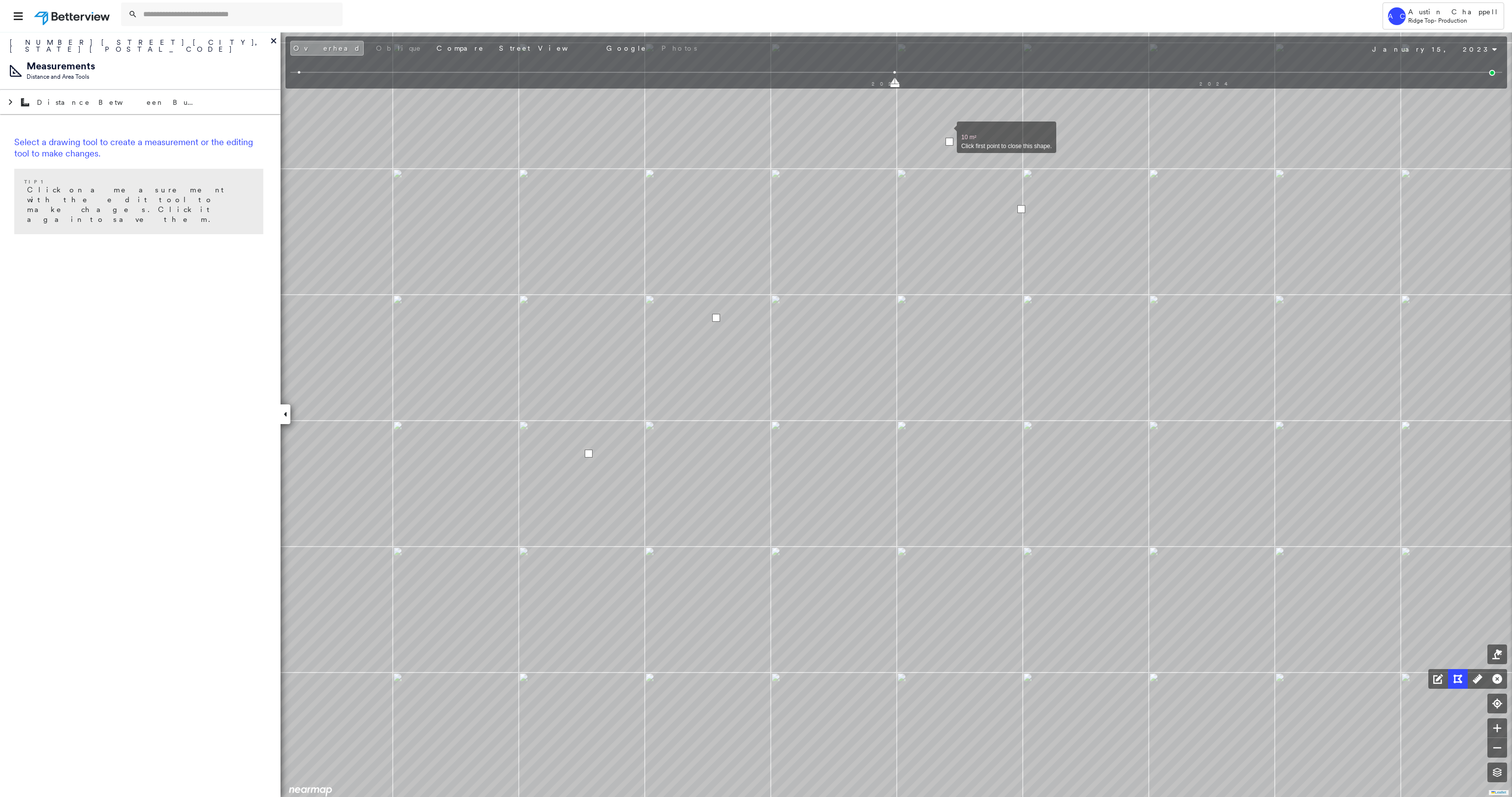 click at bounding box center (947, 132) 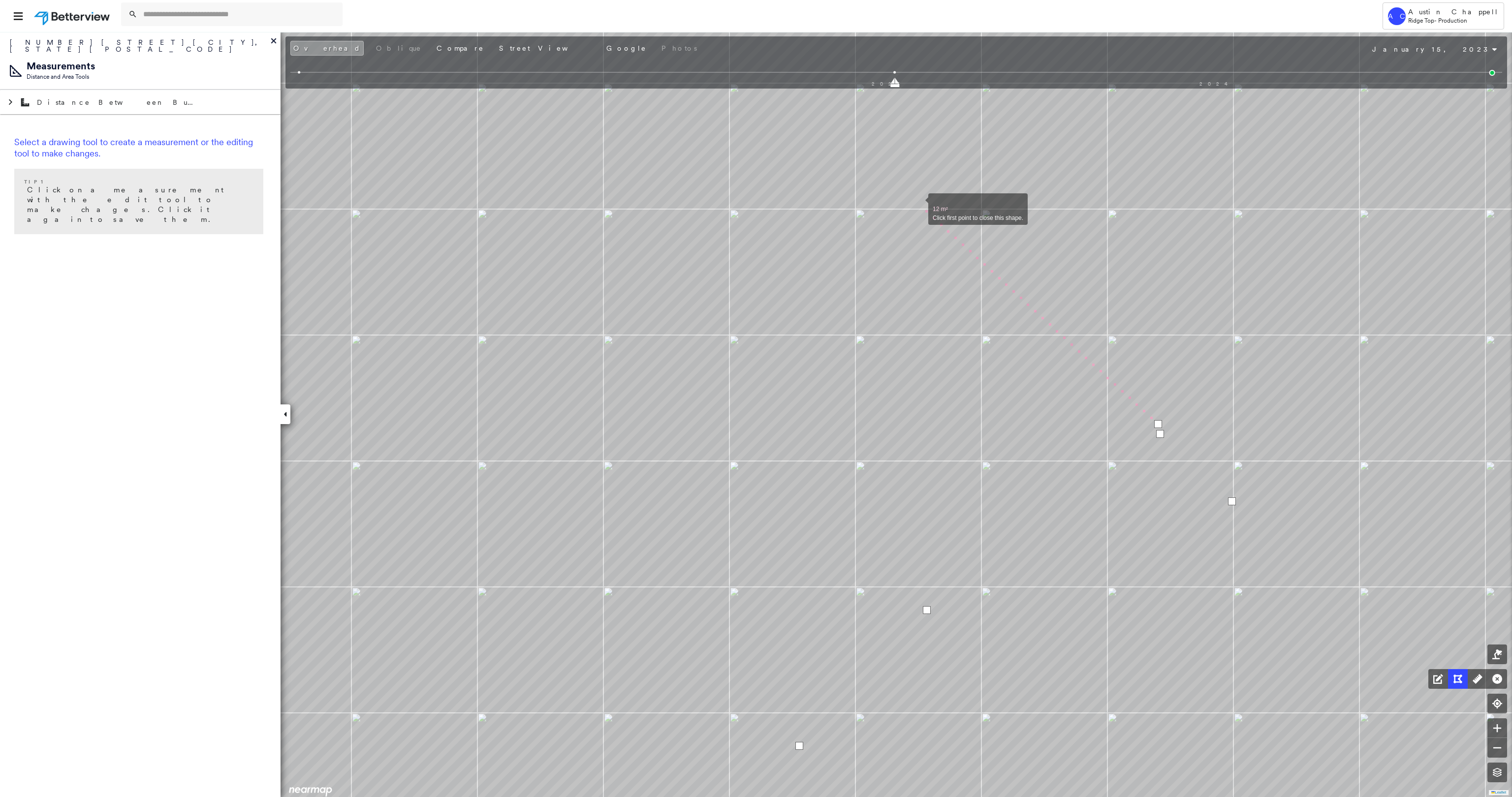 click at bounding box center [918, 204] 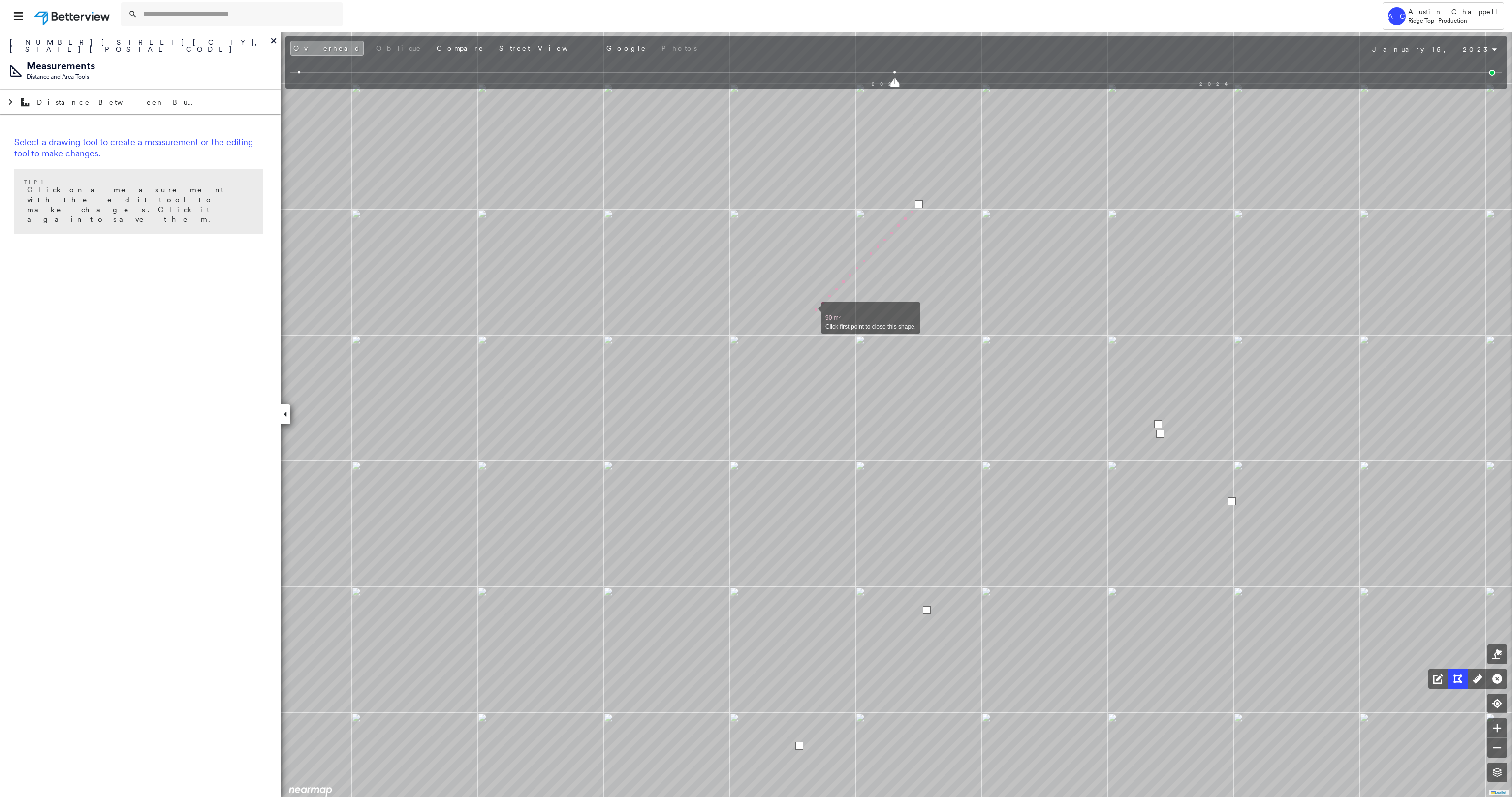 click at bounding box center (811, 312) 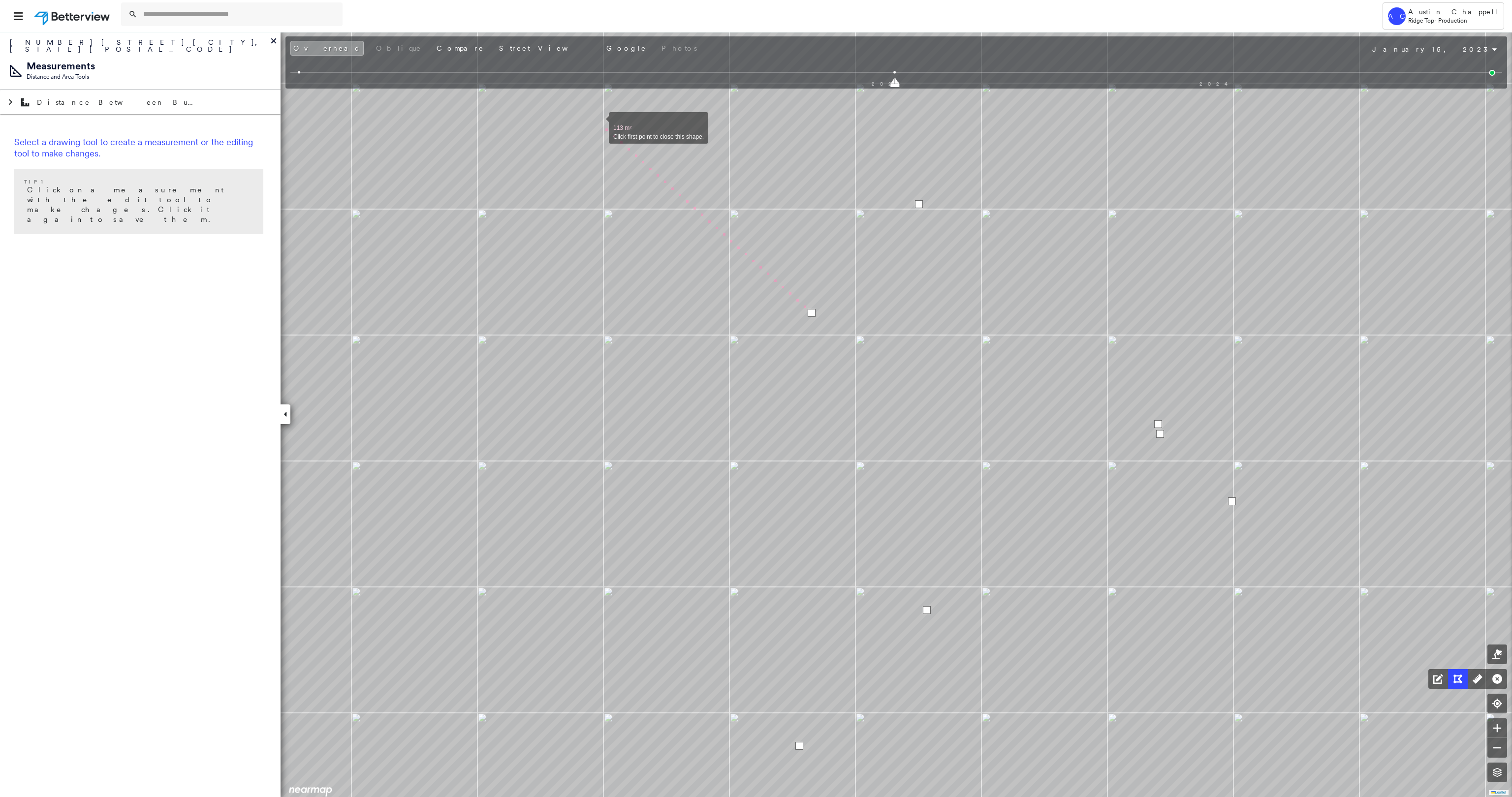 click at bounding box center [599, 123] 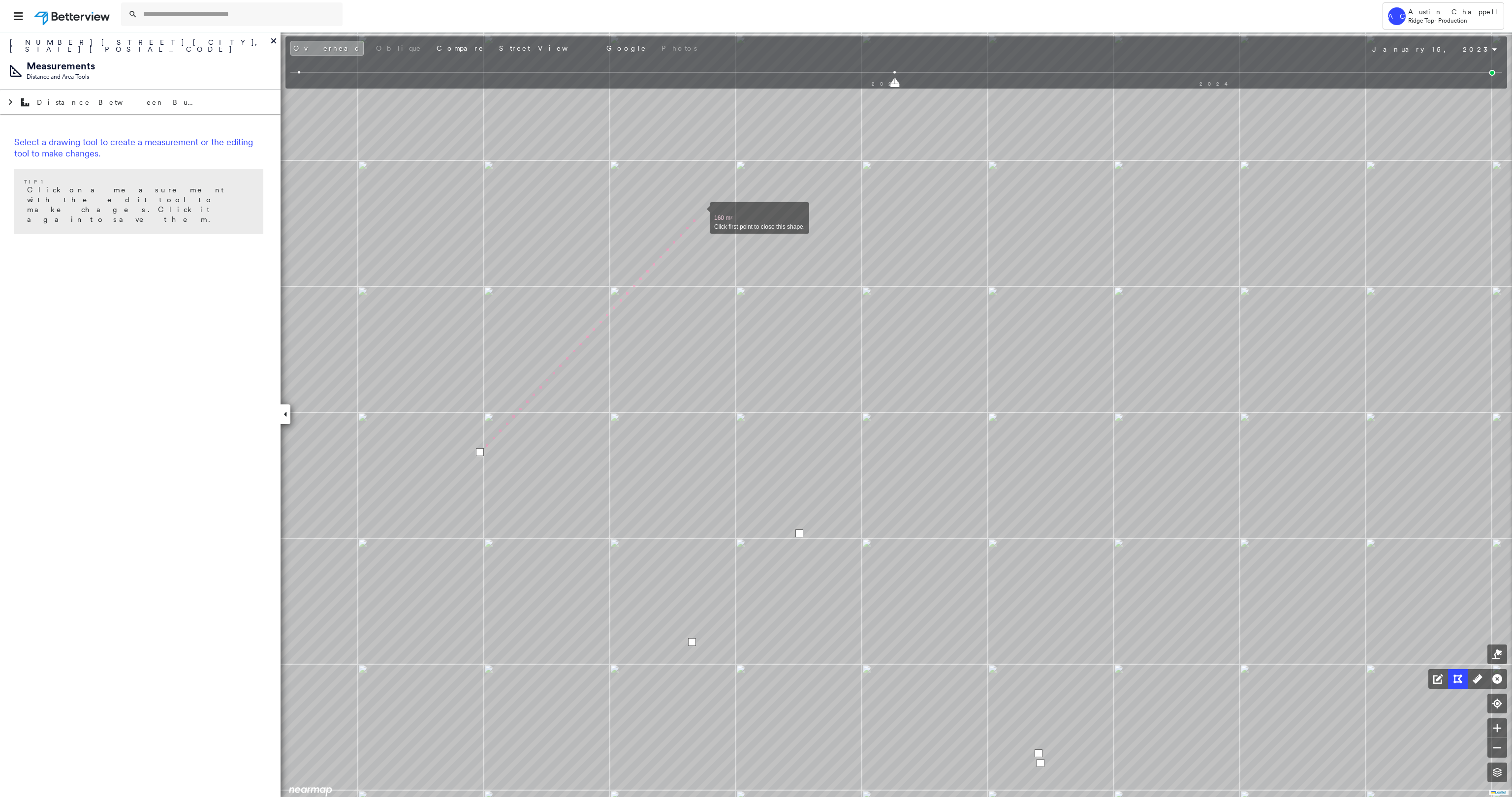 click at bounding box center [700, 213] 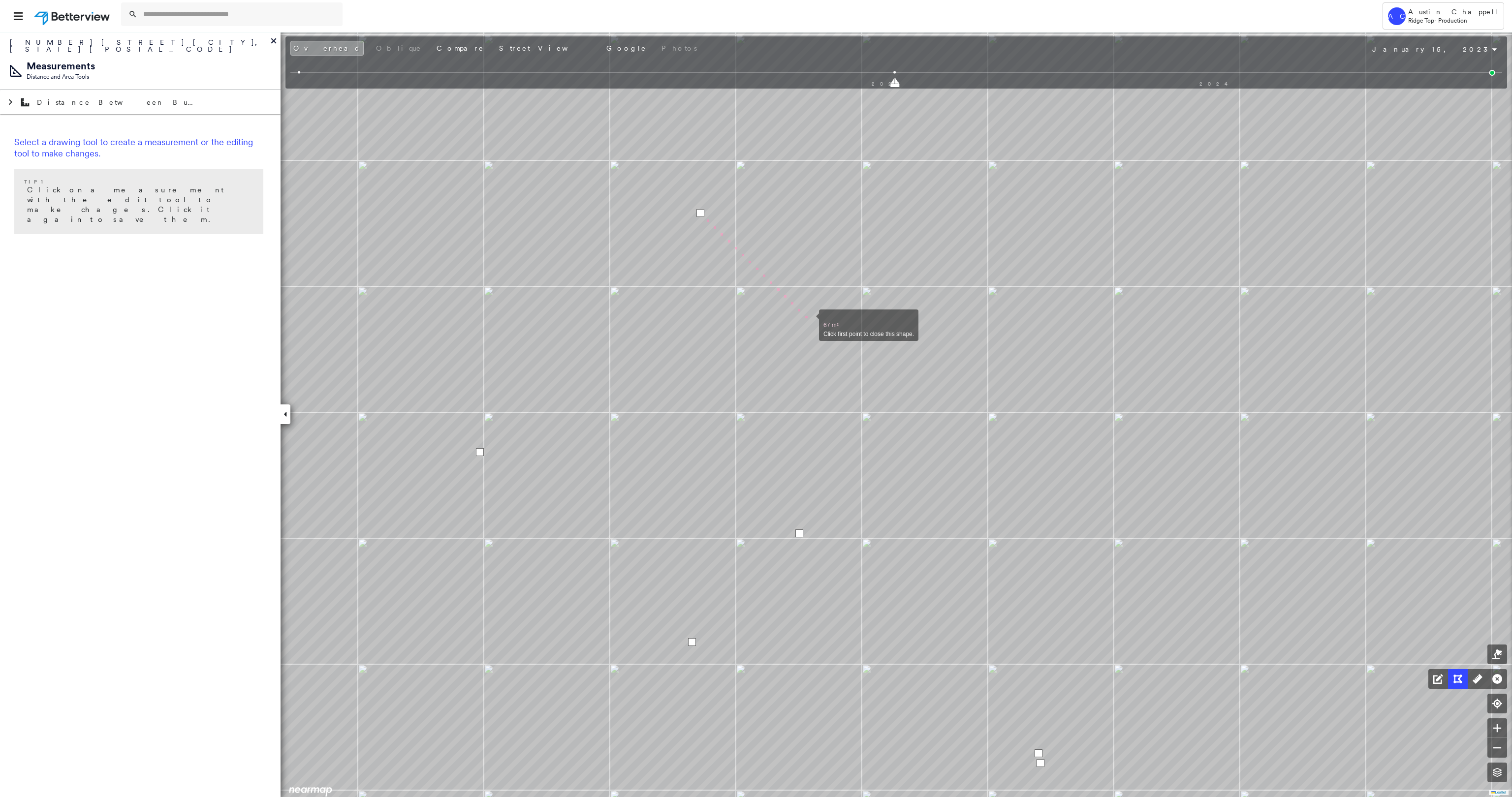 click at bounding box center (809, 320) 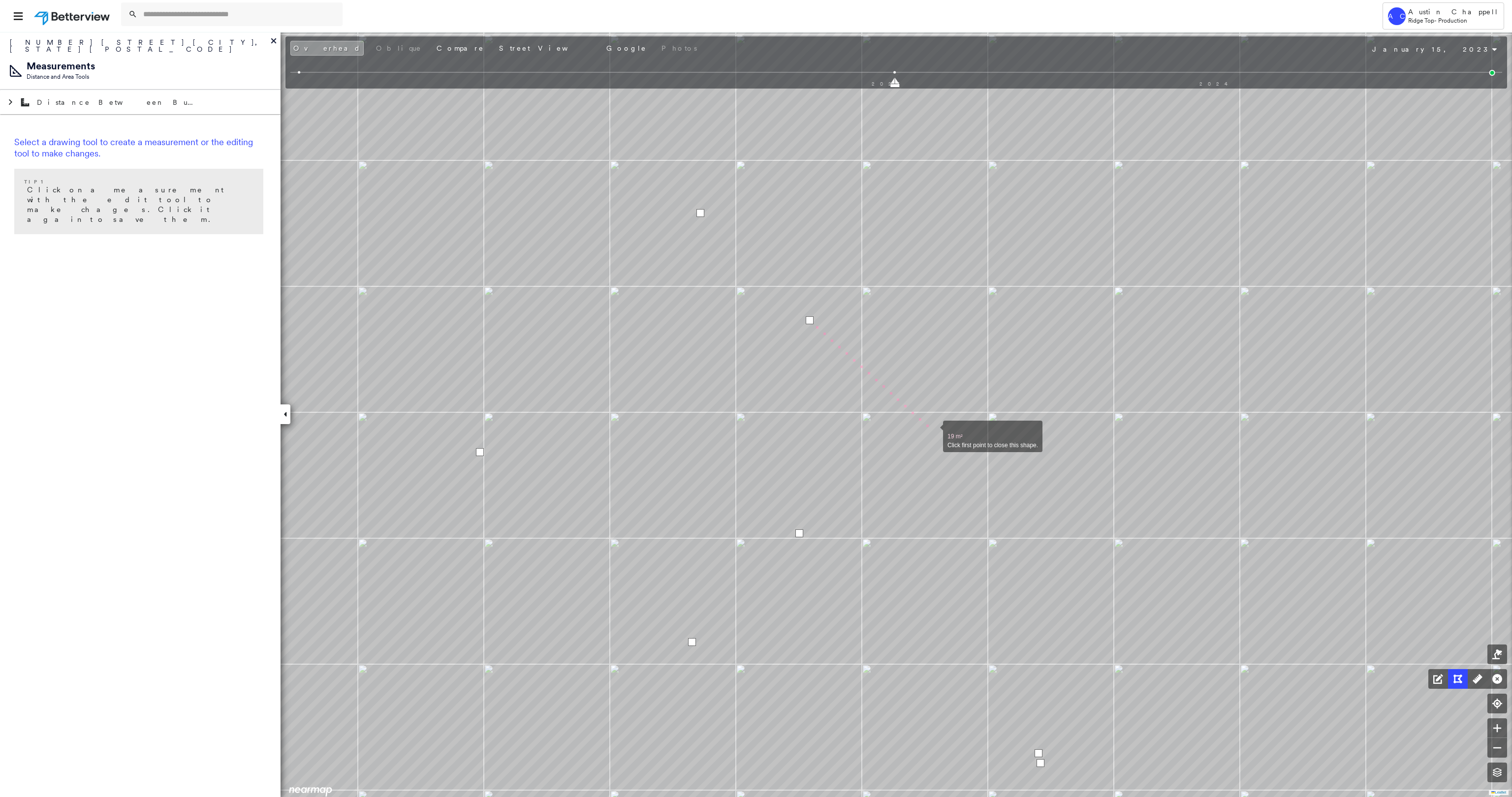 click at bounding box center (933, 431) 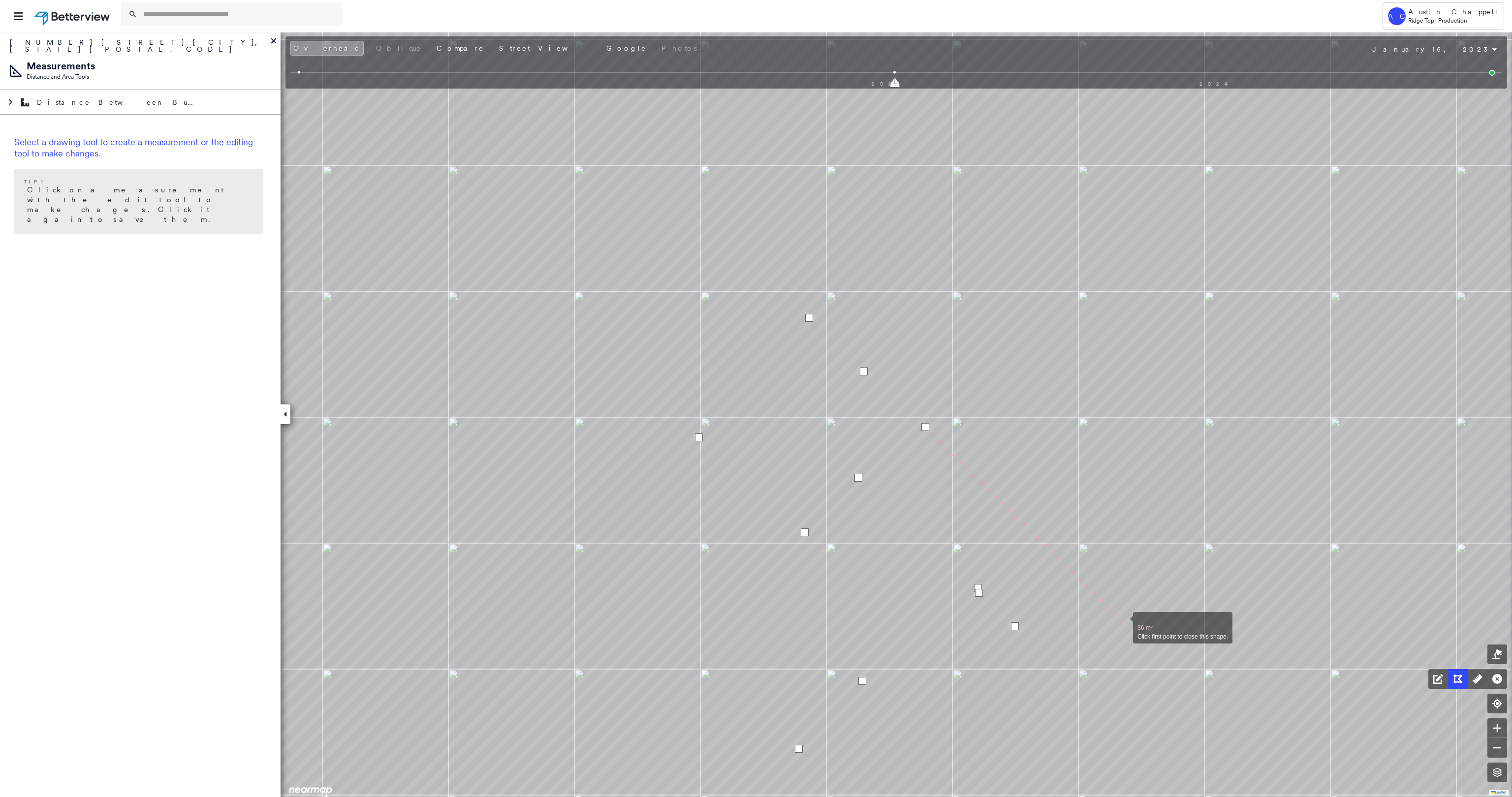 click at bounding box center [1123, 622] 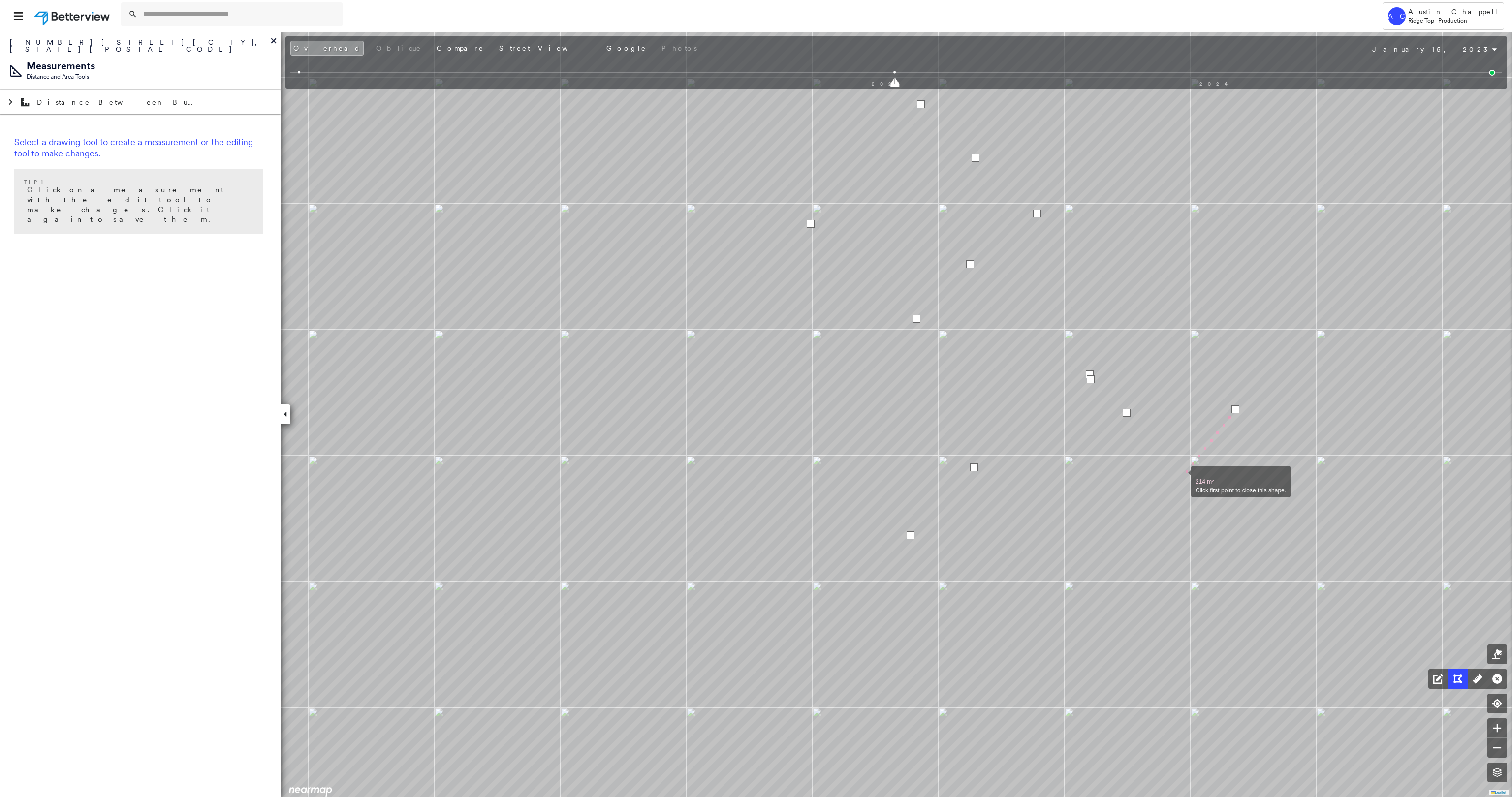 click at bounding box center [1181, 476] 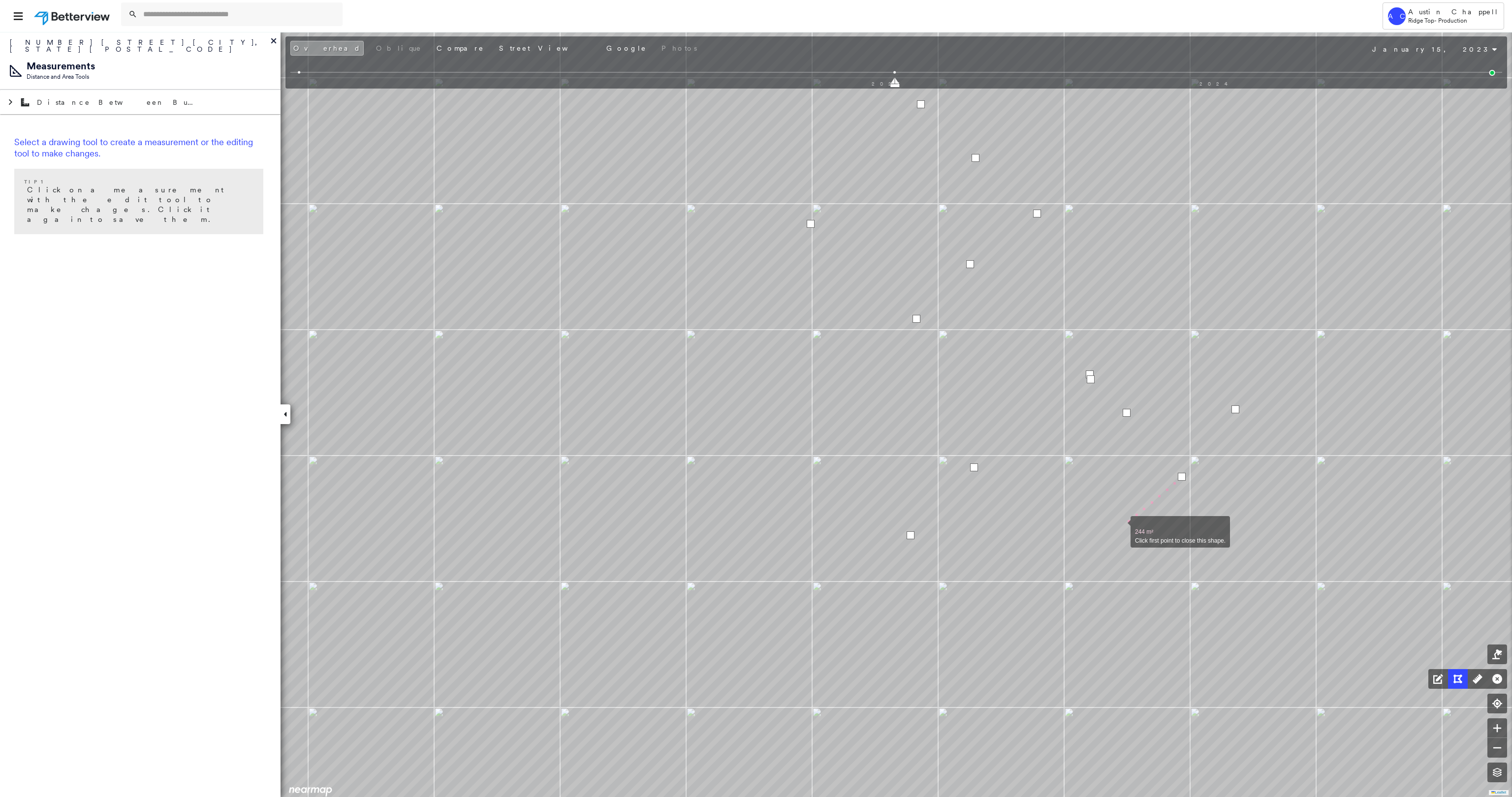 click at bounding box center [1121, 526] 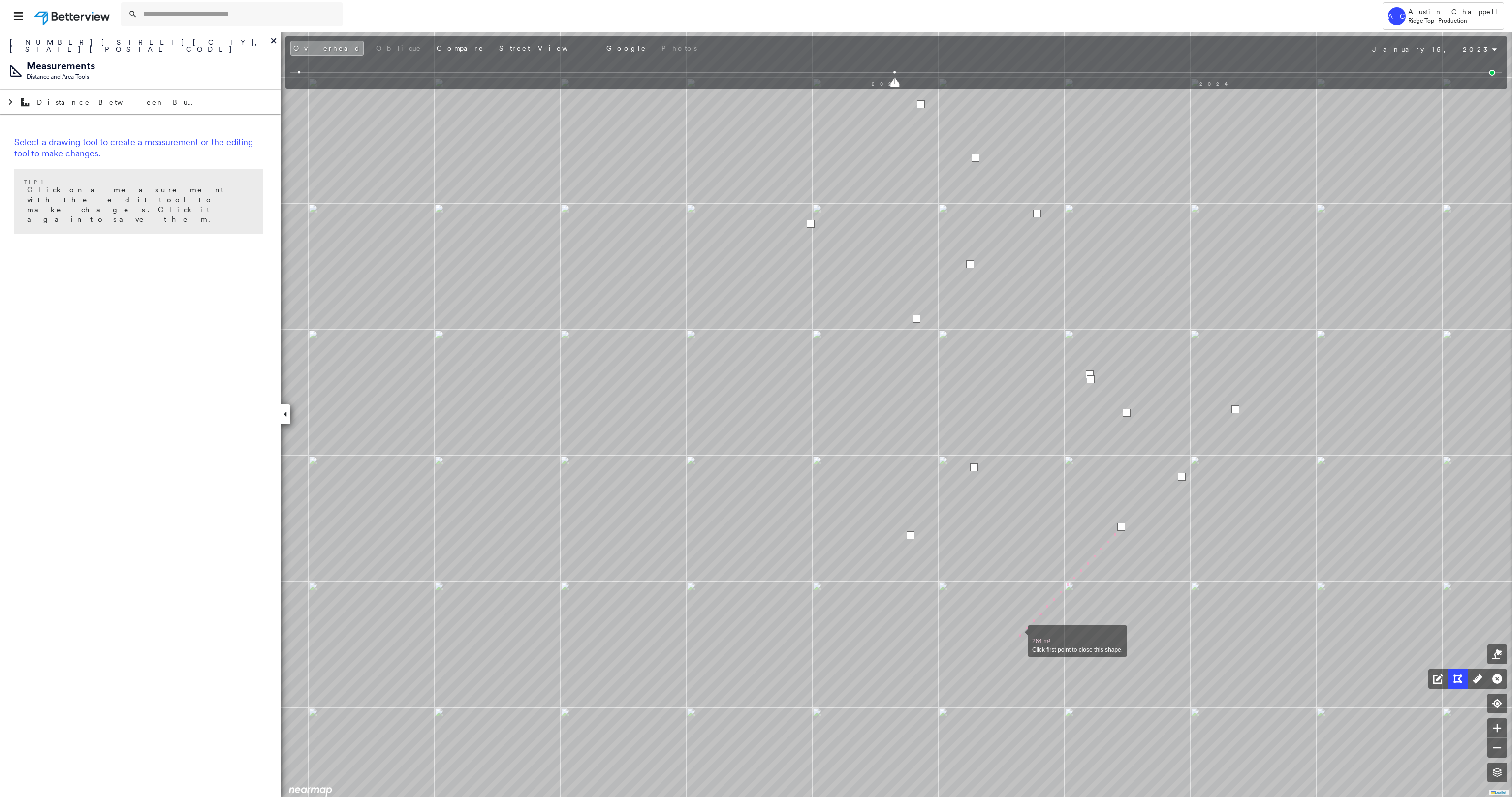 click at bounding box center (1018, 636) 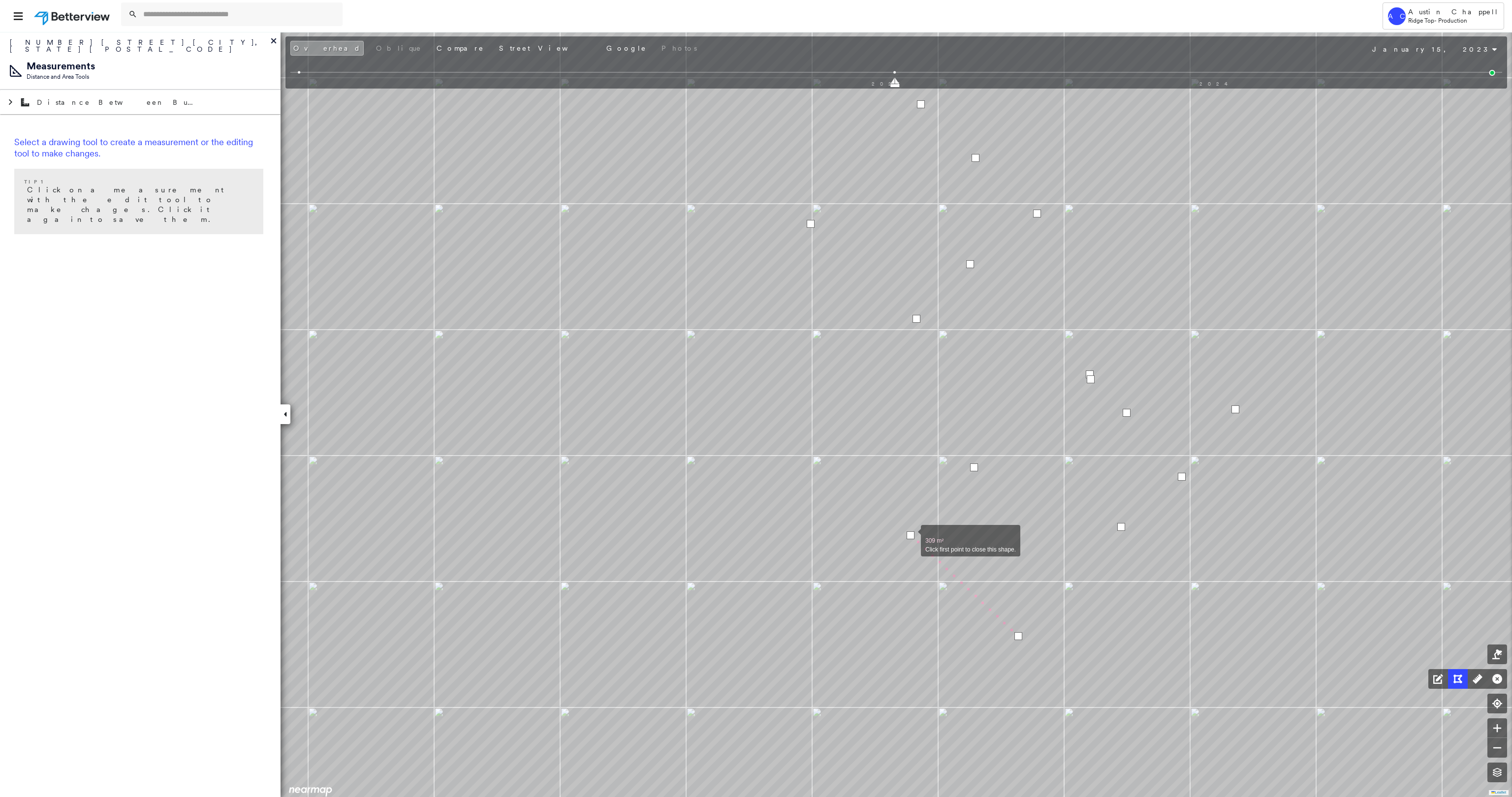 click at bounding box center (911, 535) 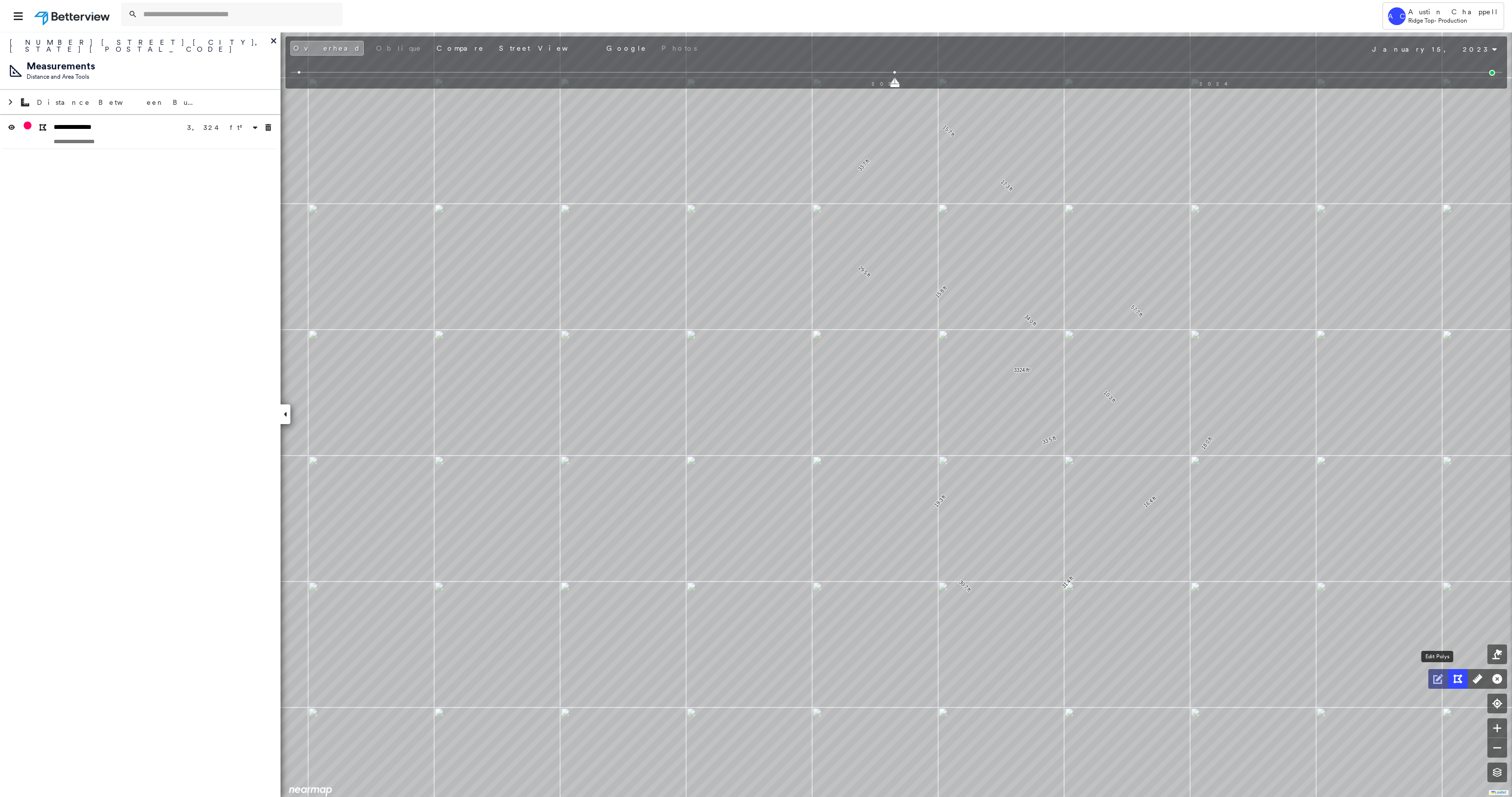 drag, startPoint x: 1439, startPoint y: 681, endPoint x: 1424, endPoint y: 663, distance: 23.430749 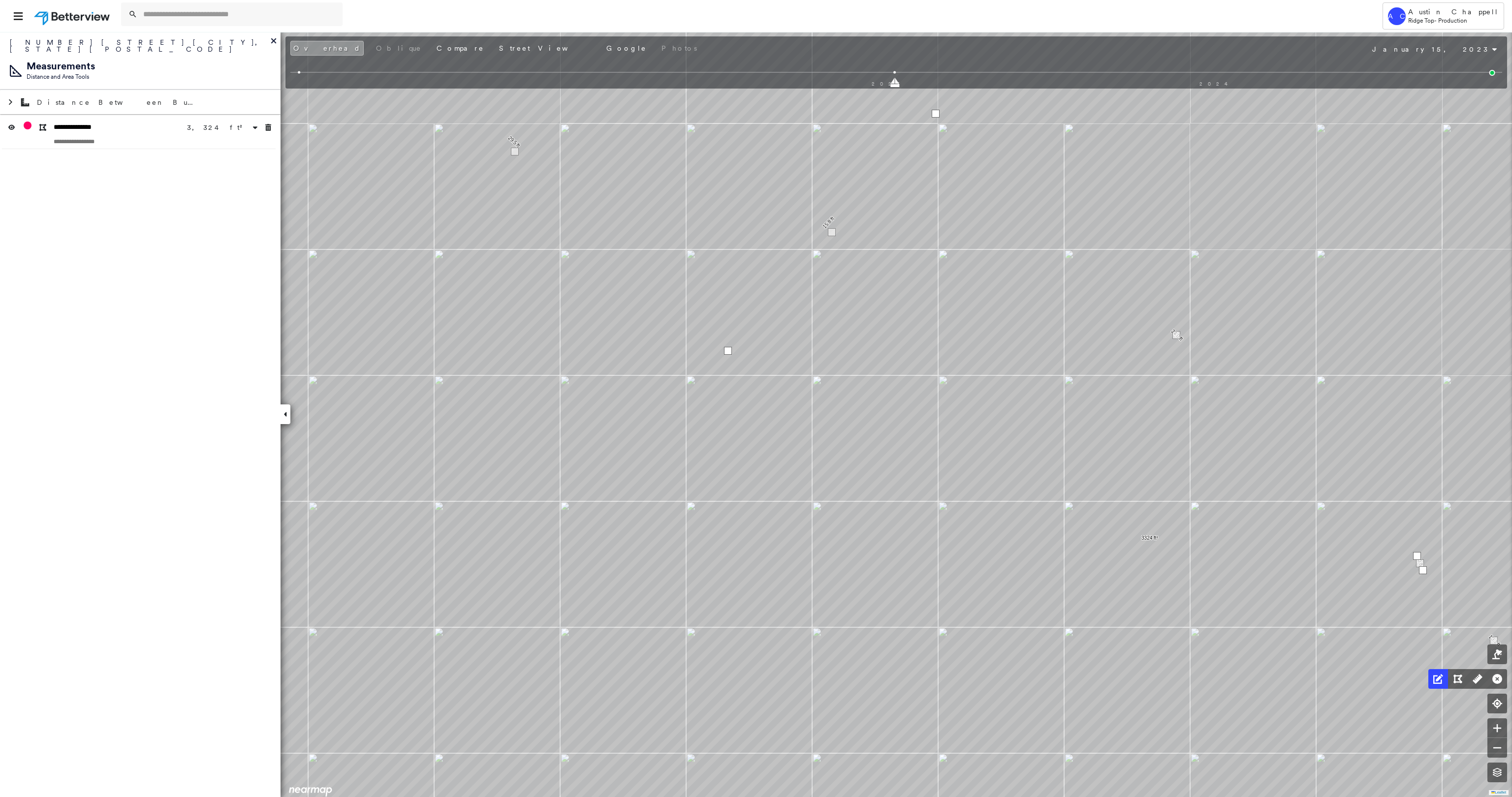 drag, startPoint x: 726, startPoint y: 331, endPoint x: 730, endPoint y: 350, distance: 19.41649 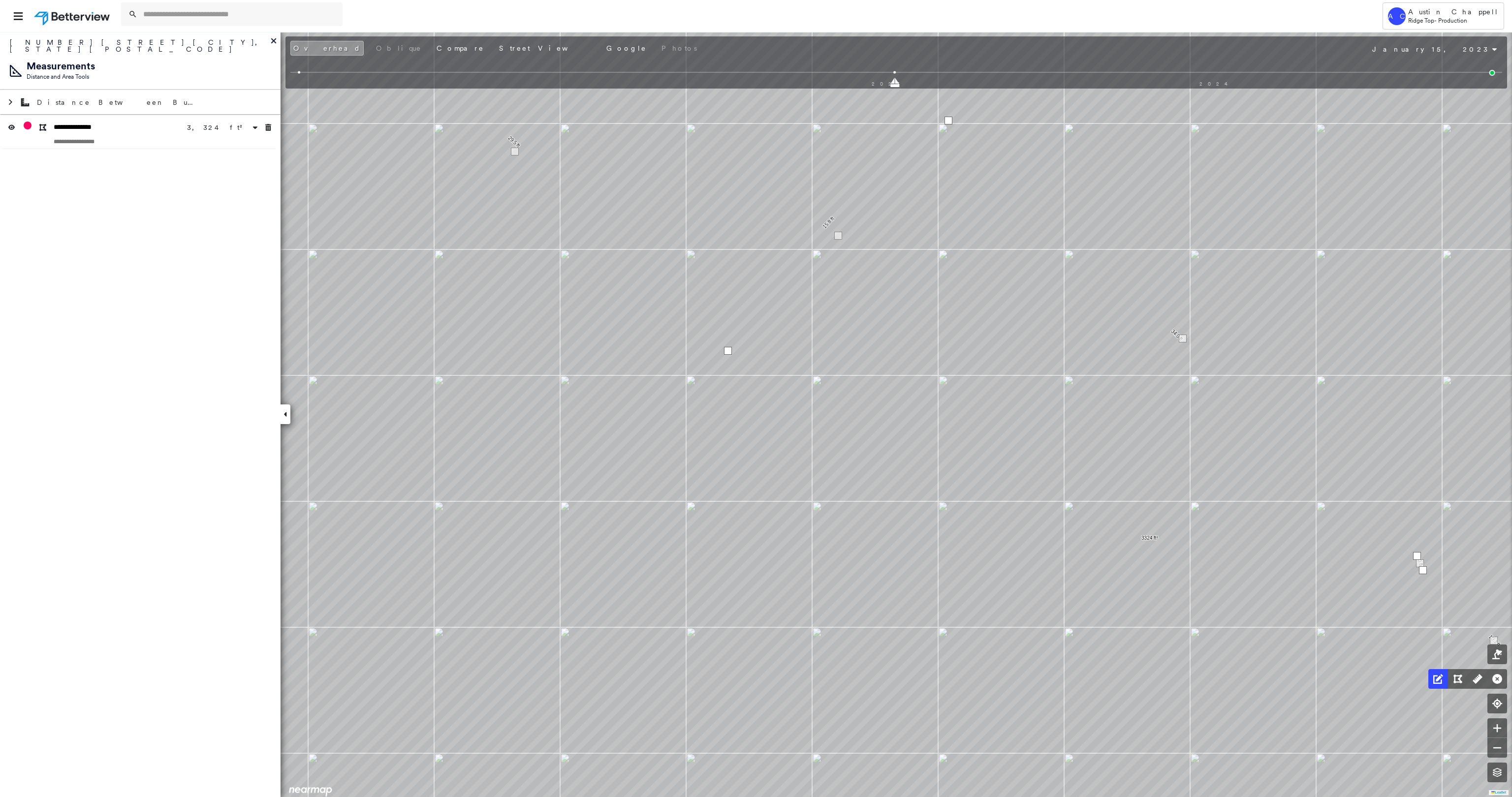 drag, startPoint x: 935, startPoint y: 113, endPoint x: 947, endPoint y: 120, distance: 13.892444 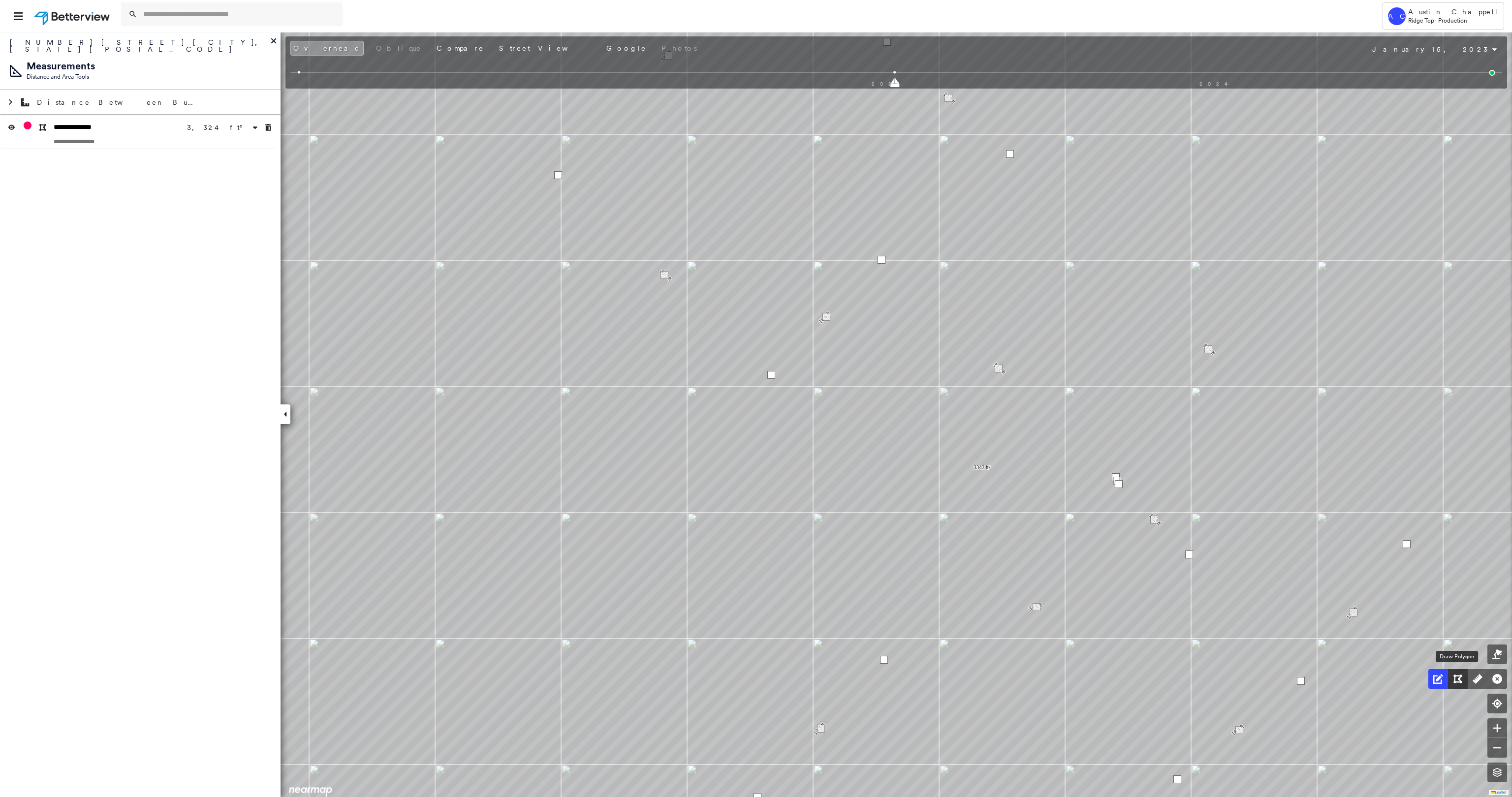 click at bounding box center [1458, 679] 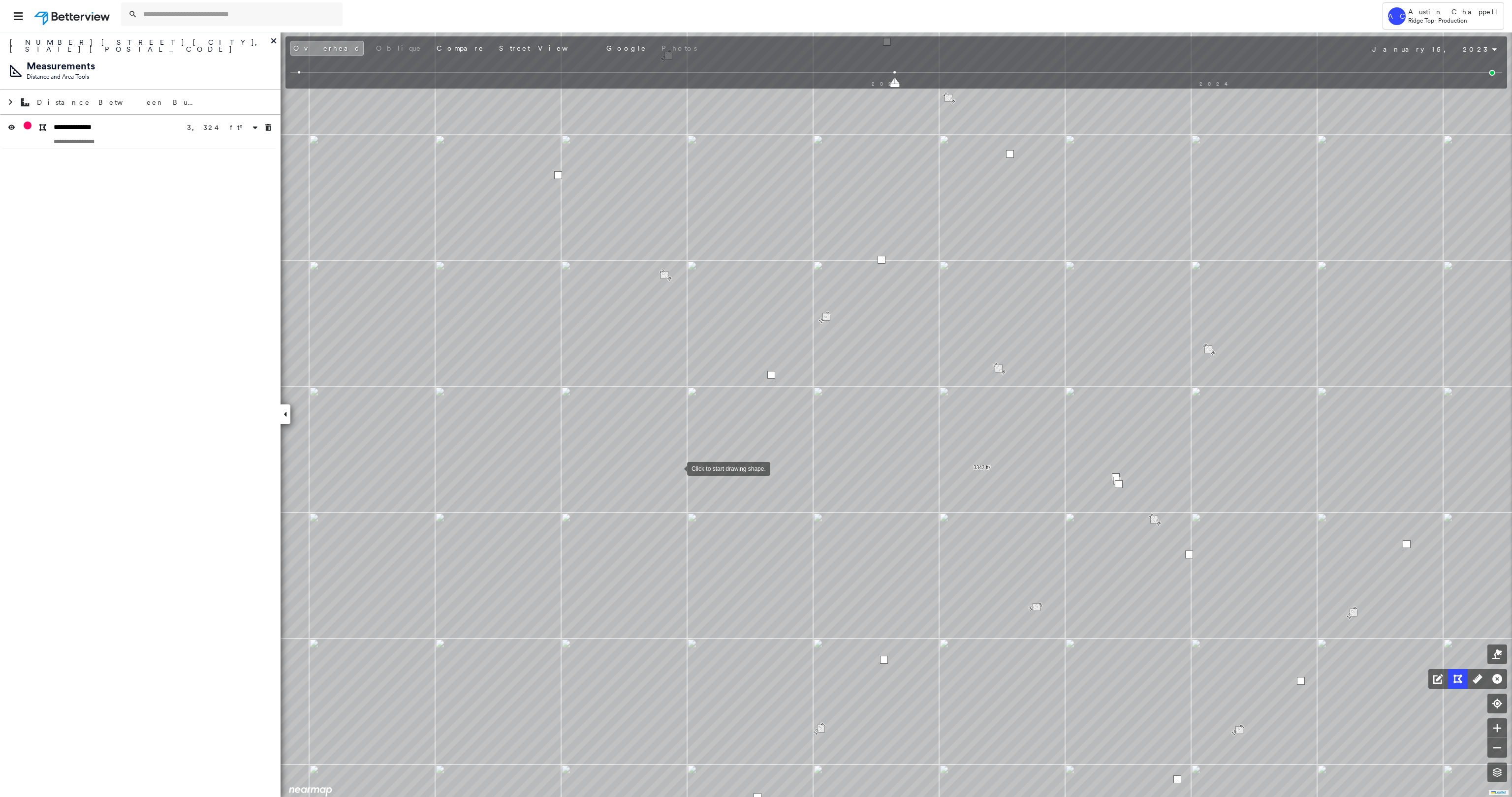 click at bounding box center (677, 468) 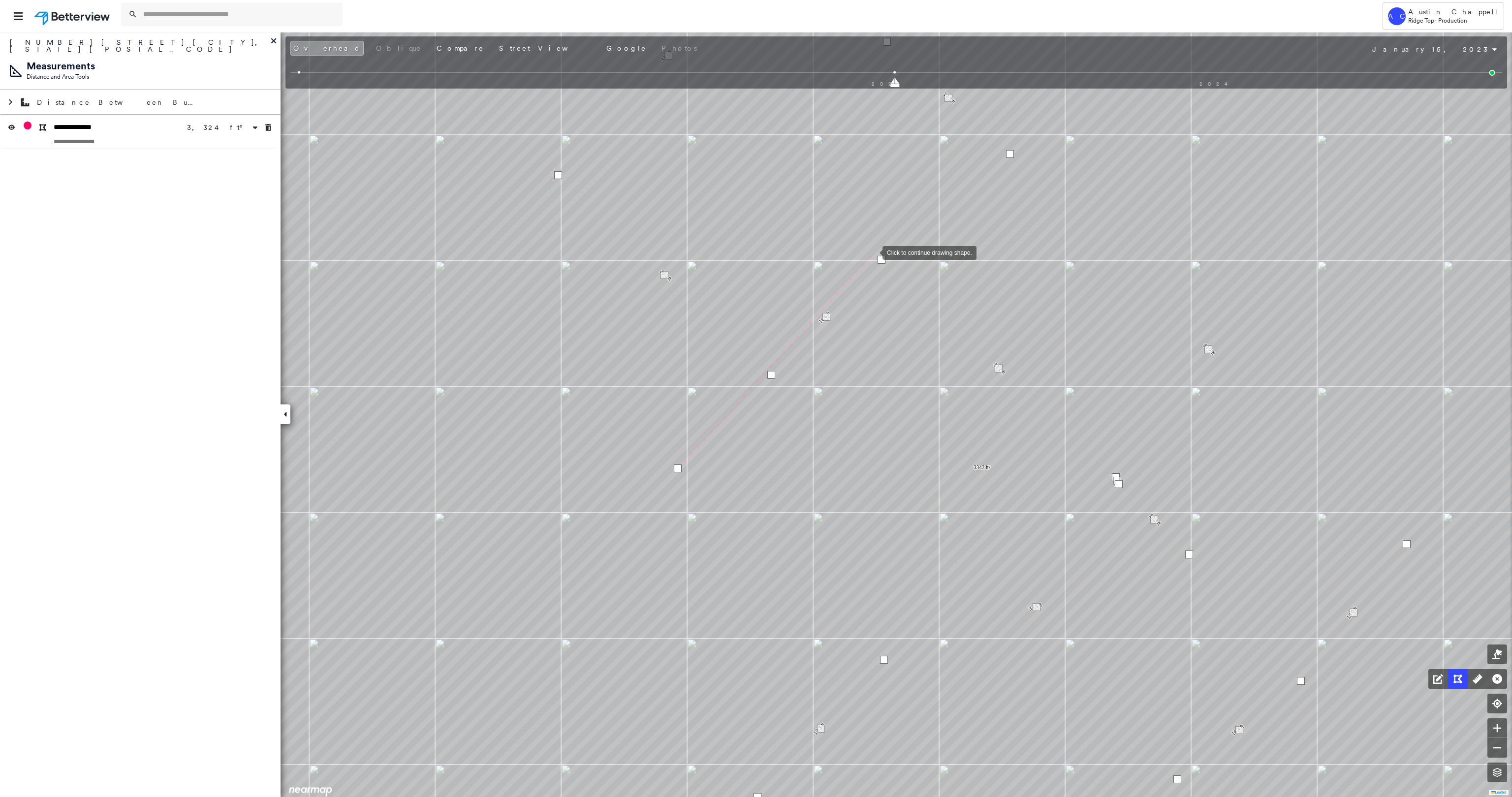 click at bounding box center (873, 252) 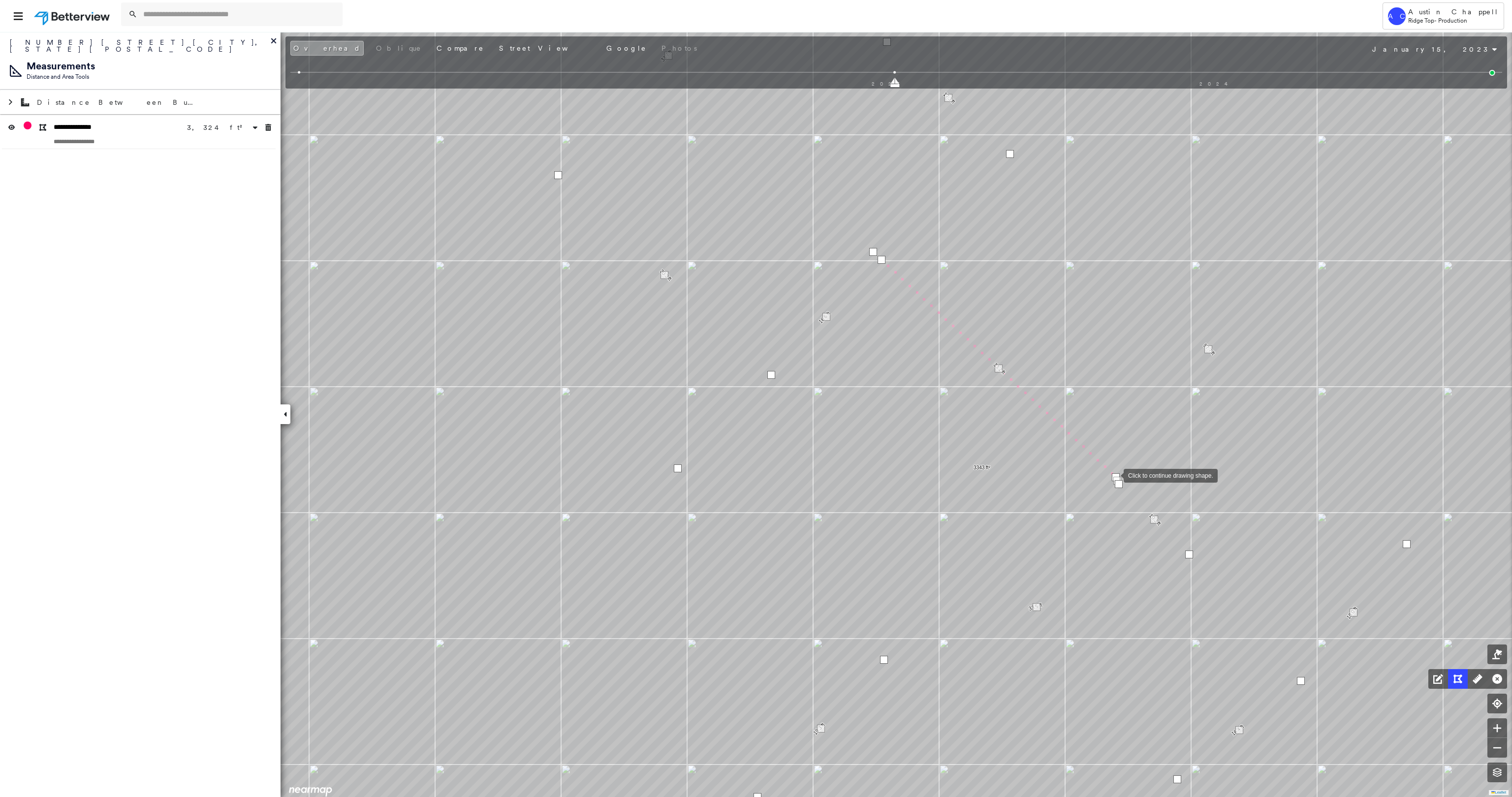 click at bounding box center (1114, 475) 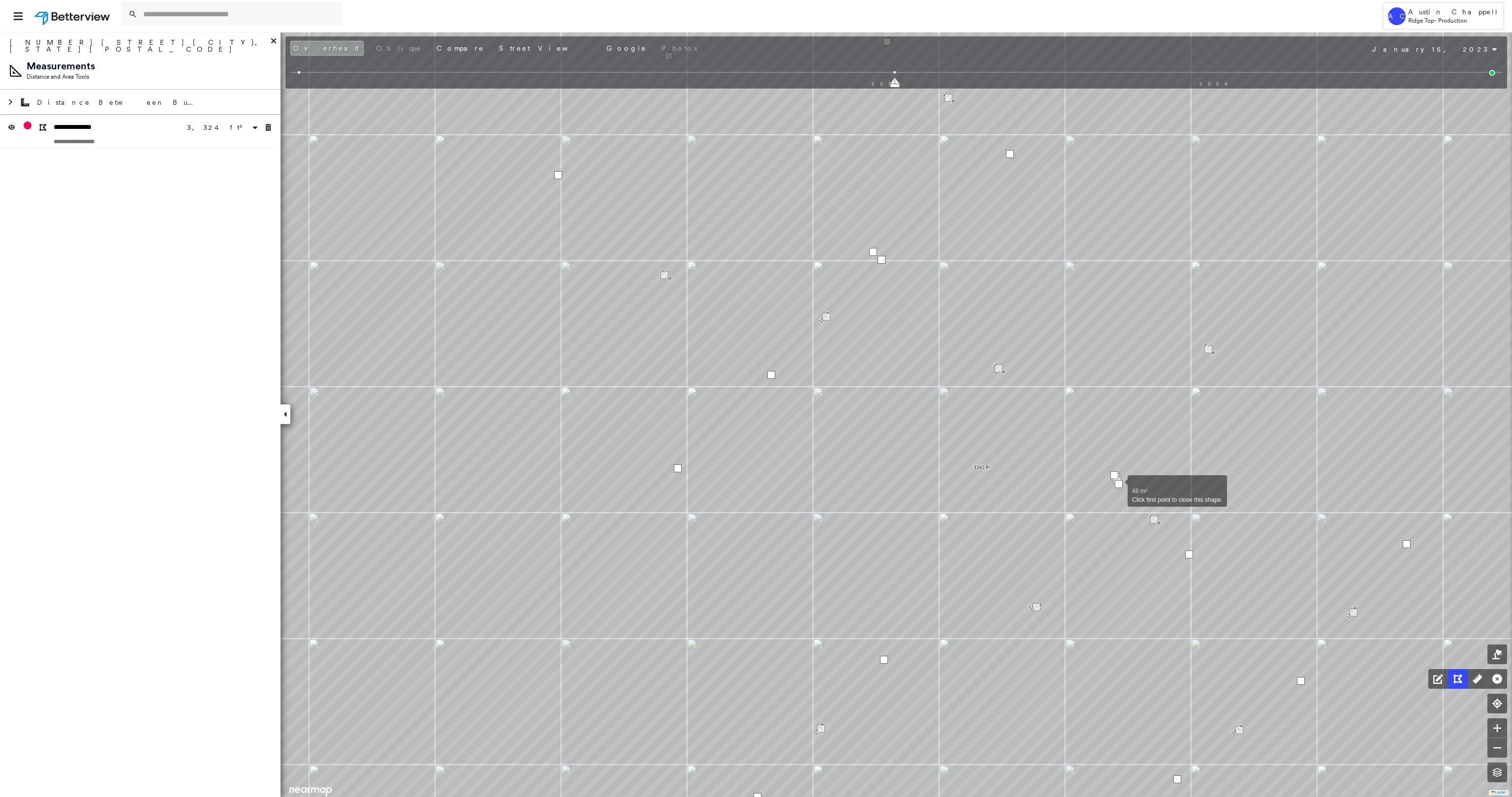 click at bounding box center [1118, 486] 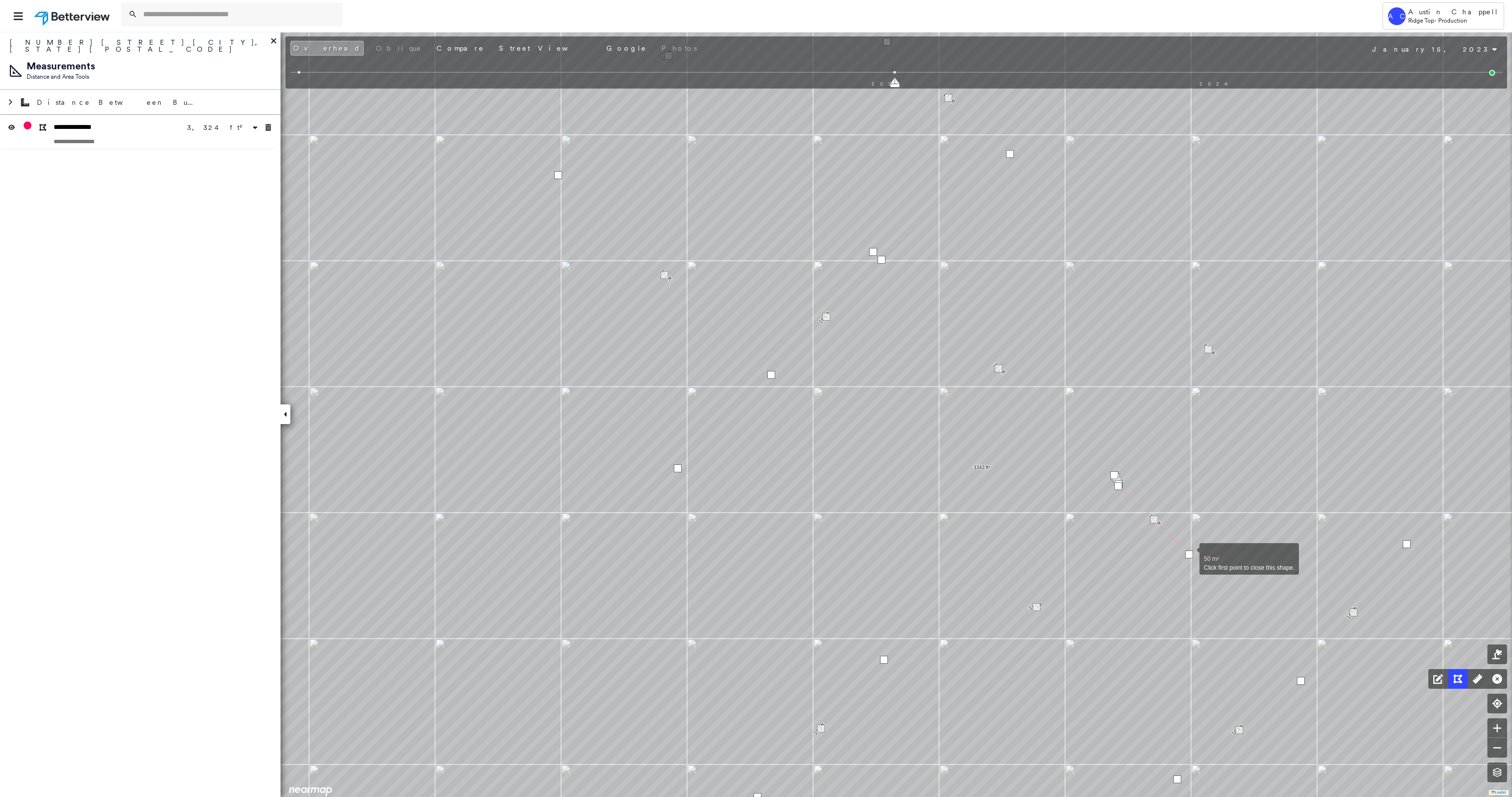 click at bounding box center [1190, 553] 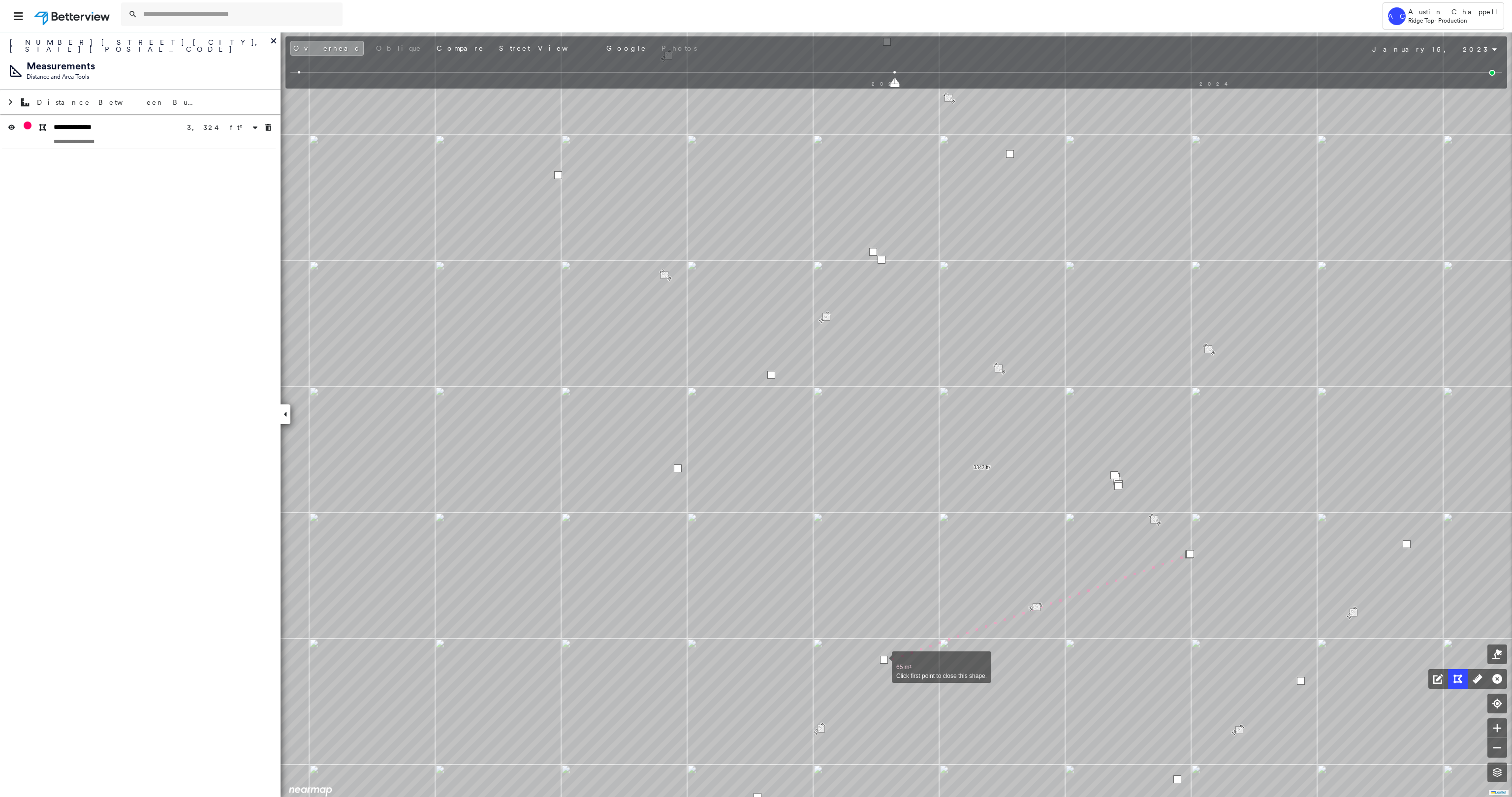click at bounding box center (882, 662) 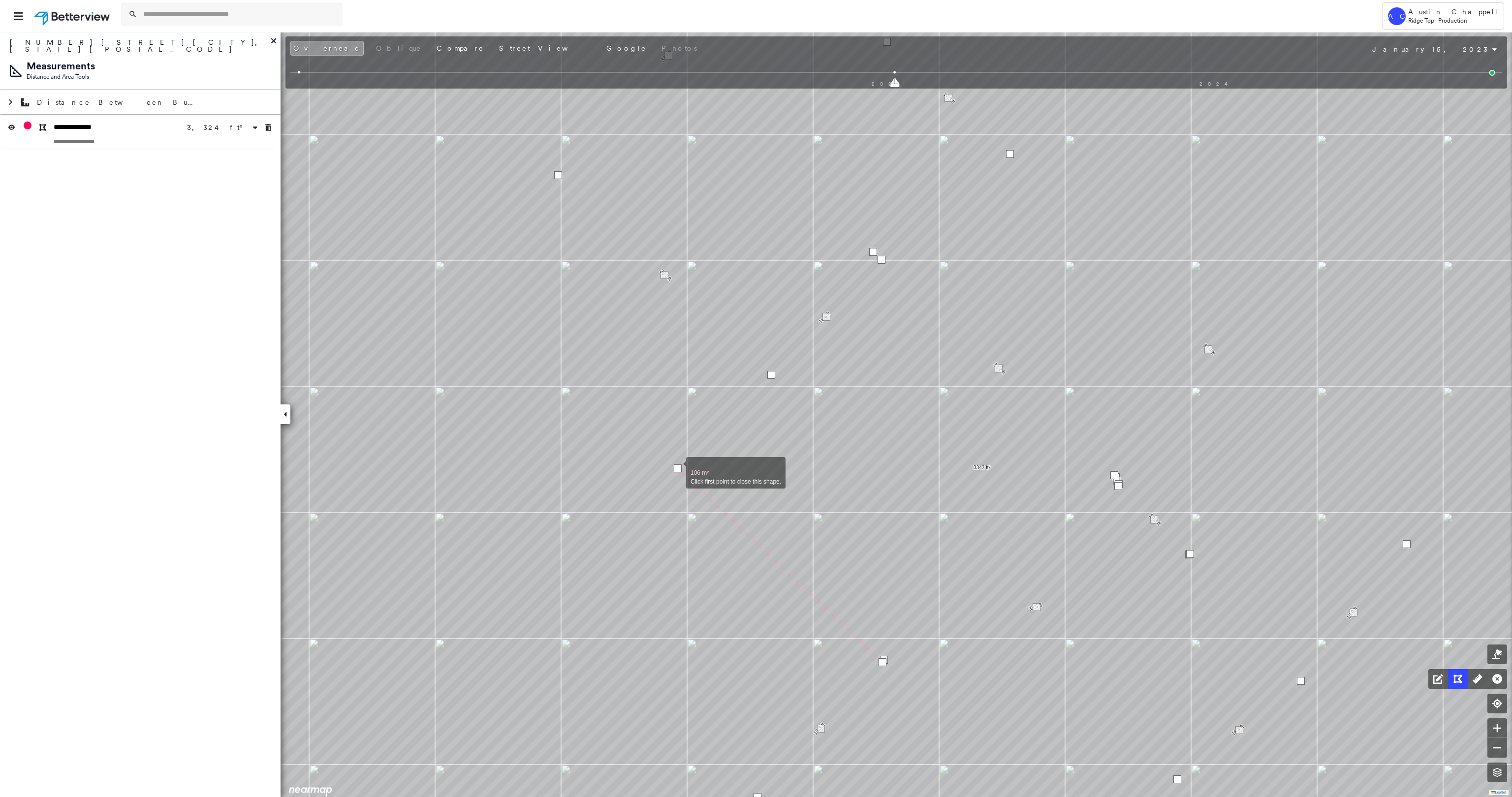 click at bounding box center (678, 468) 